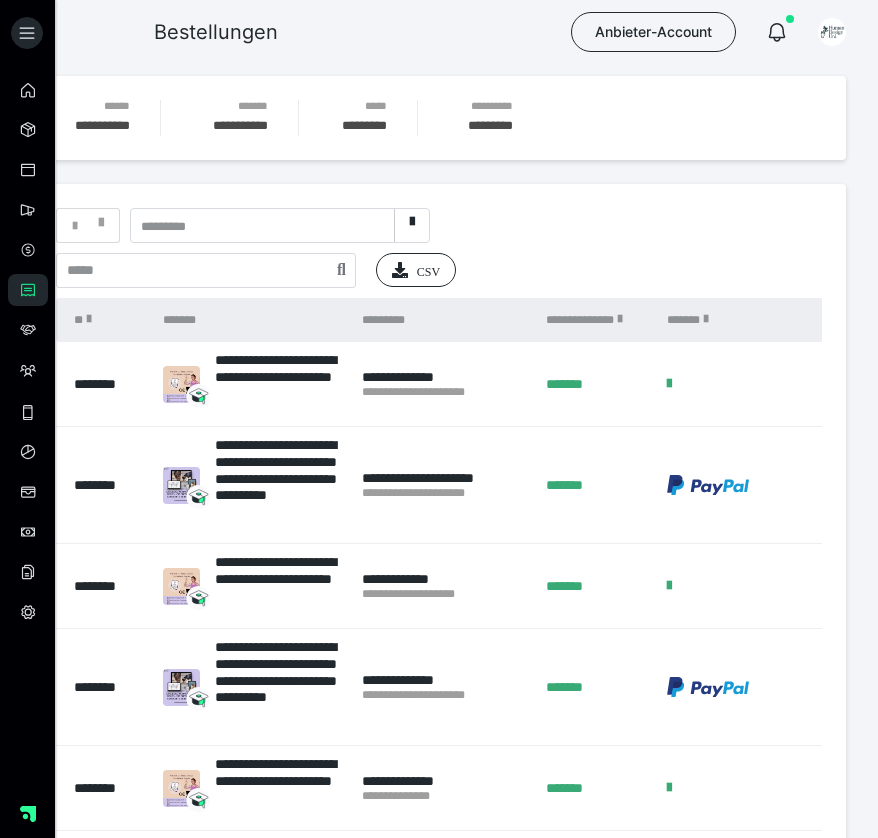 scroll, scrollTop: 0, scrollLeft: 0, axis: both 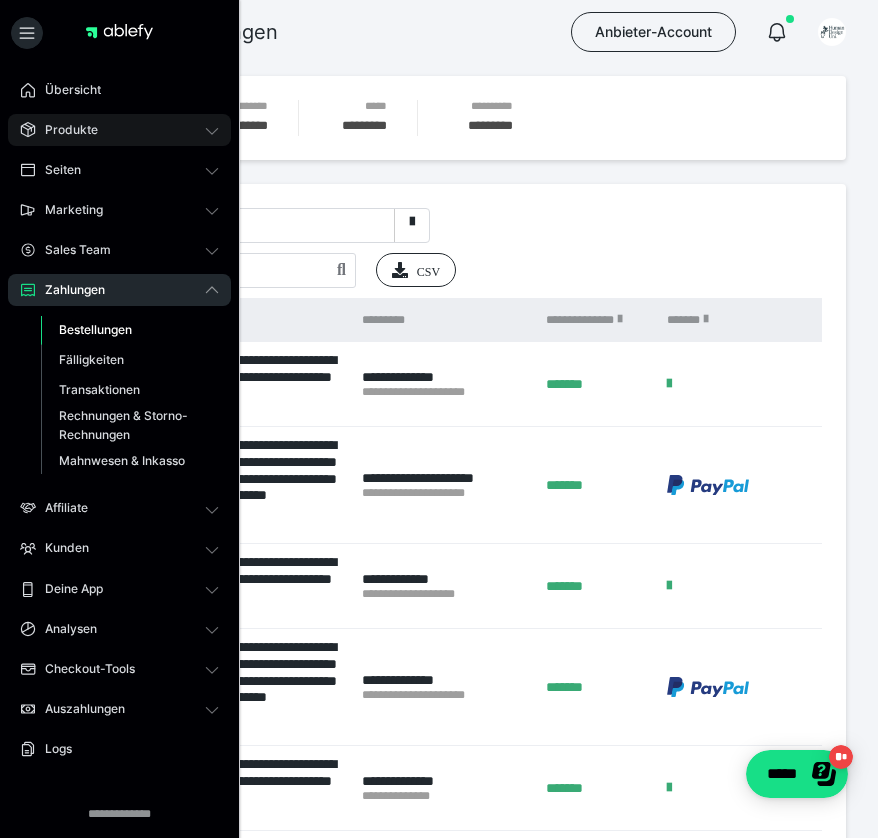 click on "Produkte" at bounding box center (64, 130) 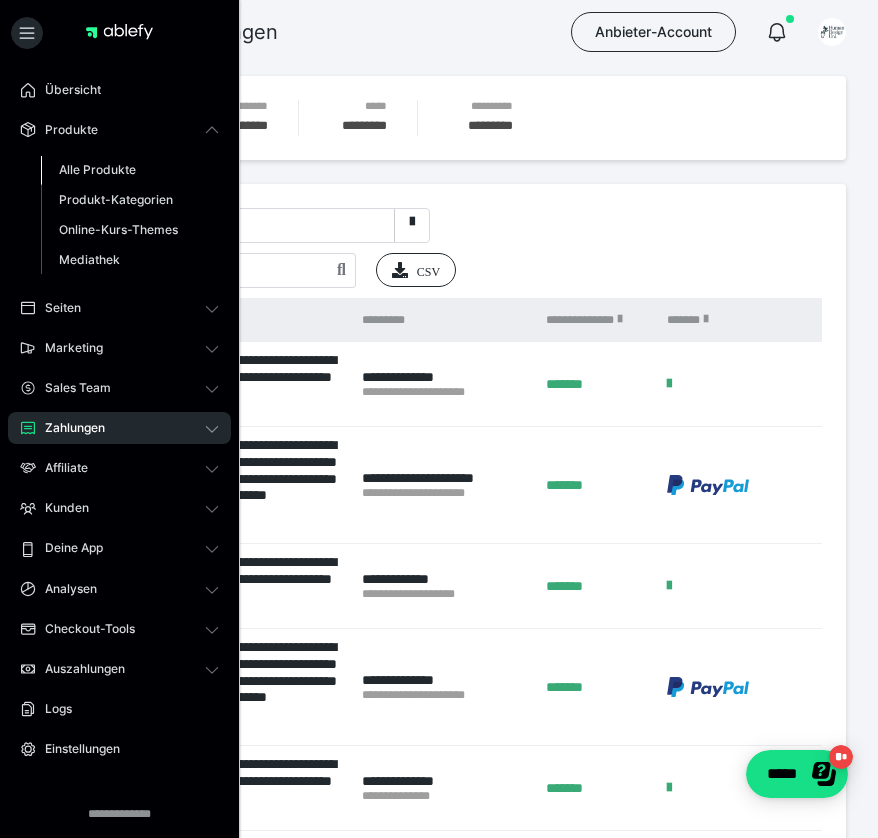 click on "Alle Produkte" at bounding box center (97, 169) 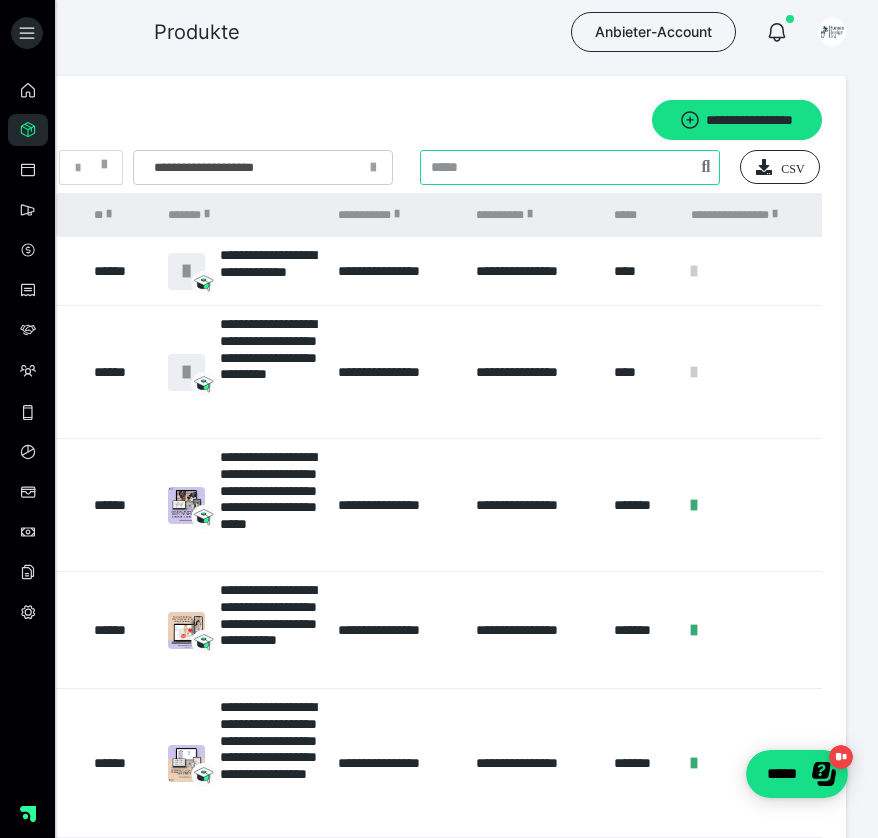 click at bounding box center [570, 167] 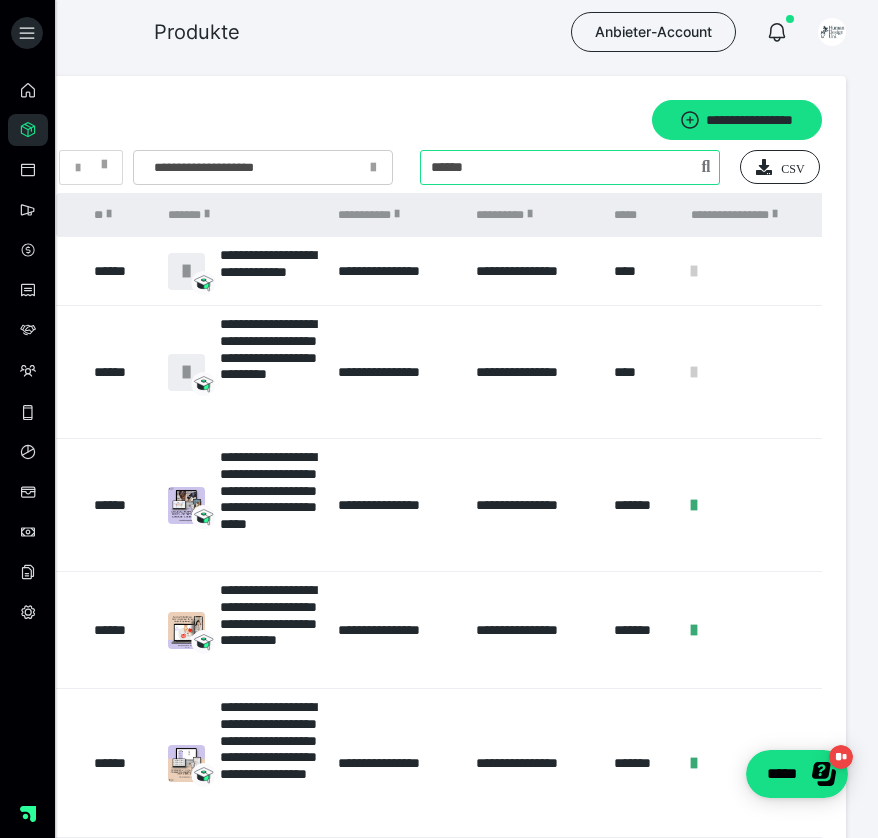 type on "******" 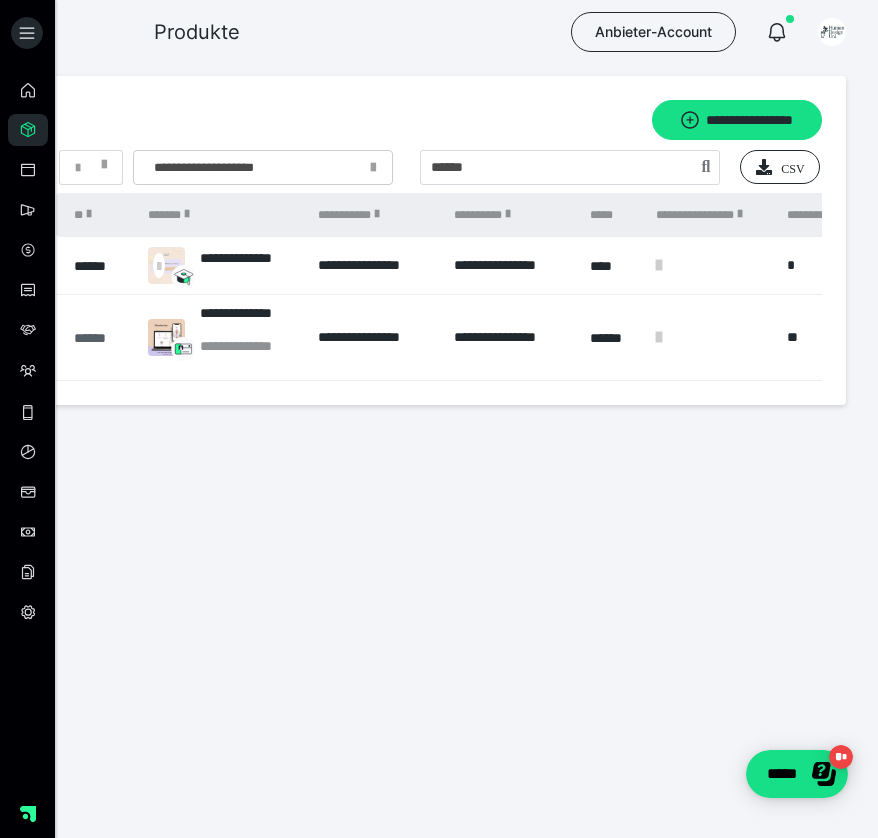 click on "******" at bounding box center [101, 338] 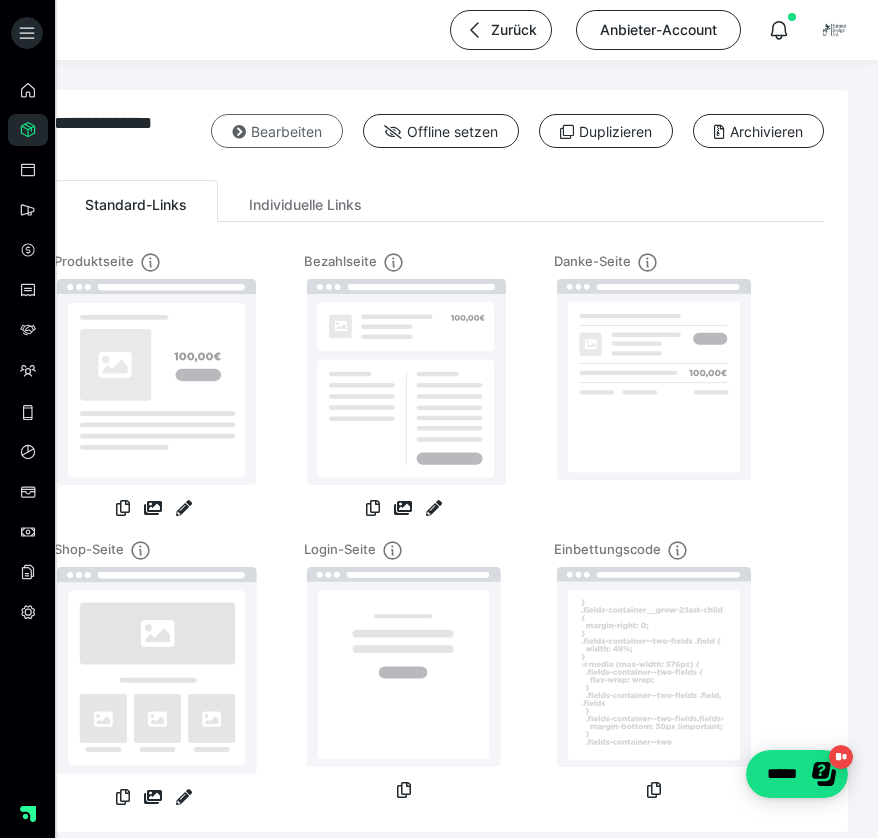 click on "Bearbeiten" at bounding box center [277, 131] 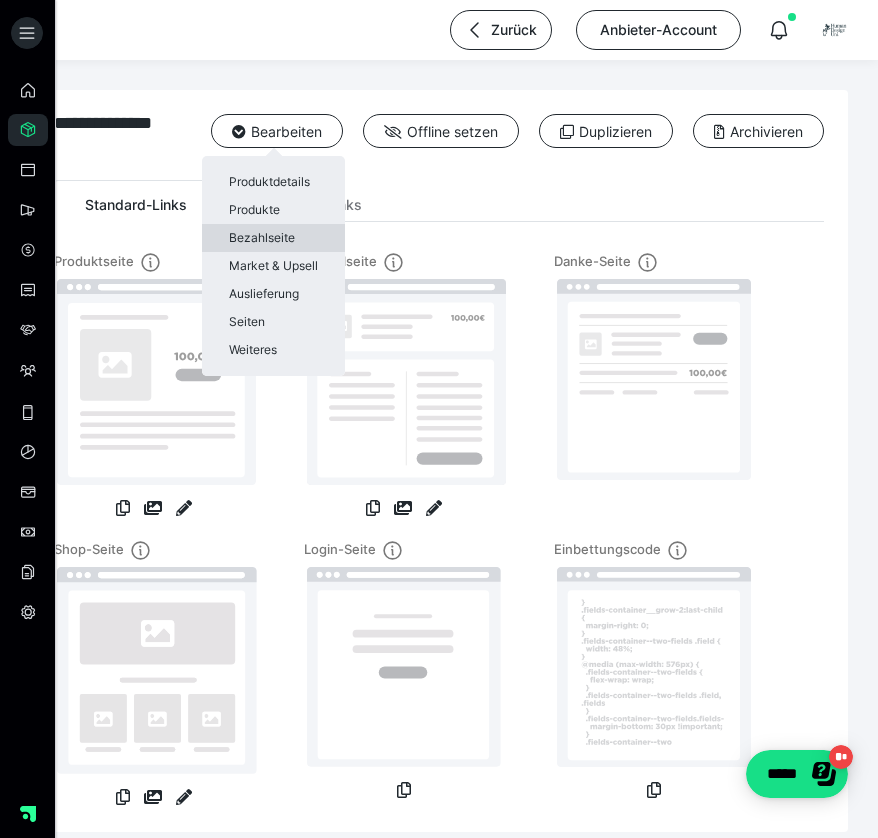 click on "Bezahlseite" at bounding box center [273, 238] 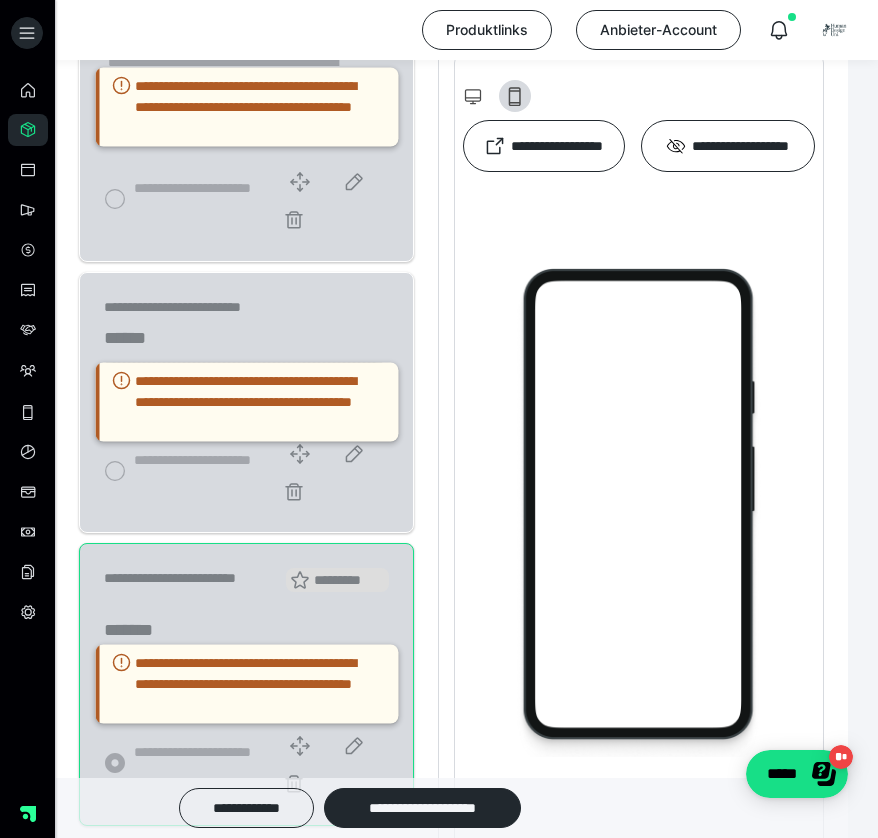 scroll, scrollTop: 1711, scrollLeft: 0, axis: vertical 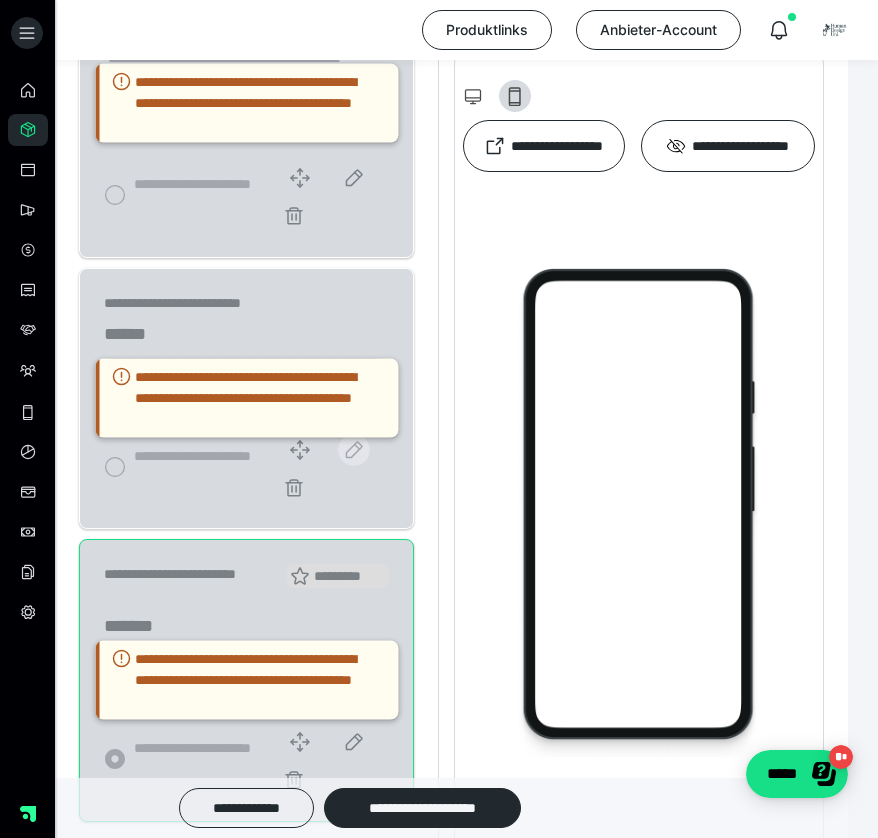 click 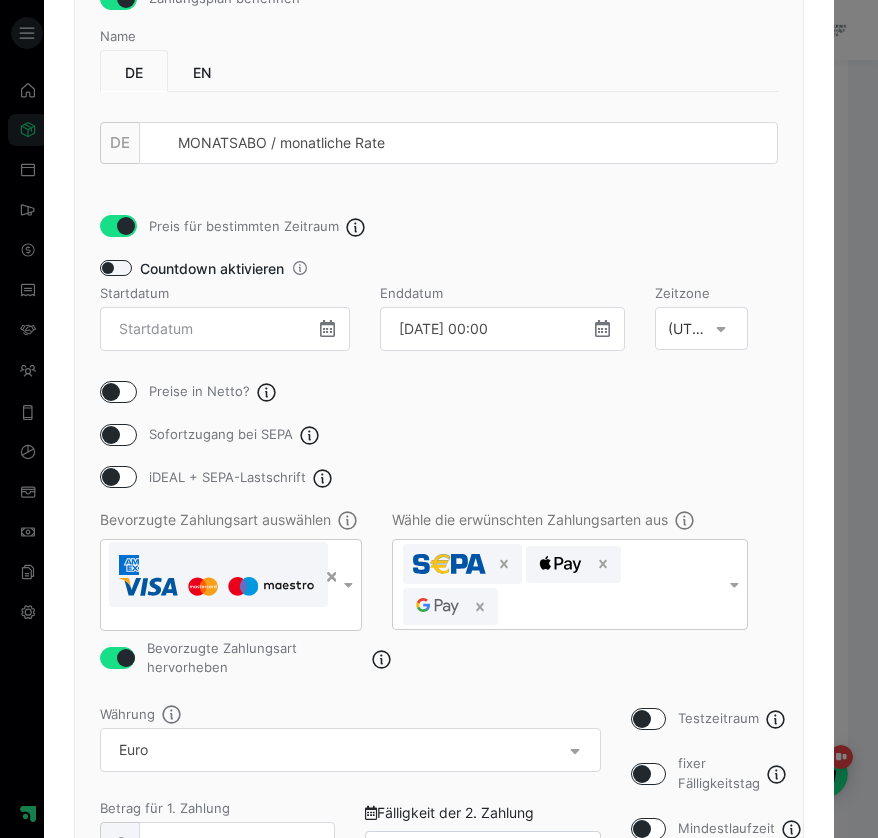 scroll, scrollTop: 295, scrollLeft: 0, axis: vertical 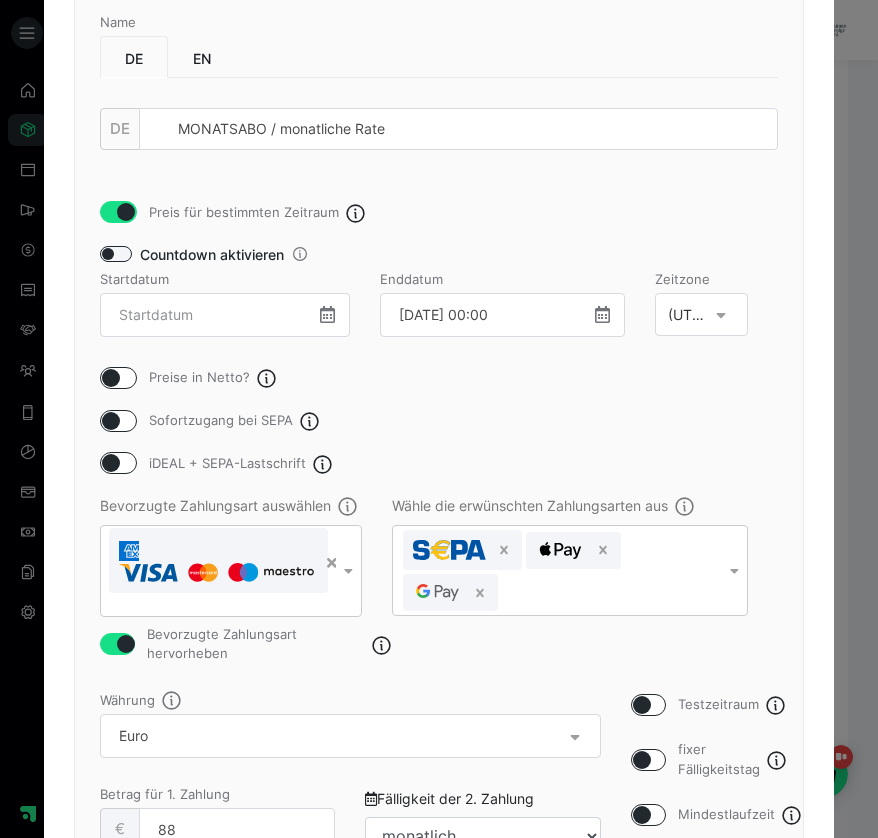 click at bounding box center (602, 314) 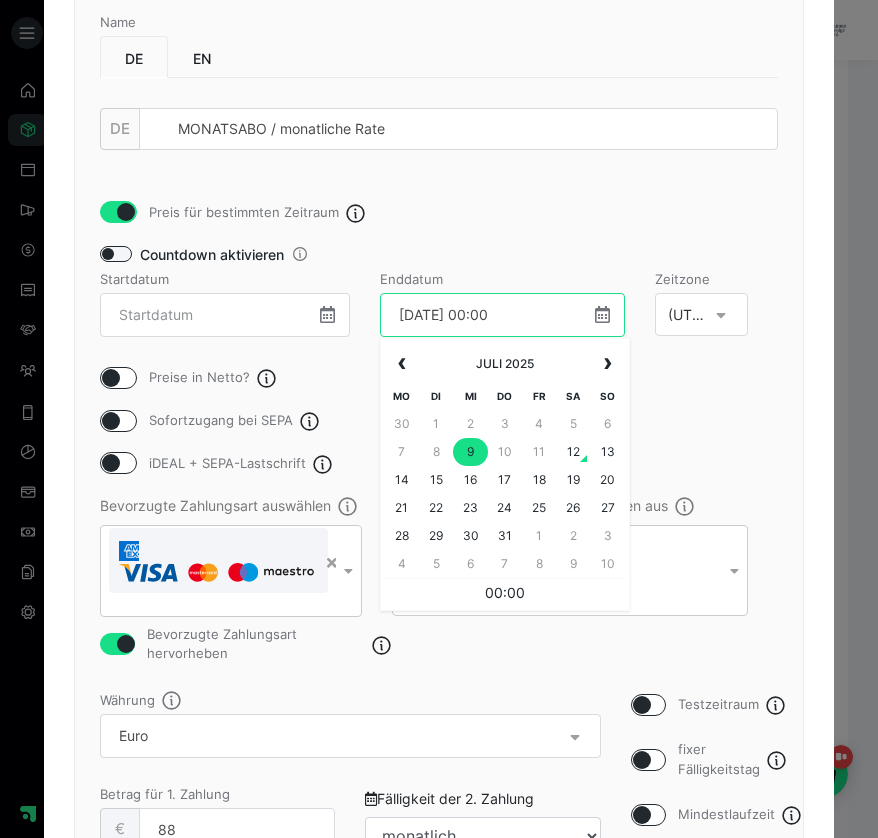 click on "09.07.25 00:00" at bounding box center [502, 315] 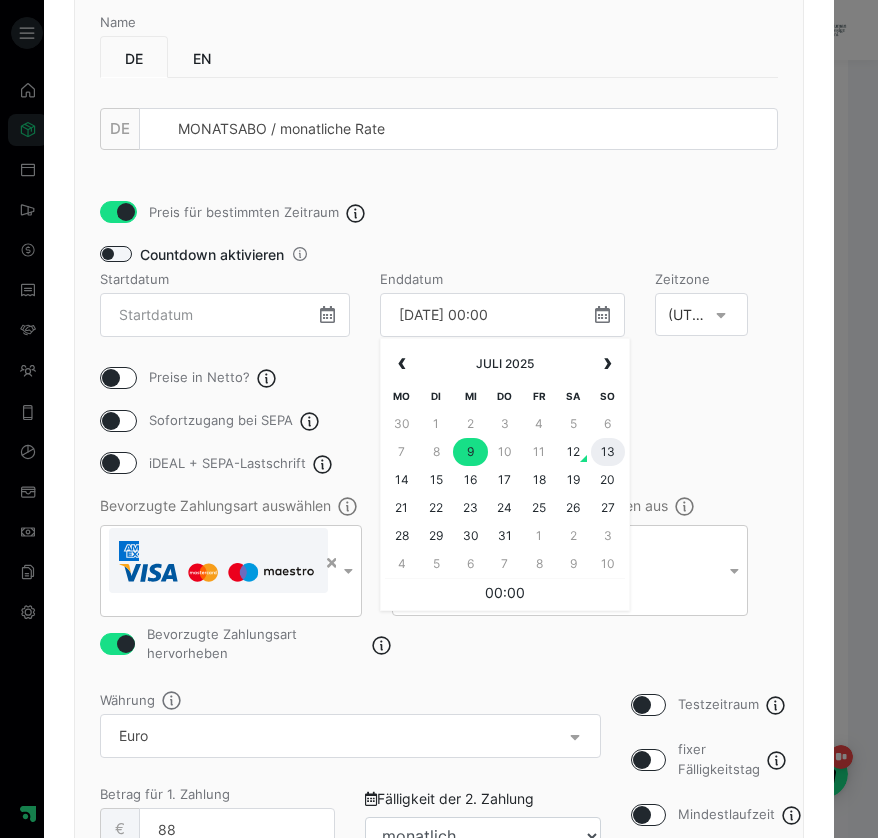 click on "13" at bounding box center [608, 452] 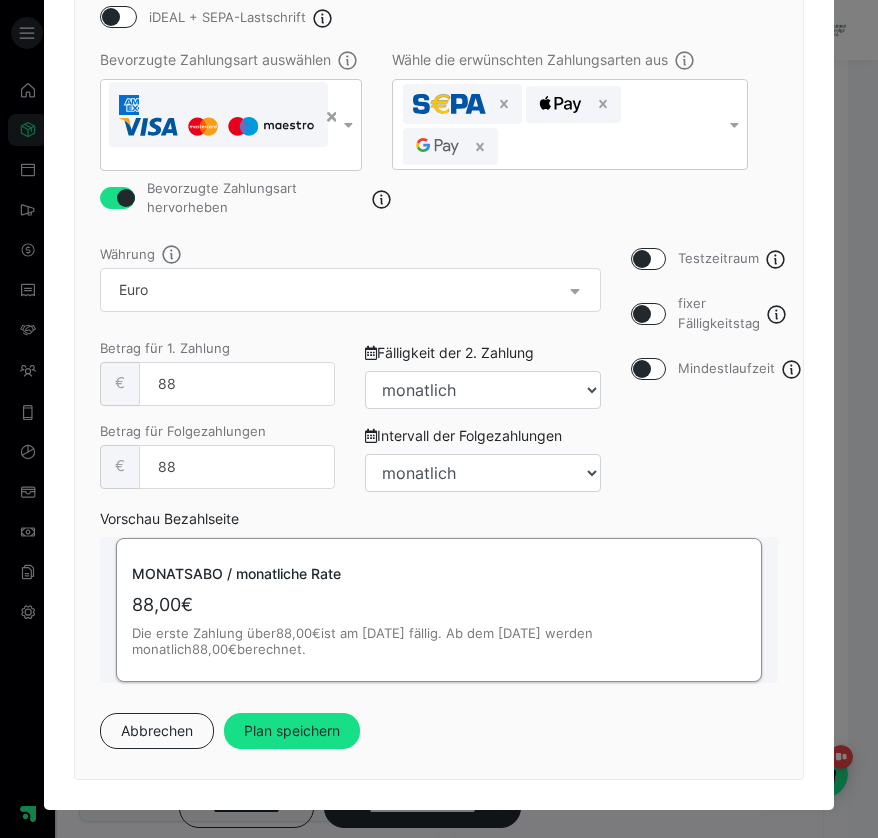 scroll, scrollTop: 742, scrollLeft: 0, axis: vertical 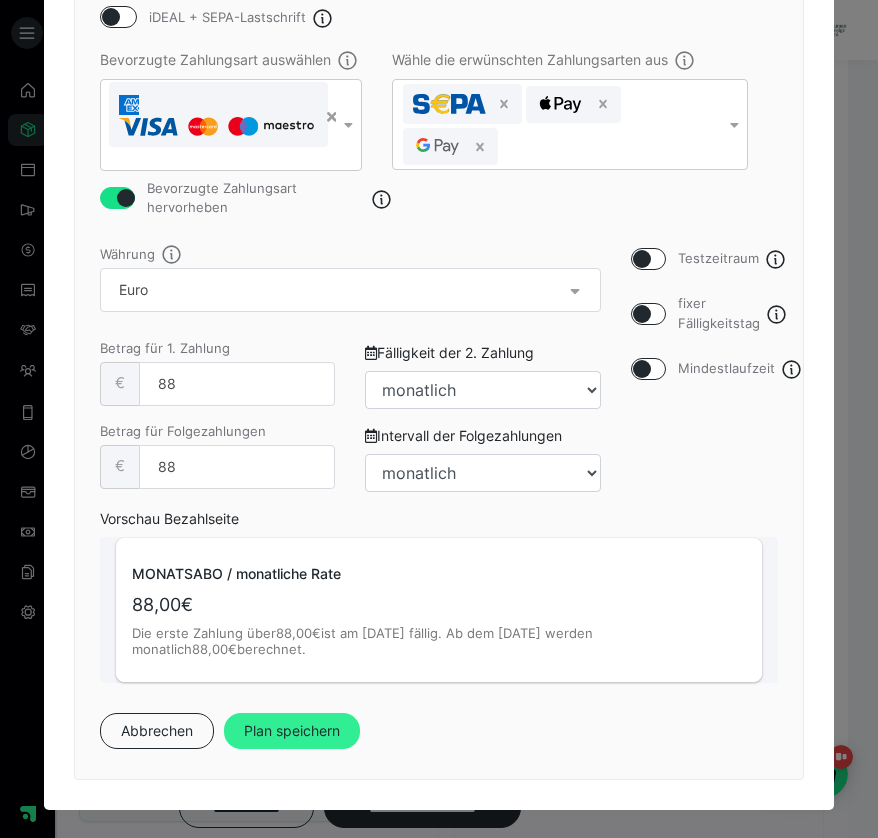 click on "Plan speichern" at bounding box center (292, 731) 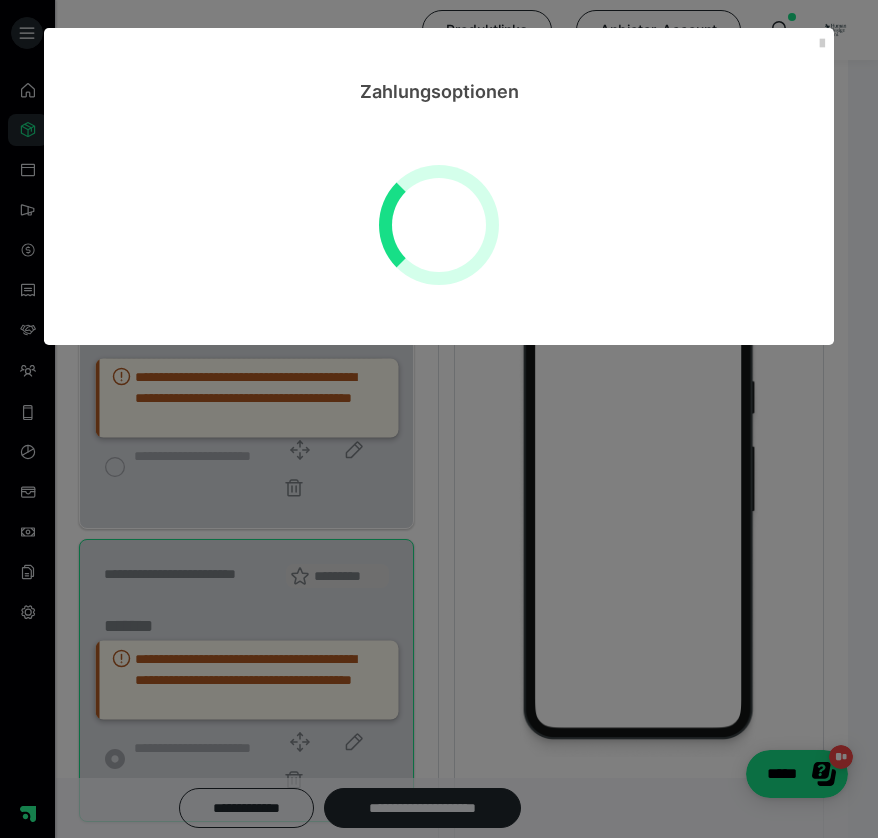scroll, scrollTop: 0, scrollLeft: 0, axis: both 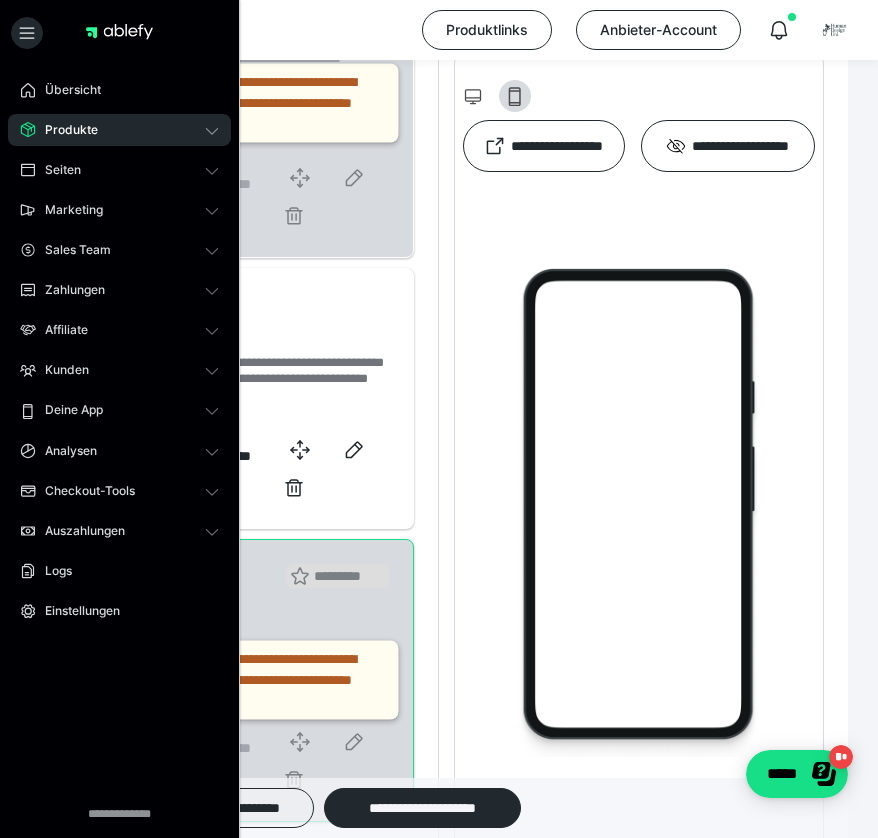 click on "Produkte" at bounding box center [64, 130] 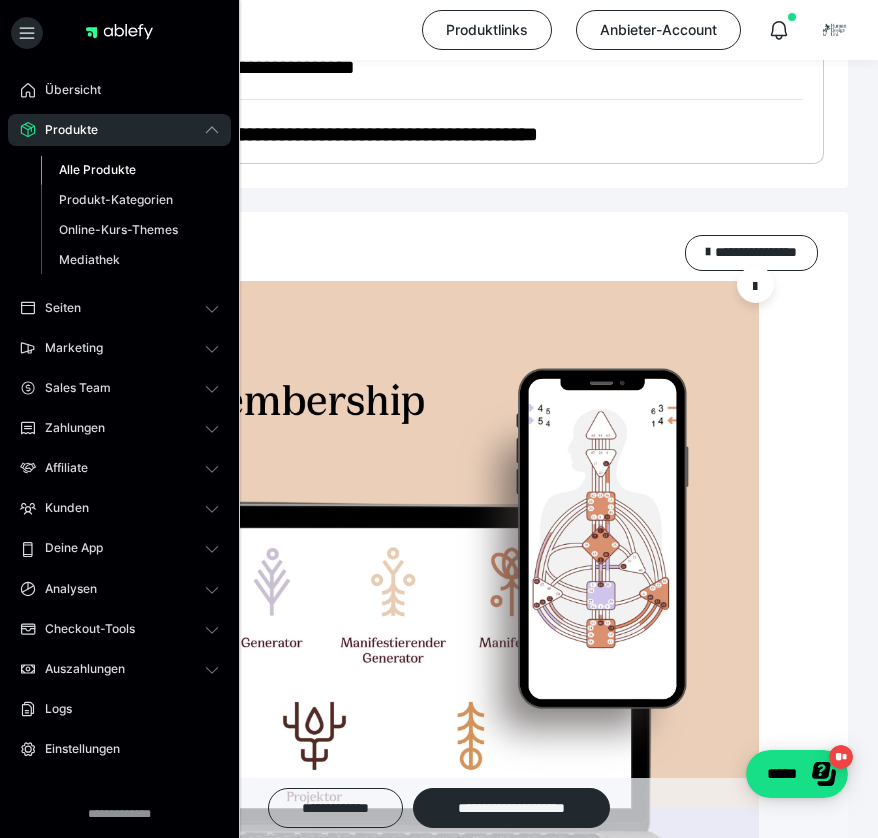 click on "Alle Produkte" at bounding box center [97, 169] 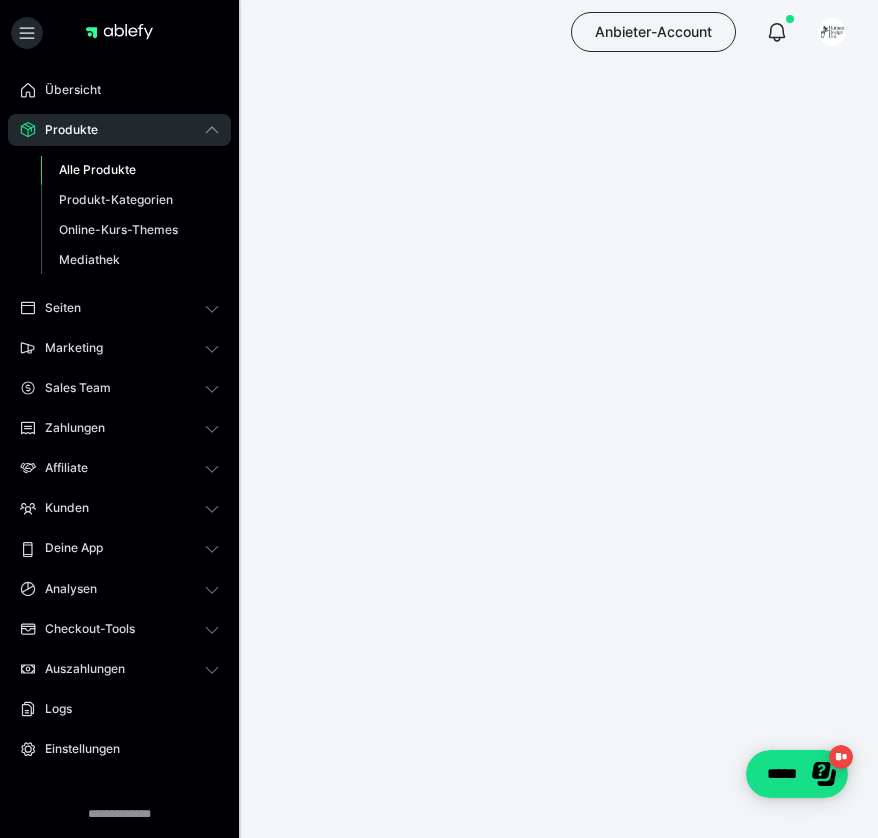 scroll, scrollTop: 0, scrollLeft: 0, axis: both 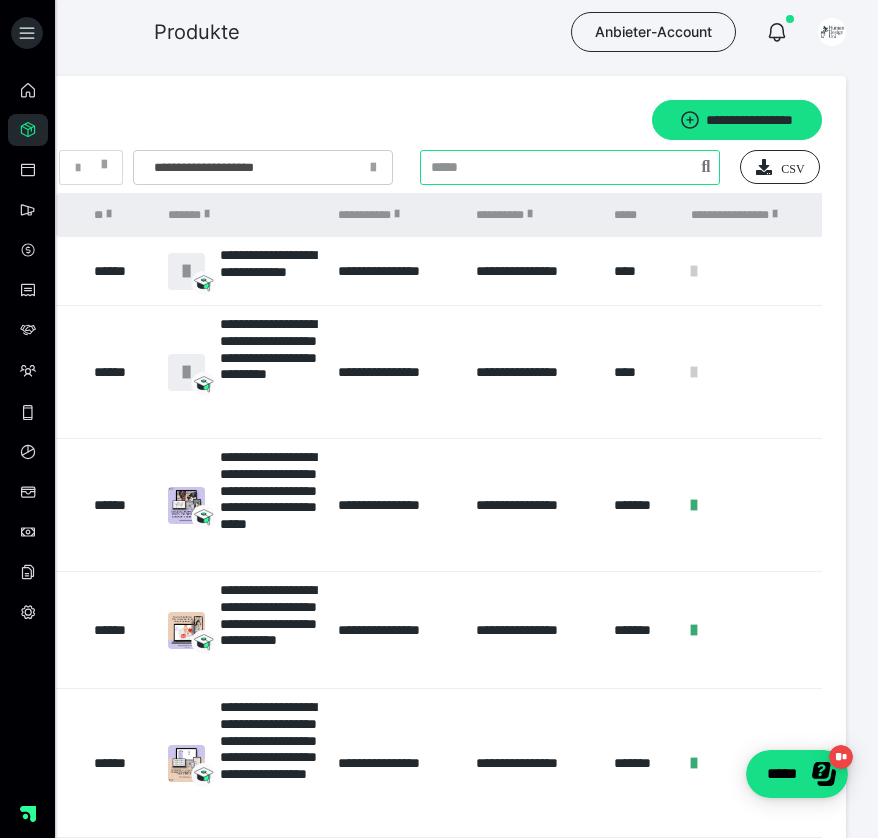 click at bounding box center (570, 167) 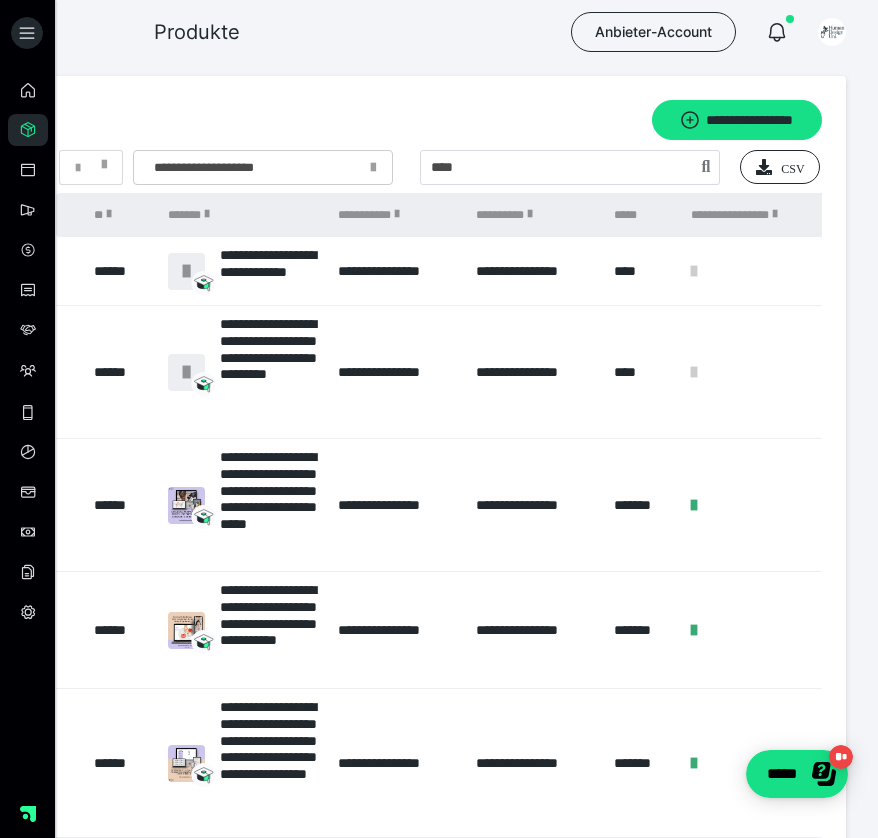 click on "**********" at bounding box center [439, 868] 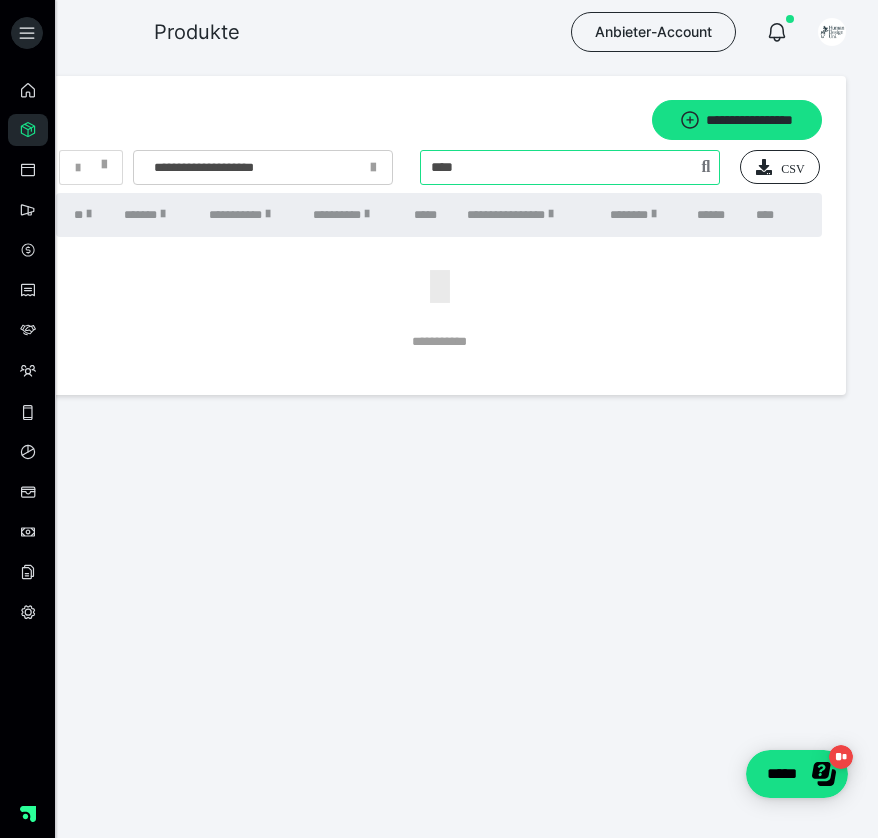 click at bounding box center [570, 167] 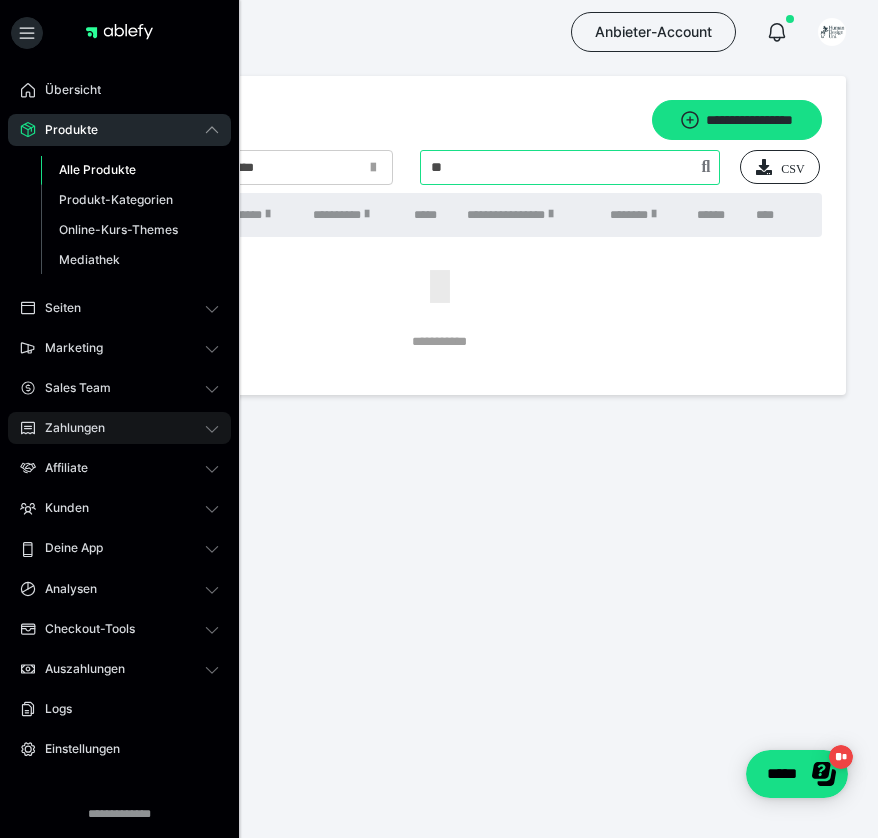 type on "**" 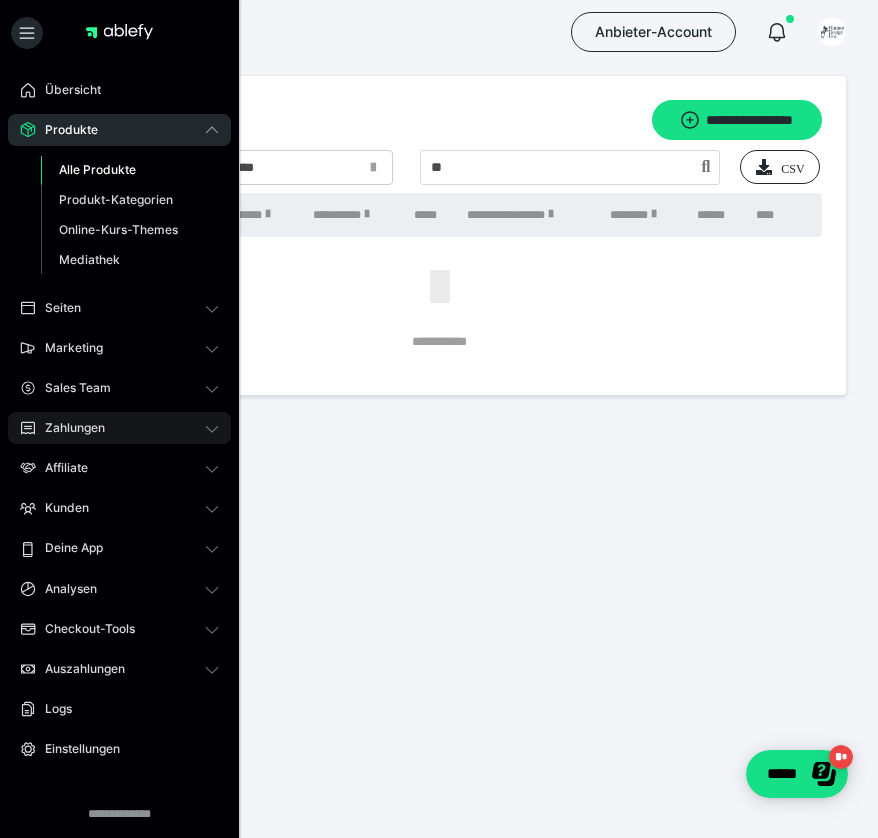 click on "Zahlungen" at bounding box center (68, 428) 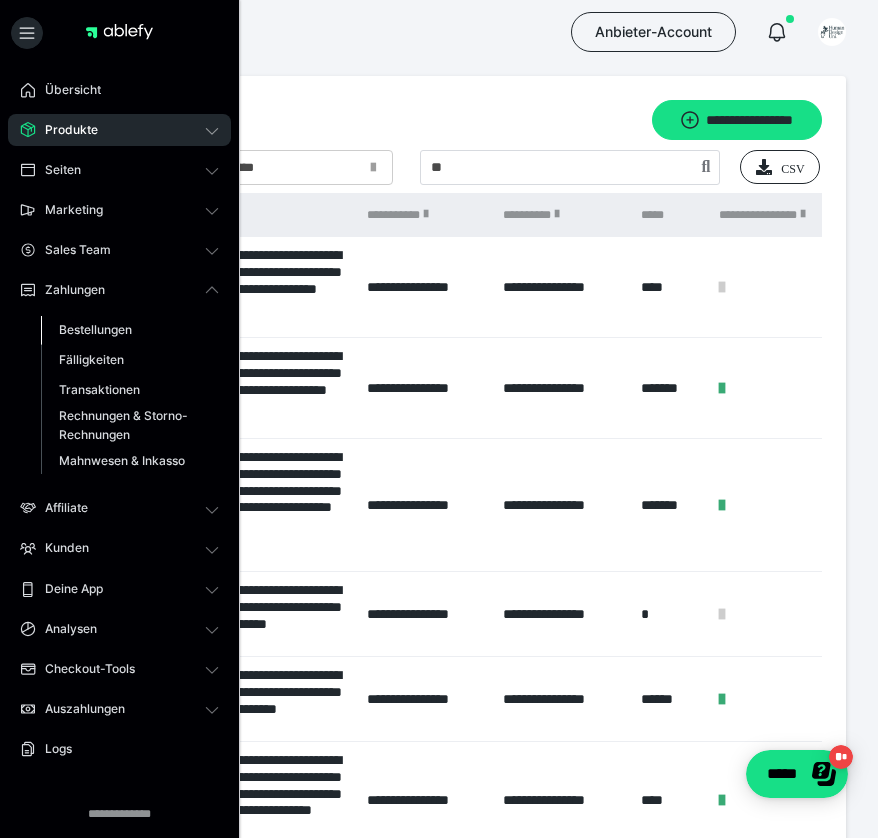 click on "Bestellungen" at bounding box center (95, 329) 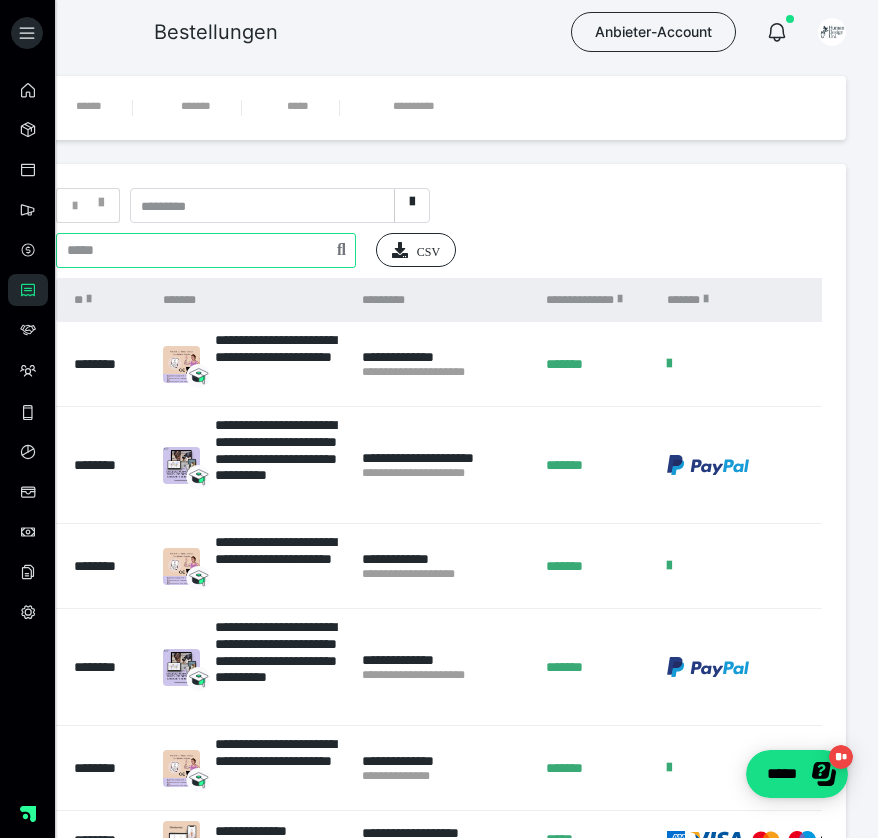 click at bounding box center [206, 250] 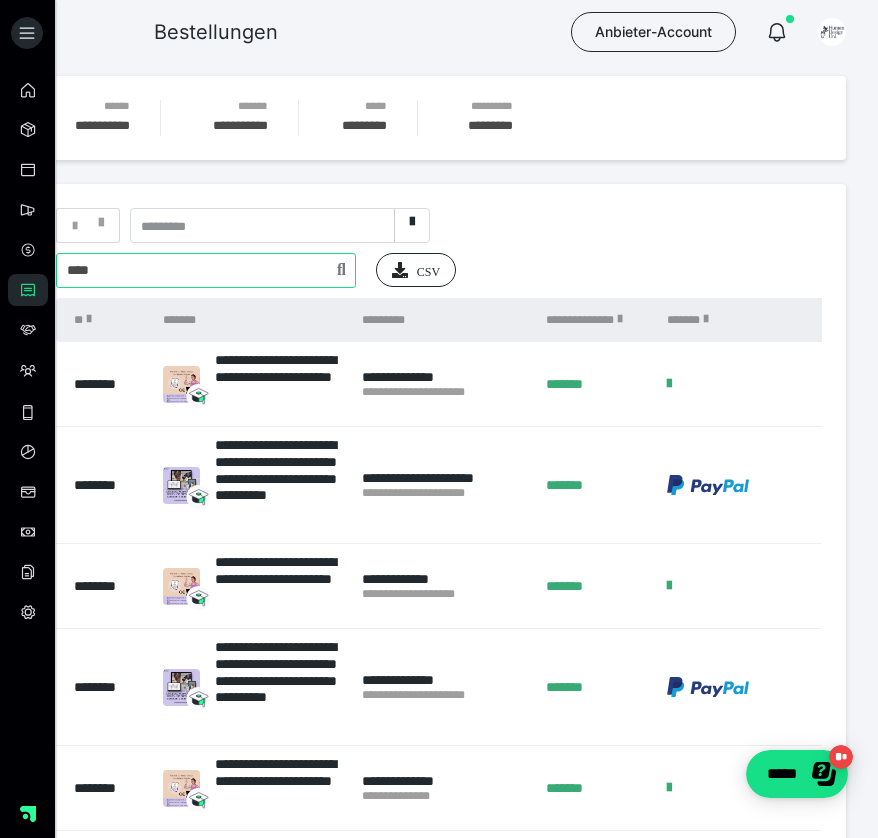 type on "****" 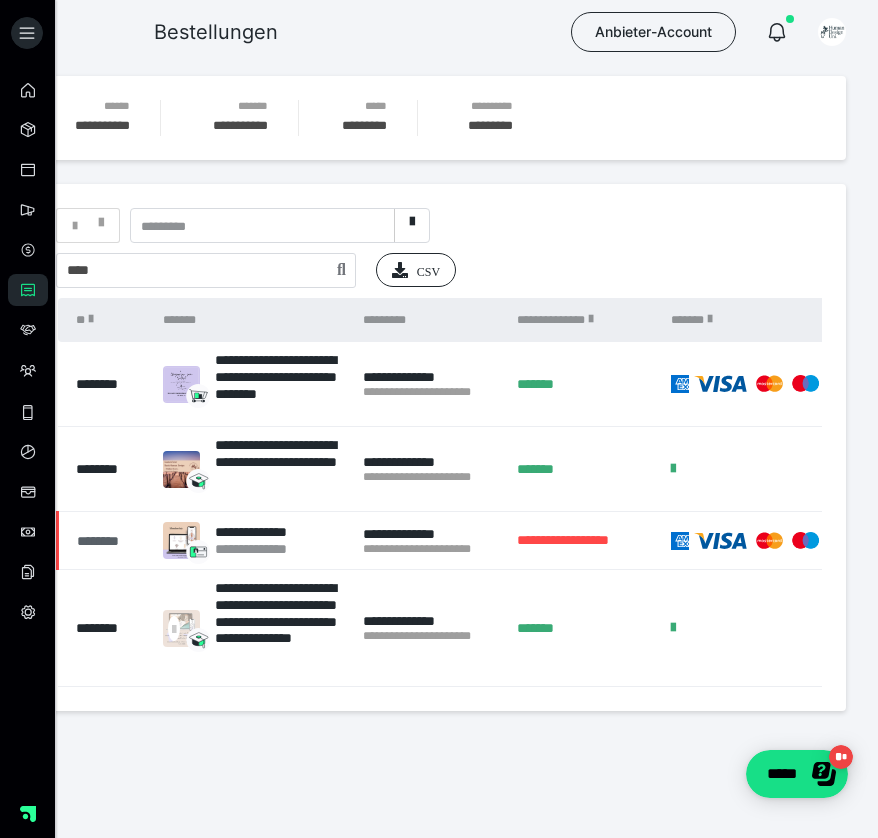 click on "********" at bounding box center (110, 541) 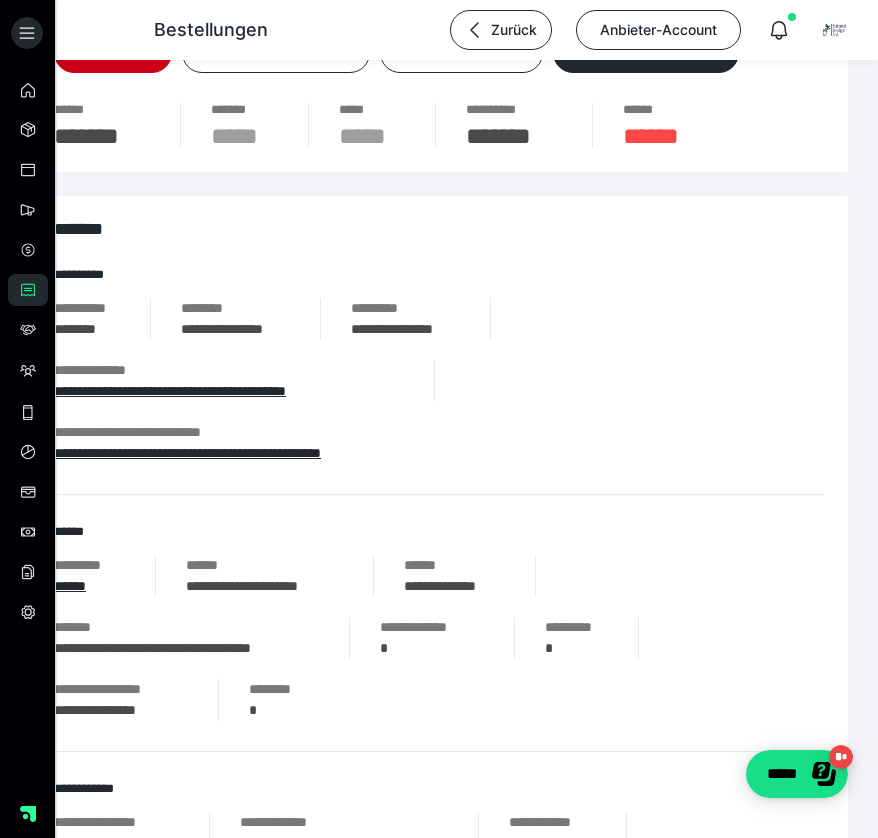 scroll, scrollTop: 134, scrollLeft: 0, axis: vertical 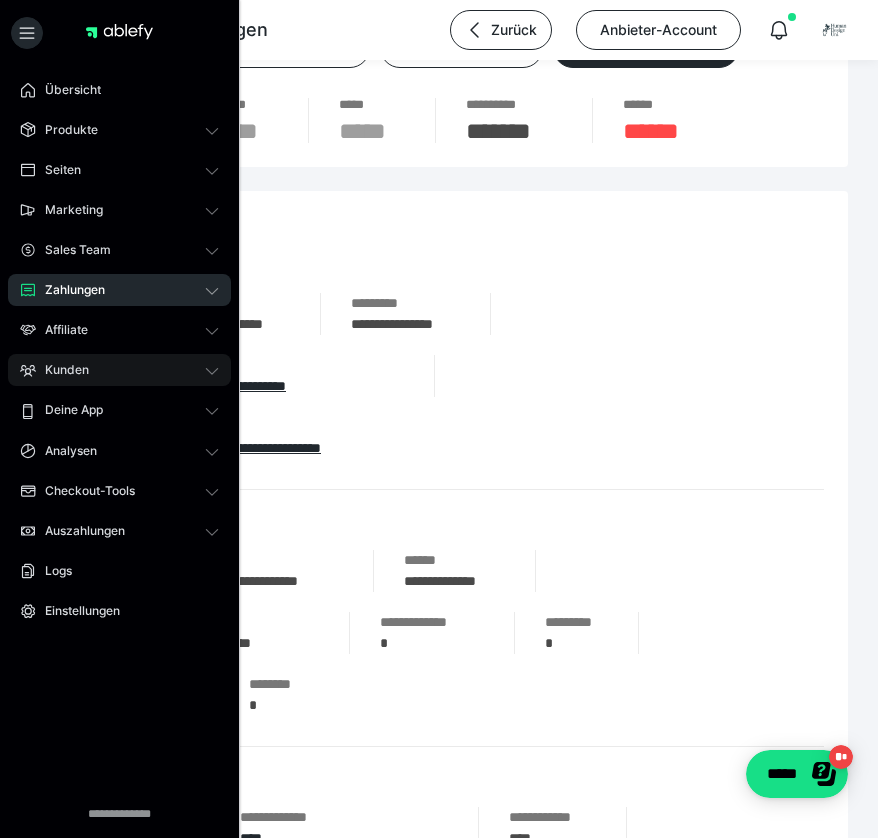 click on "Kunden" at bounding box center (60, 370) 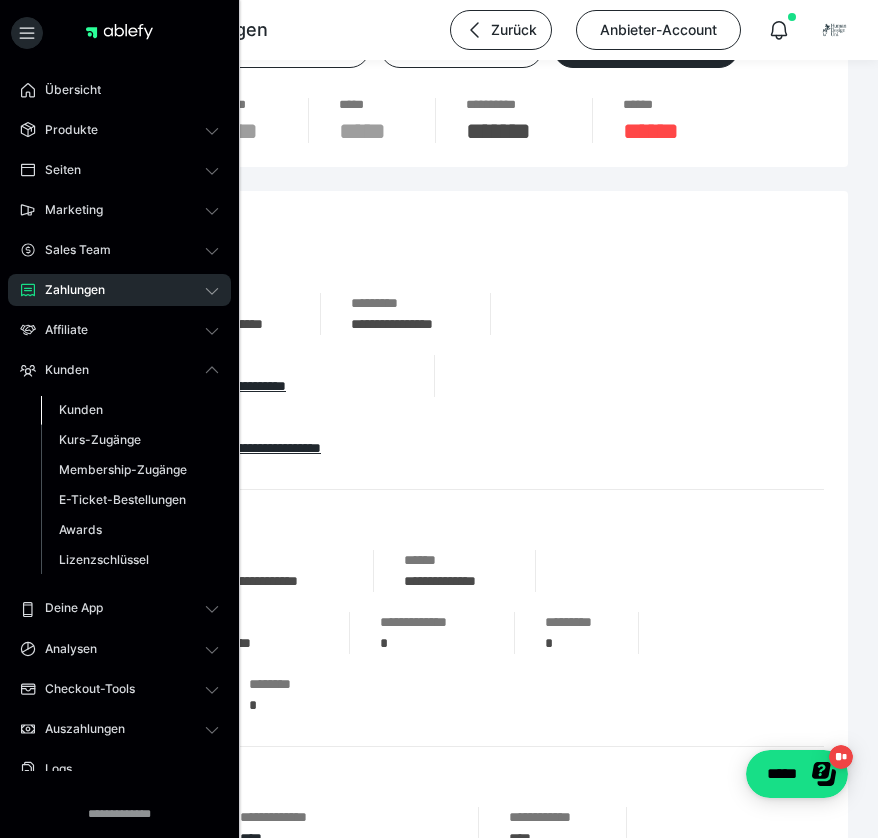 click on "Kunden" at bounding box center (81, 409) 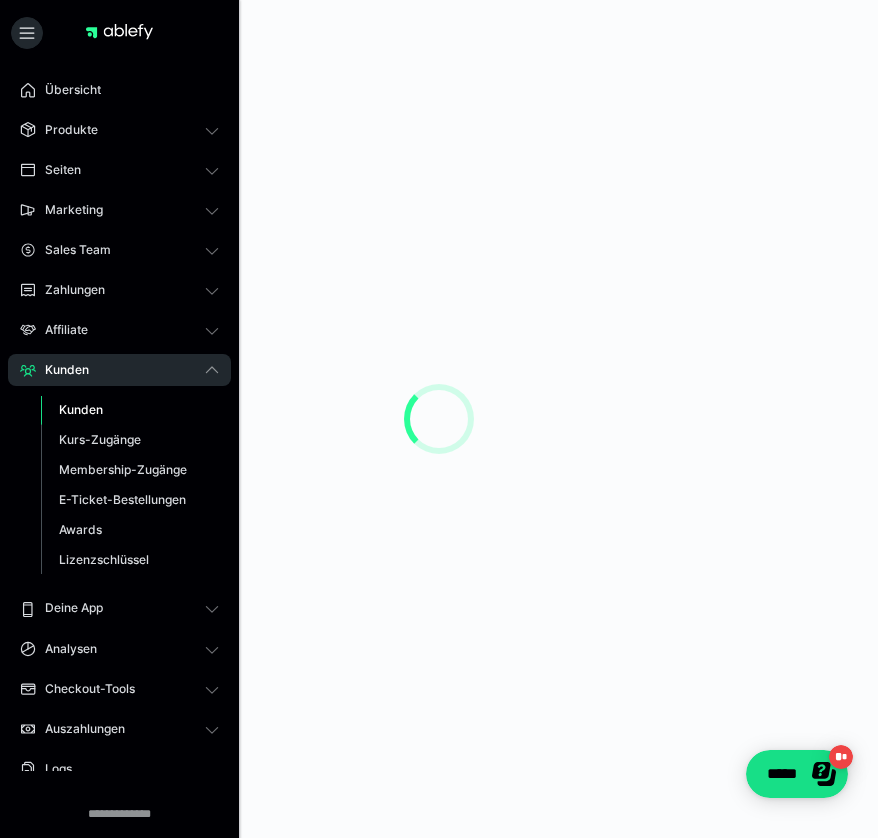 scroll, scrollTop: 0, scrollLeft: 0, axis: both 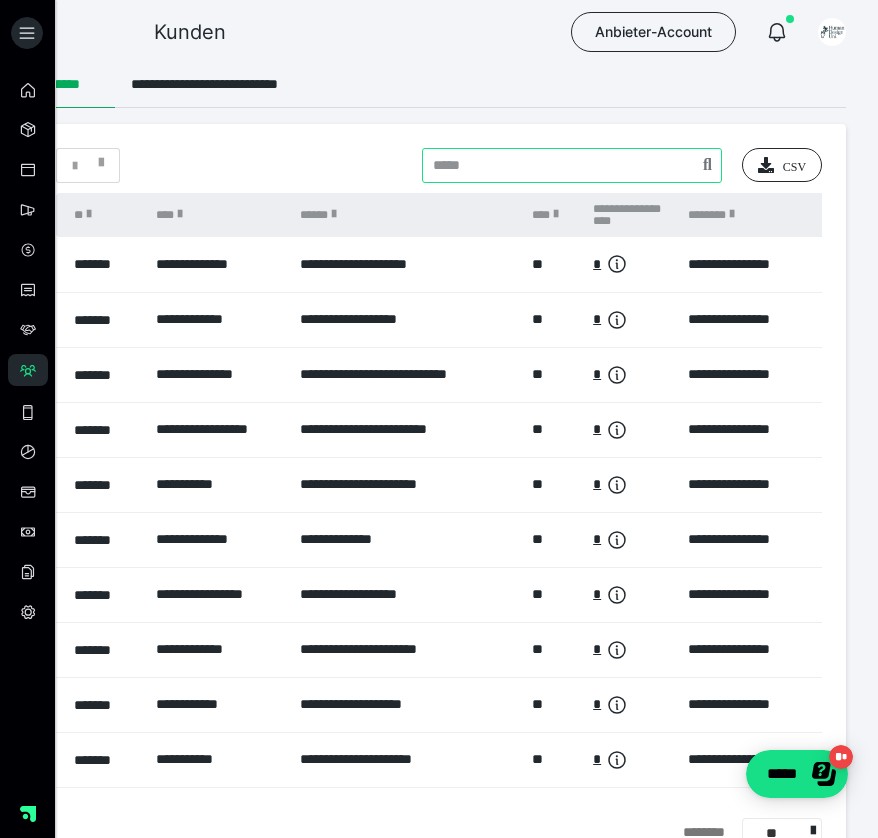 click at bounding box center [572, 165] 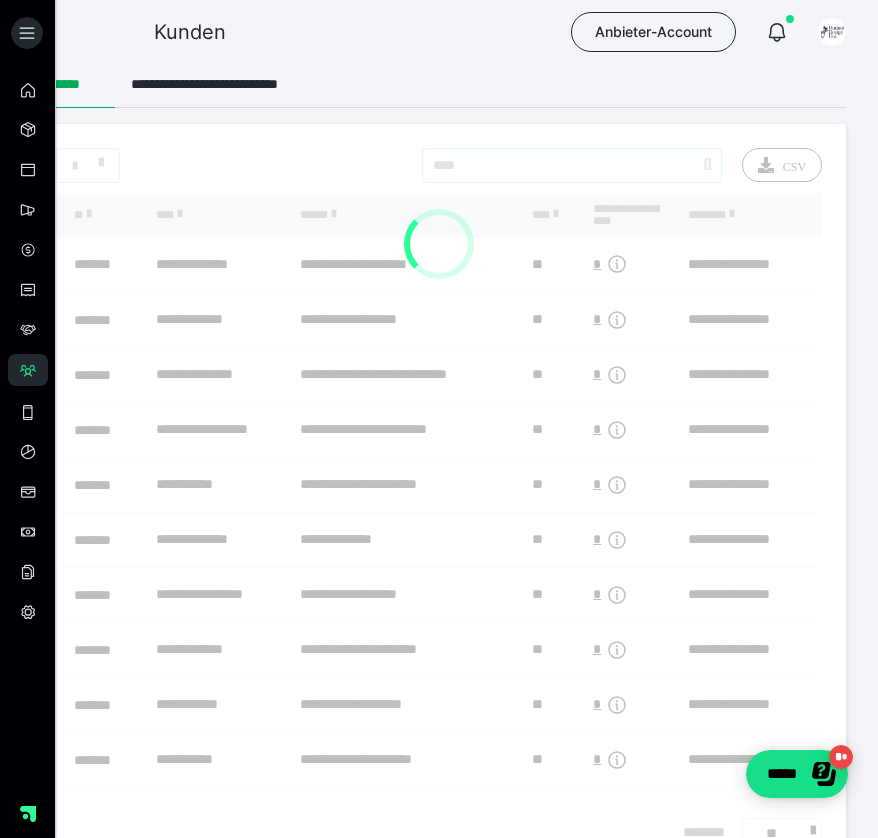 type on "****" 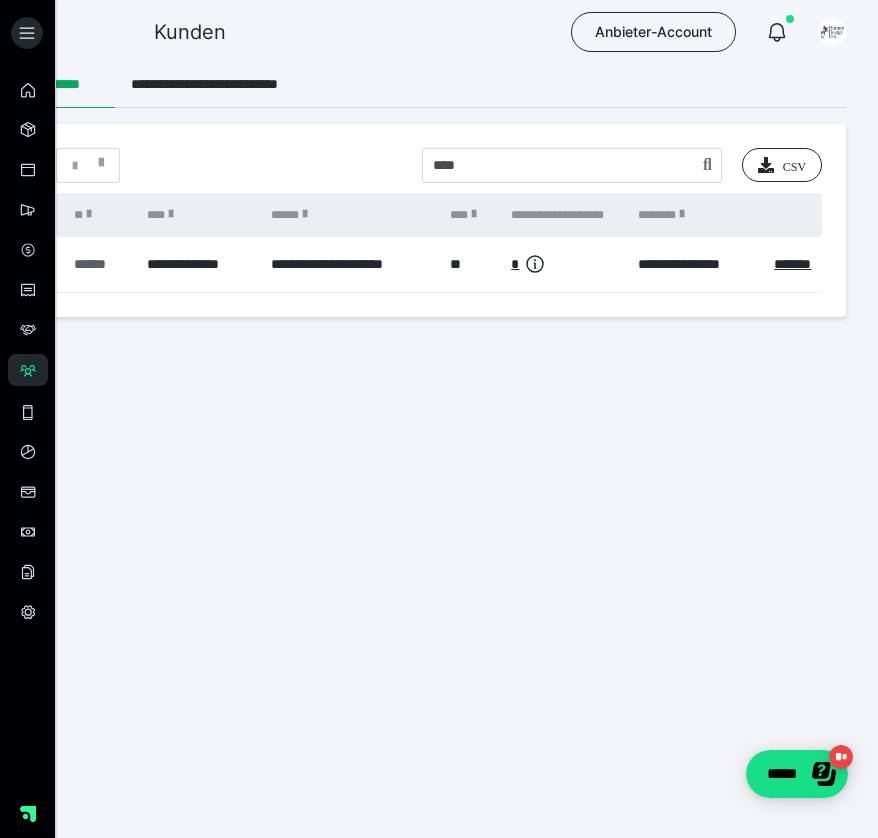 click on "******" at bounding box center [100, 264] 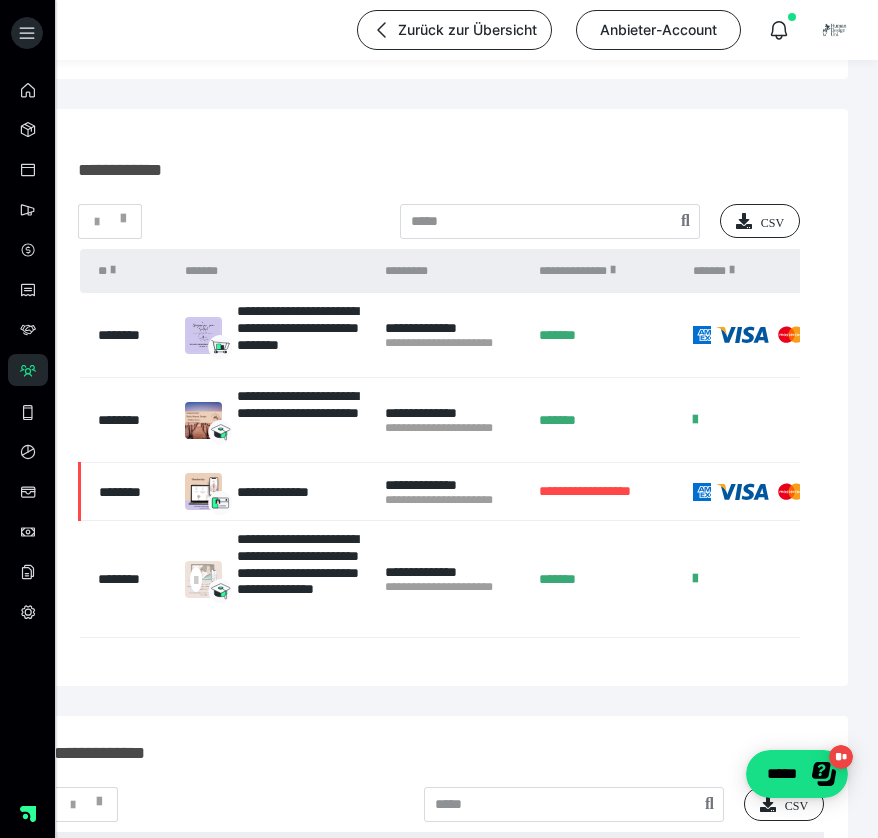 scroll, scrollTop: 214, scrollLeft: 0, axis: vertical 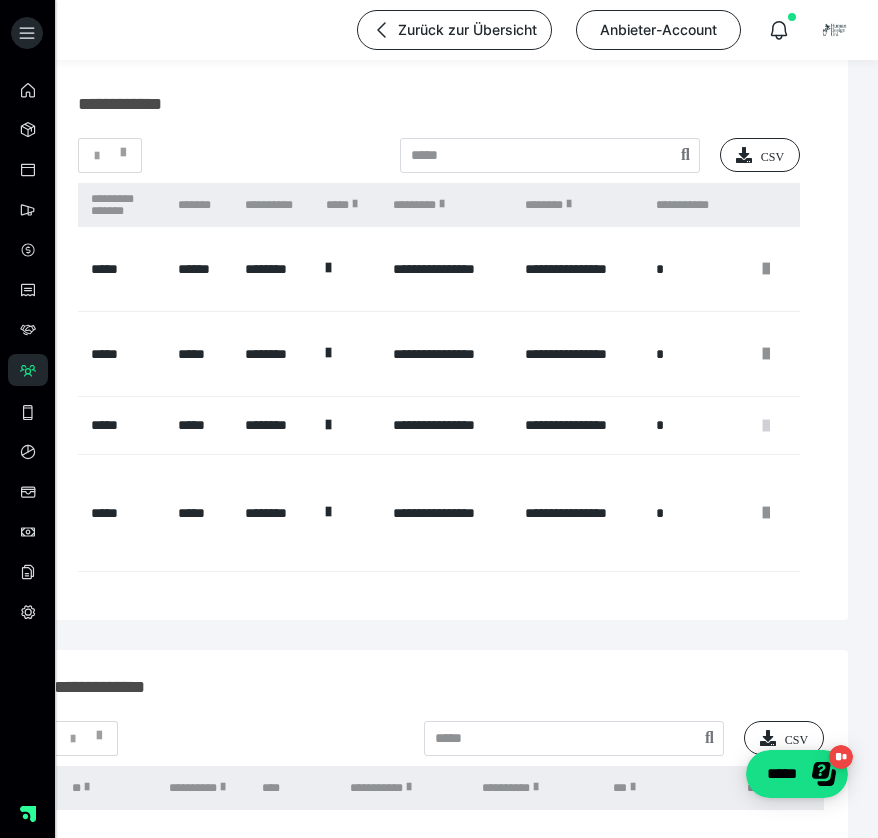 click at bounding box center [766, 426] 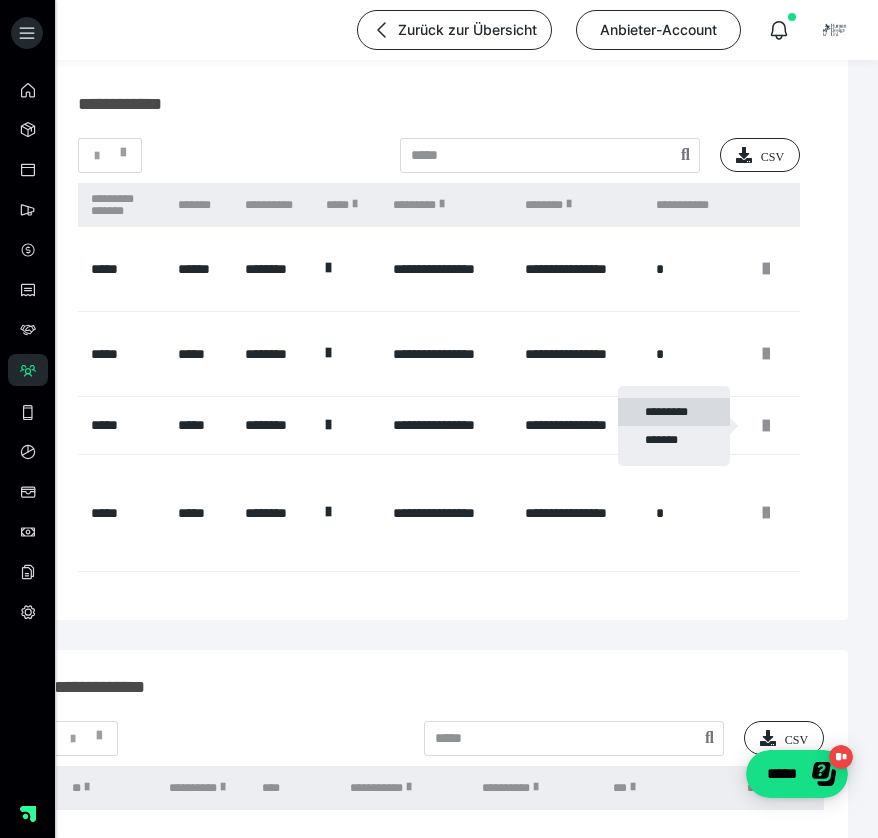 click on "*********" at bounding box center (674, 412) 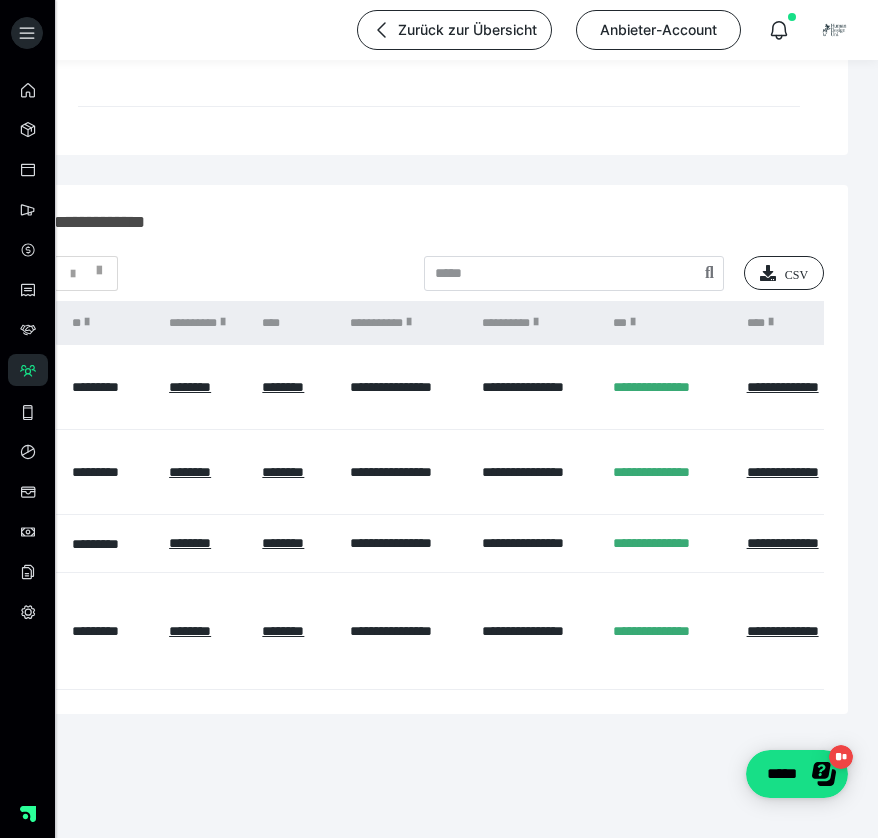 scroll, scrollTop: 679, scrollLeft: 0, axis: vertical 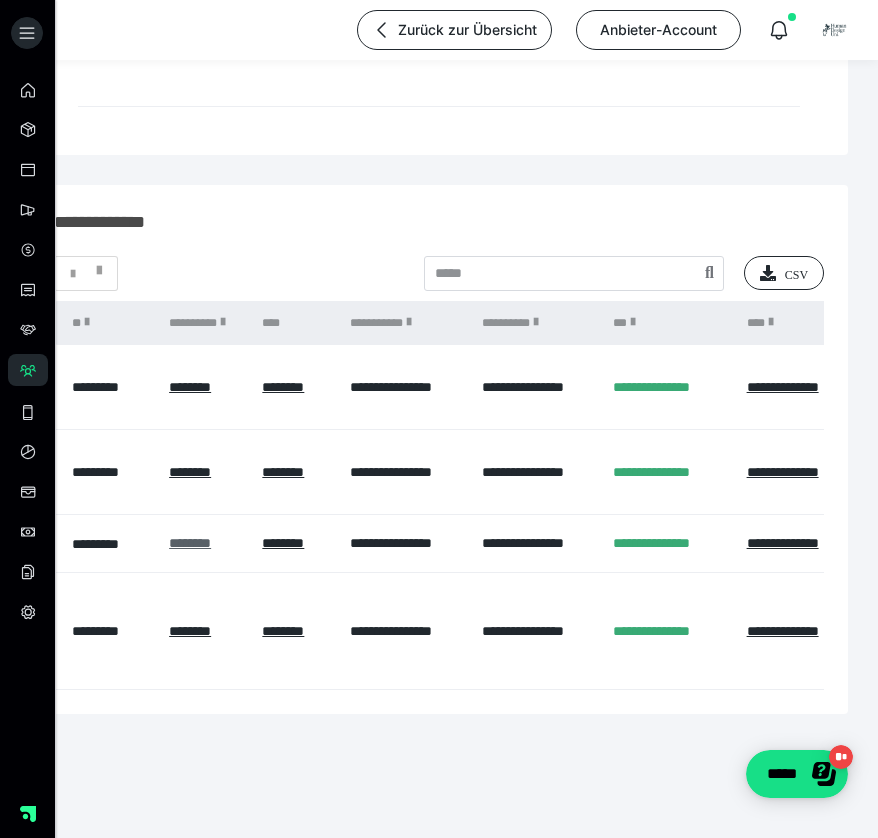click on "********" at bounding box center (190, 543) 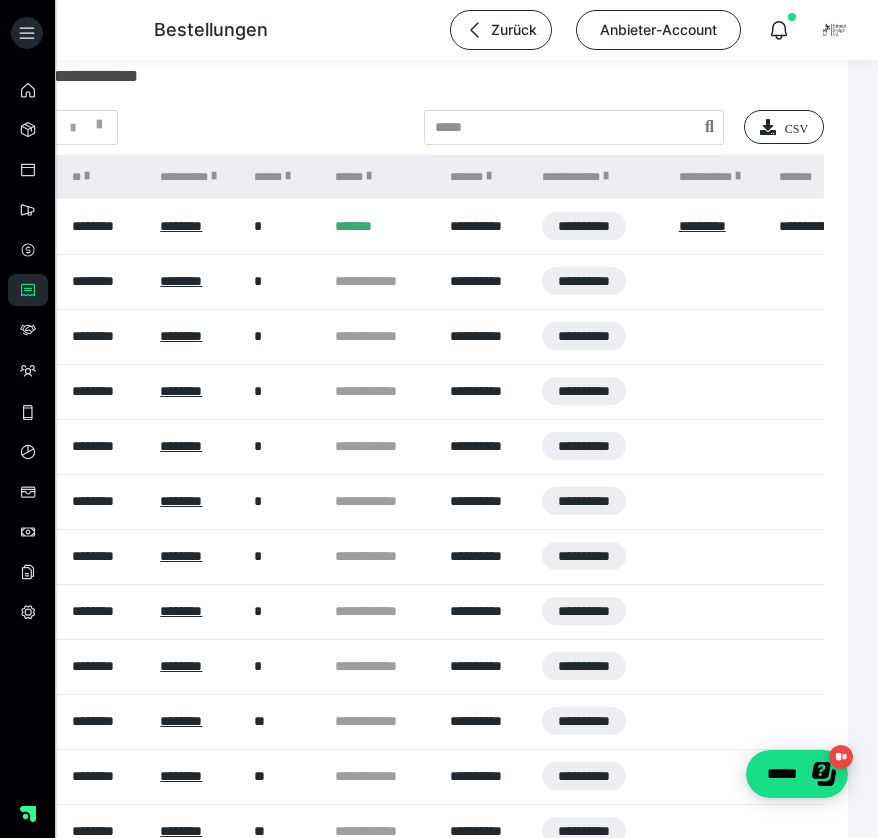 scroll, scrollTop: 1696, scrollLeft: 0, axis: vertical 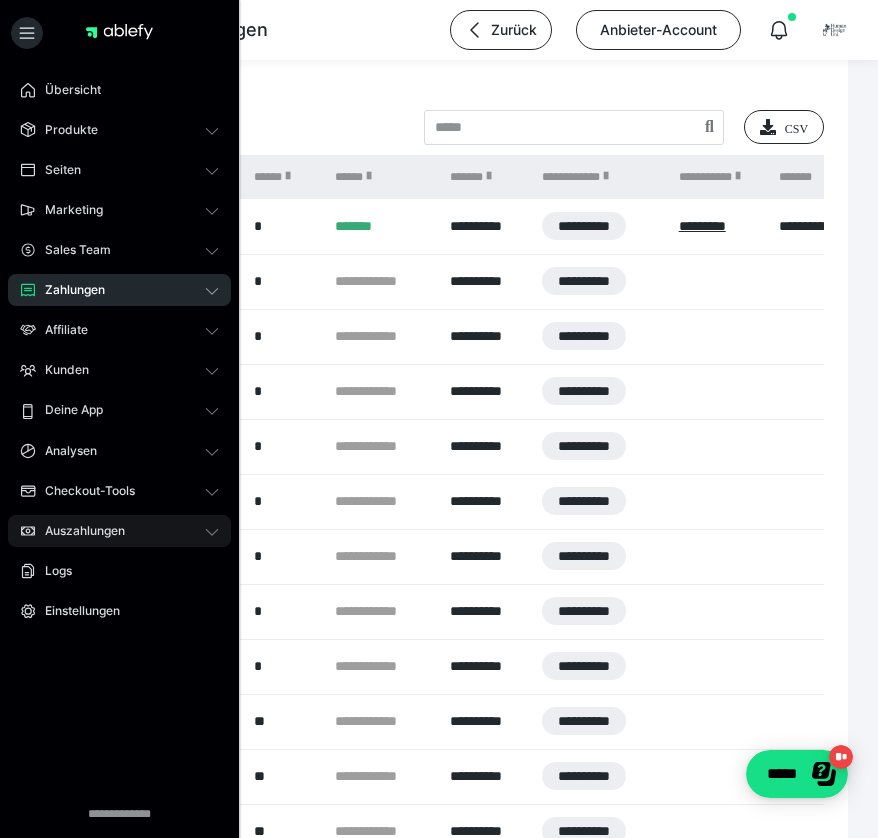 click on "Auszahlungen" at bounding box center [78, 531] 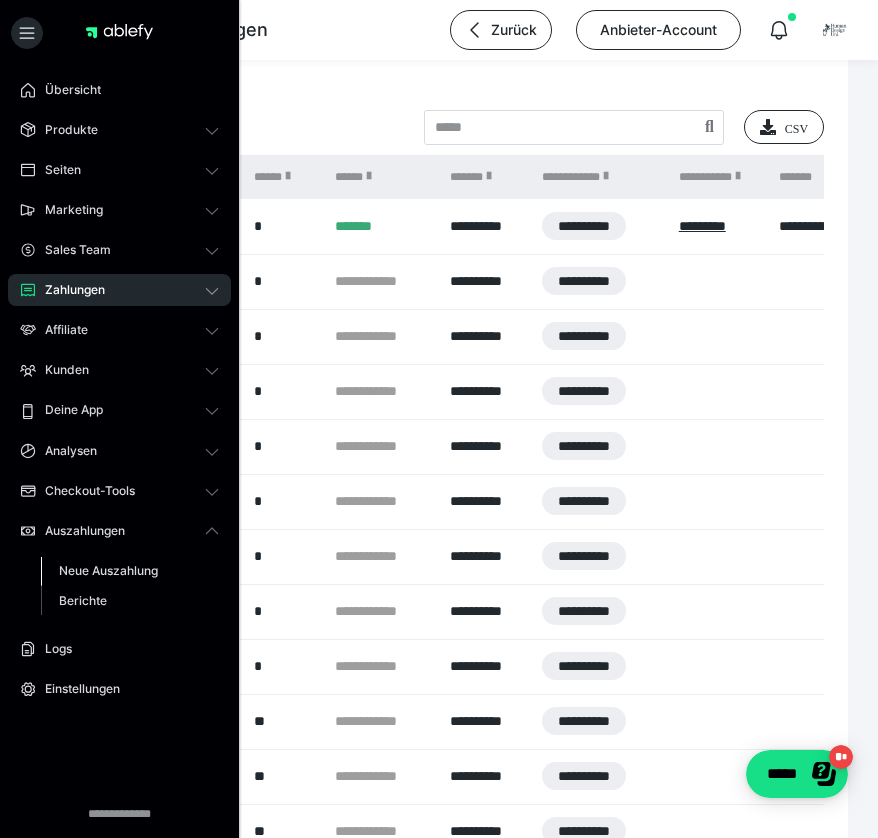 click on "Neue Auszahlung" at bounding box center [108, 570] 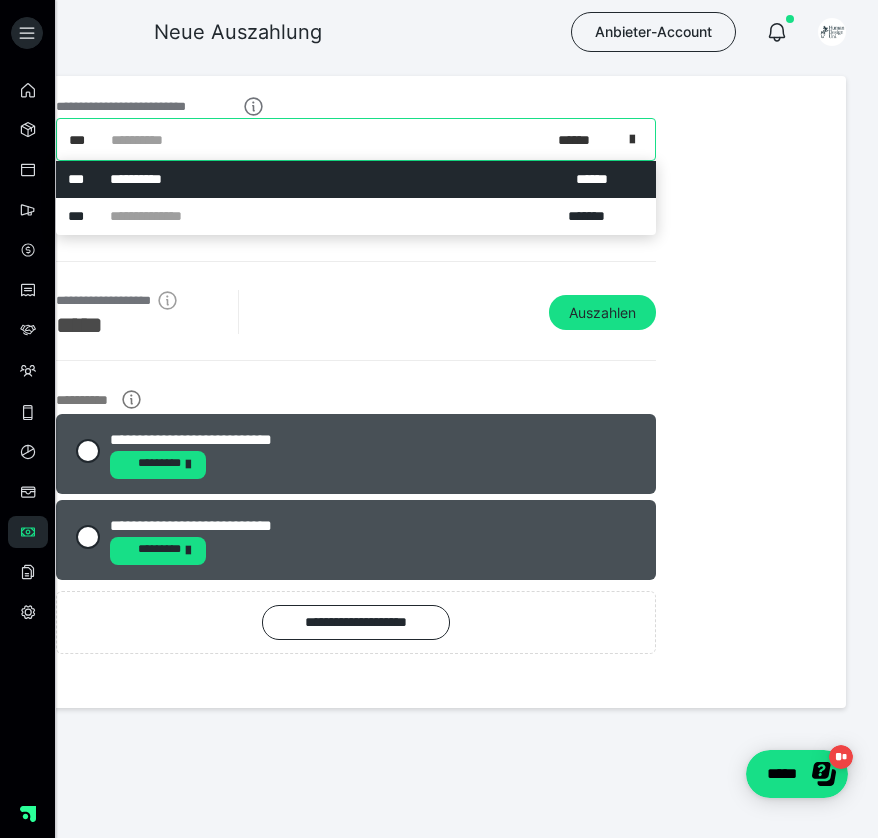 click at bounding box center (638, 139) 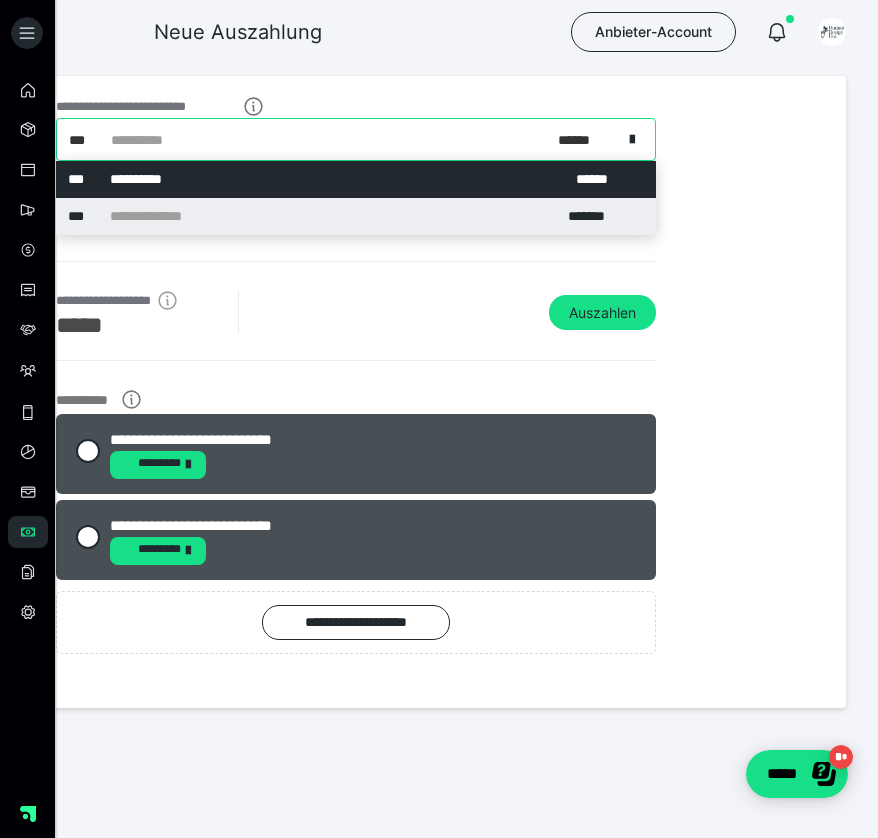 click on "*******" at bounding box center [596, 216] 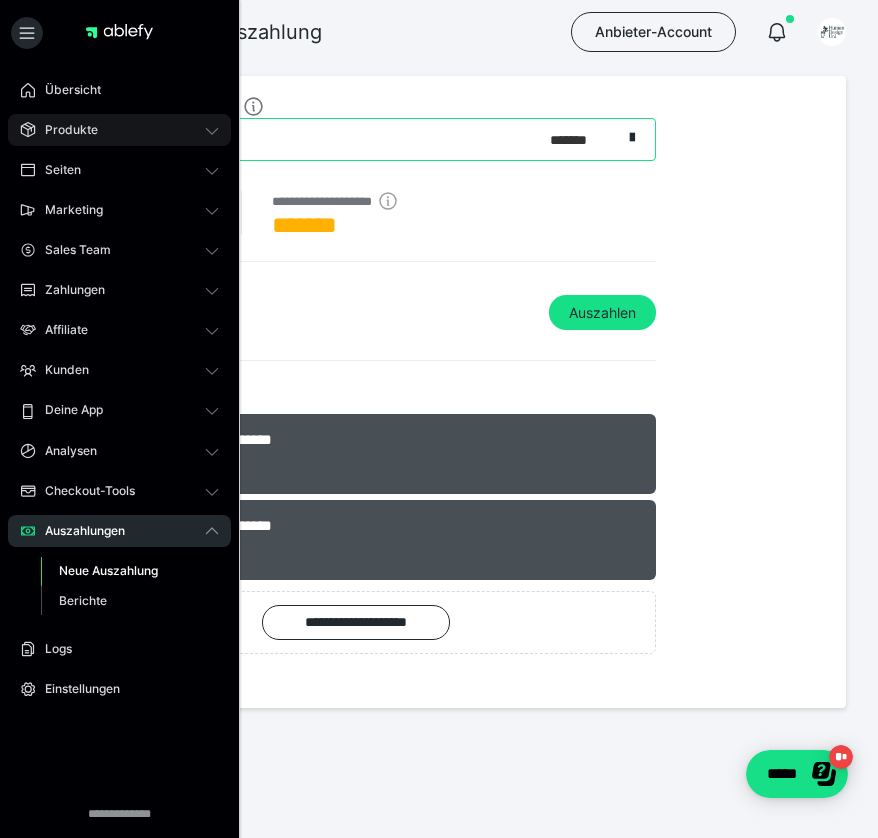 click on "Produkte" at bounding box center (64, 130) 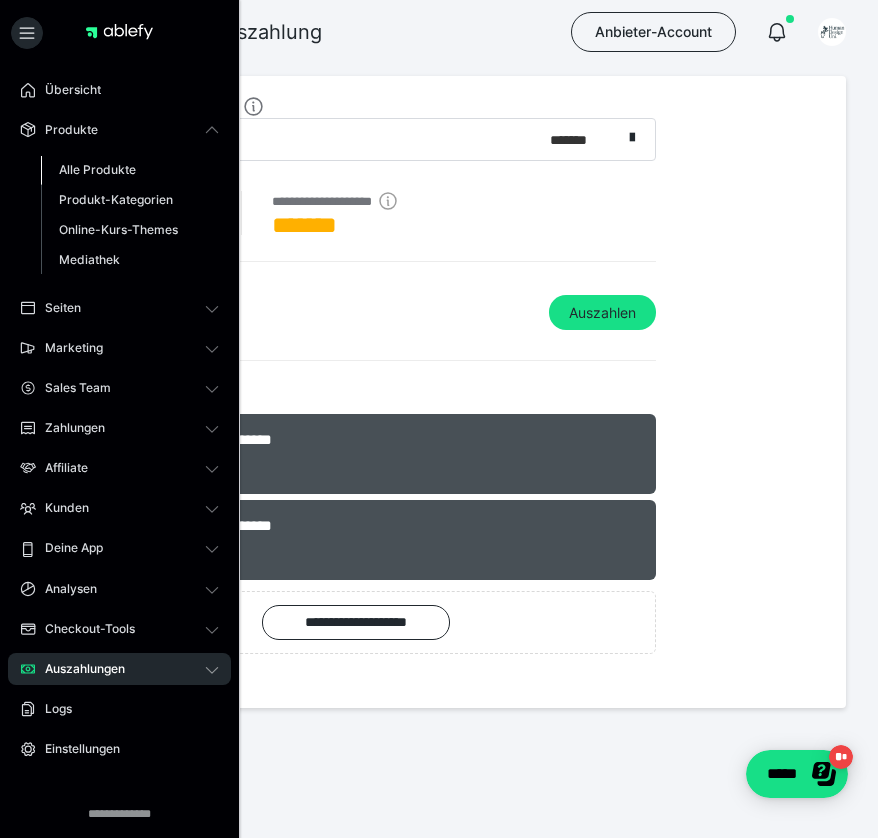 click on "Alle Produkte" at bounding box center [97, 169] 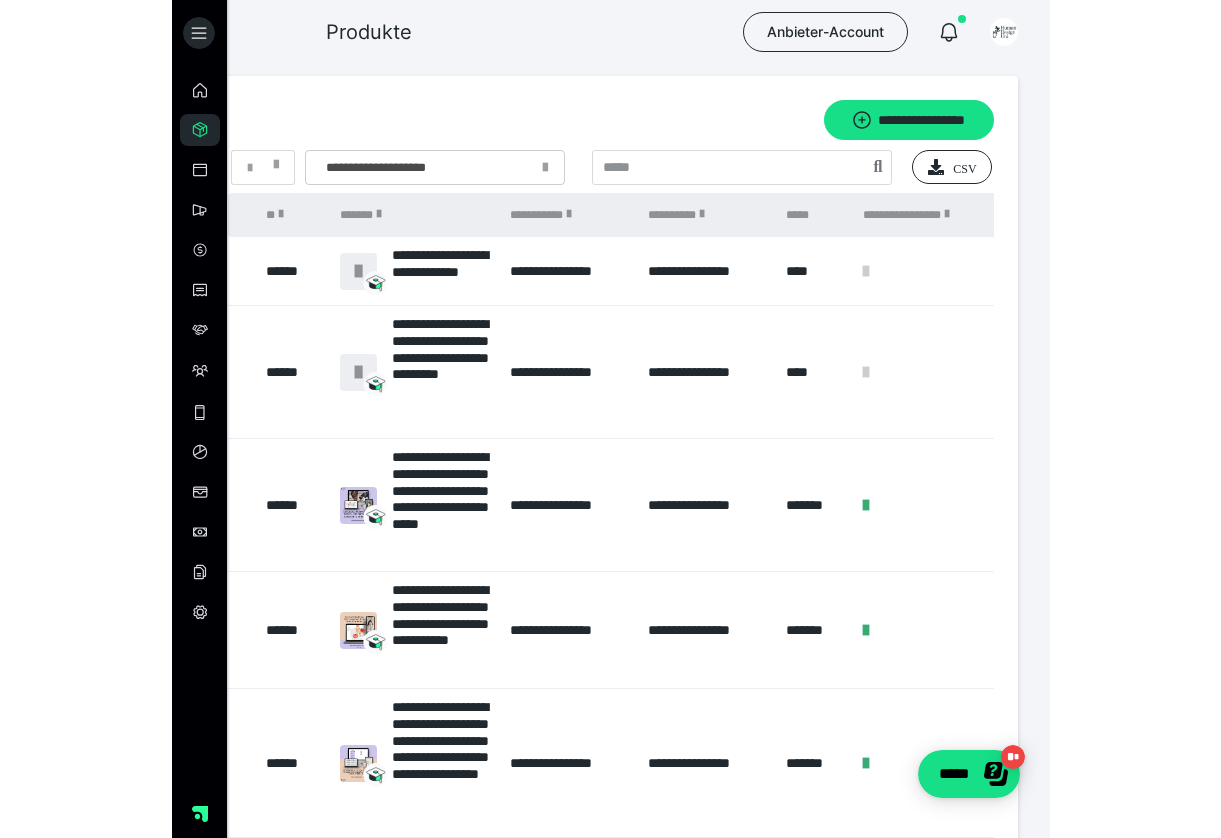 scroll, scrollTop: 0, scrollLeft: 0, axis: both 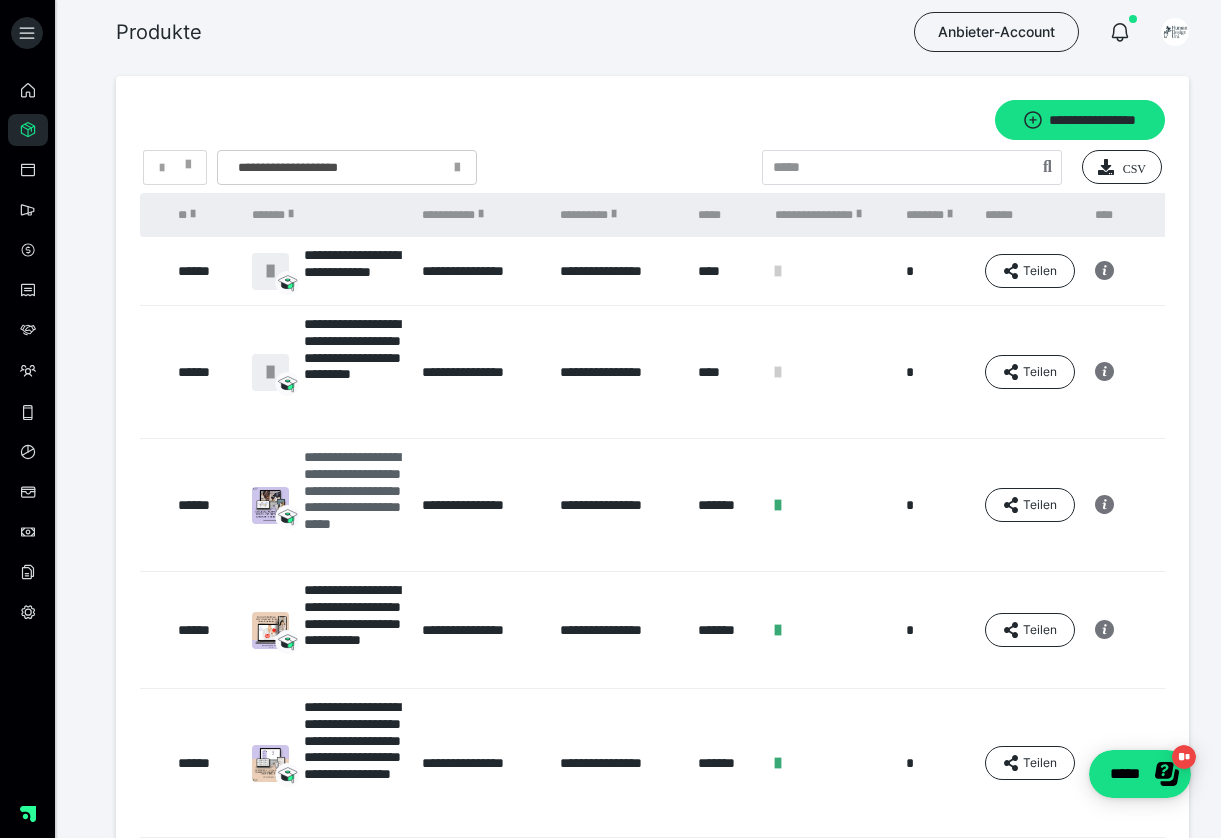 click on "**********" at bounding box center (353, 505) 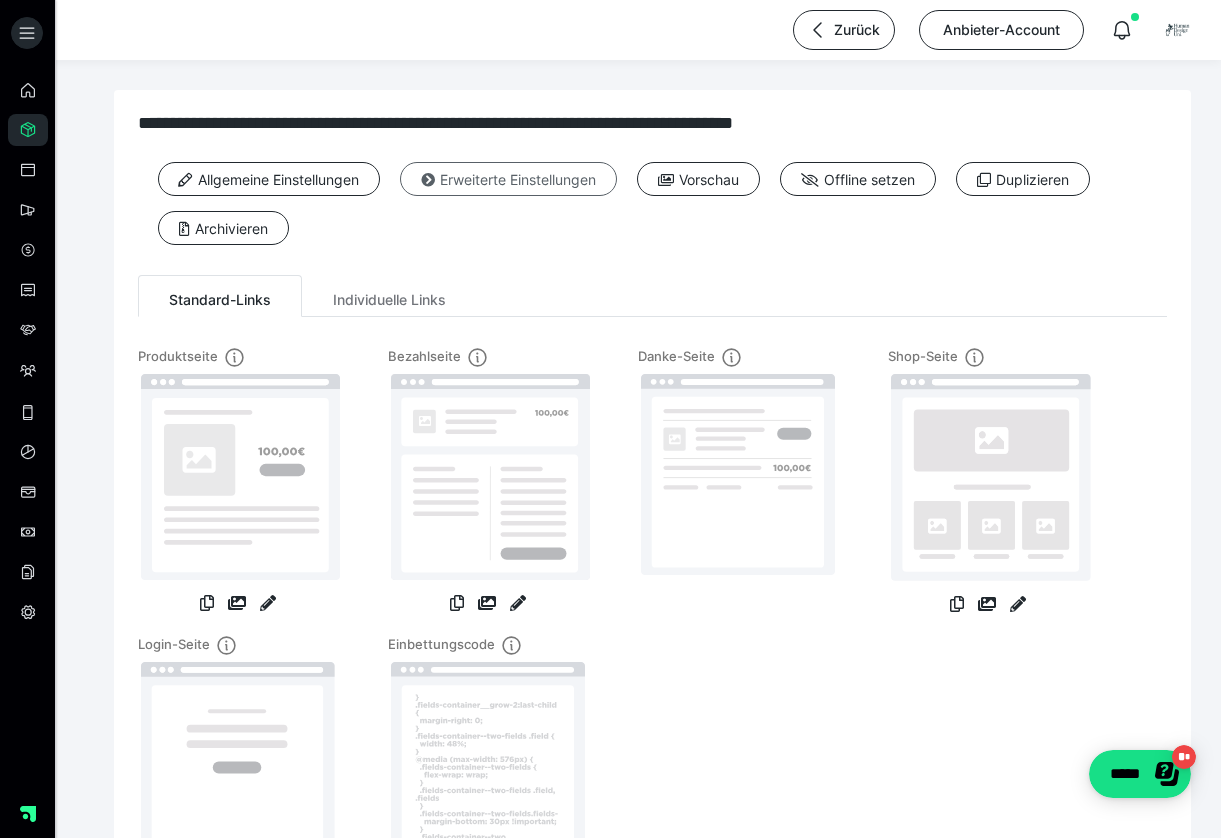 click on "Erweiterte Einstellungen" at bounding box center [508, 179] 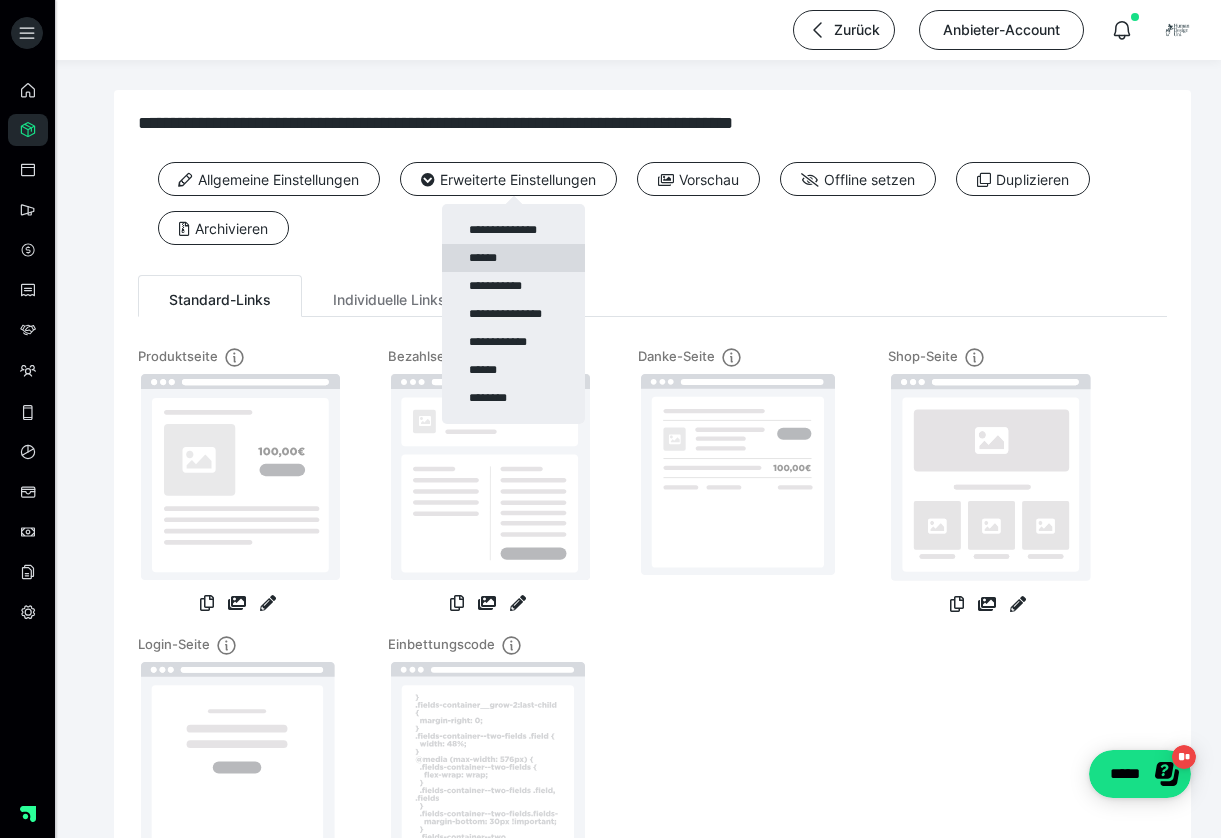 click on "******" at bounding box center [513, 258] 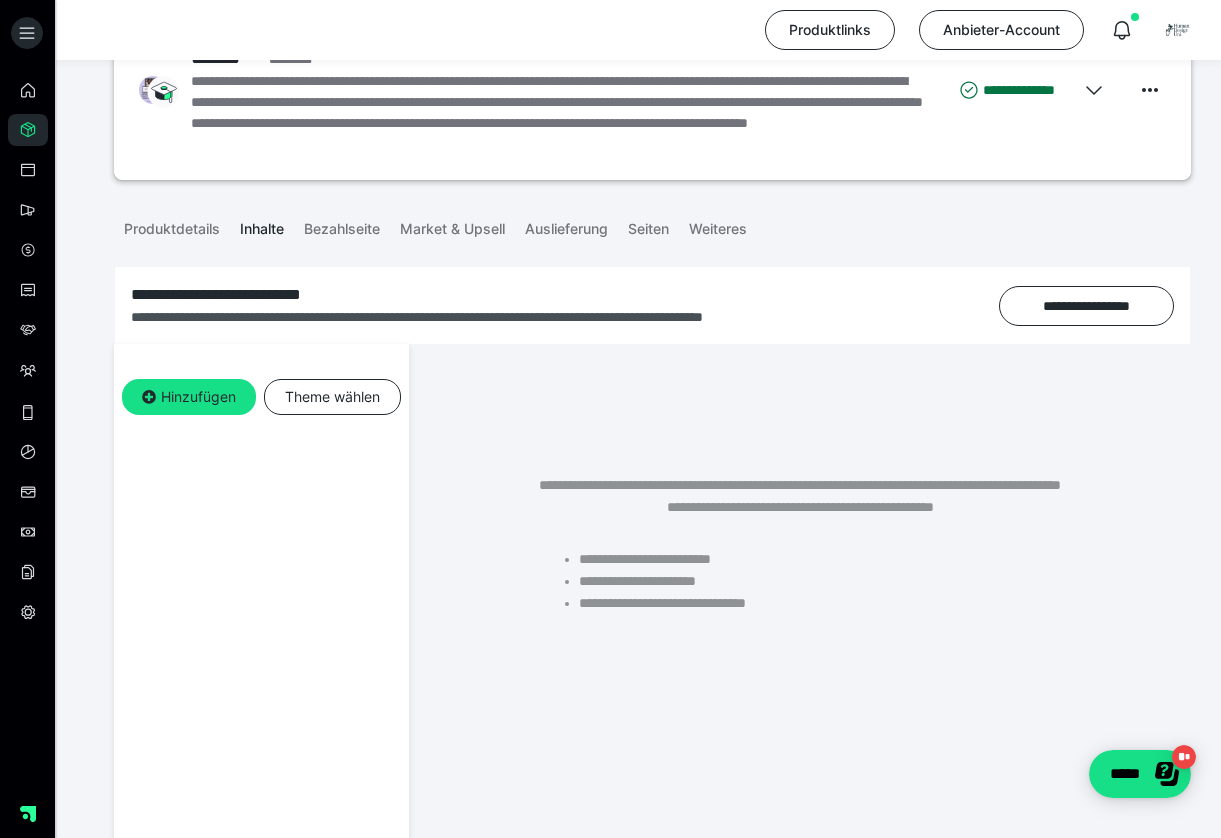 scroll, scrollTop: 121, scrollLeft: 0, axis: vertical 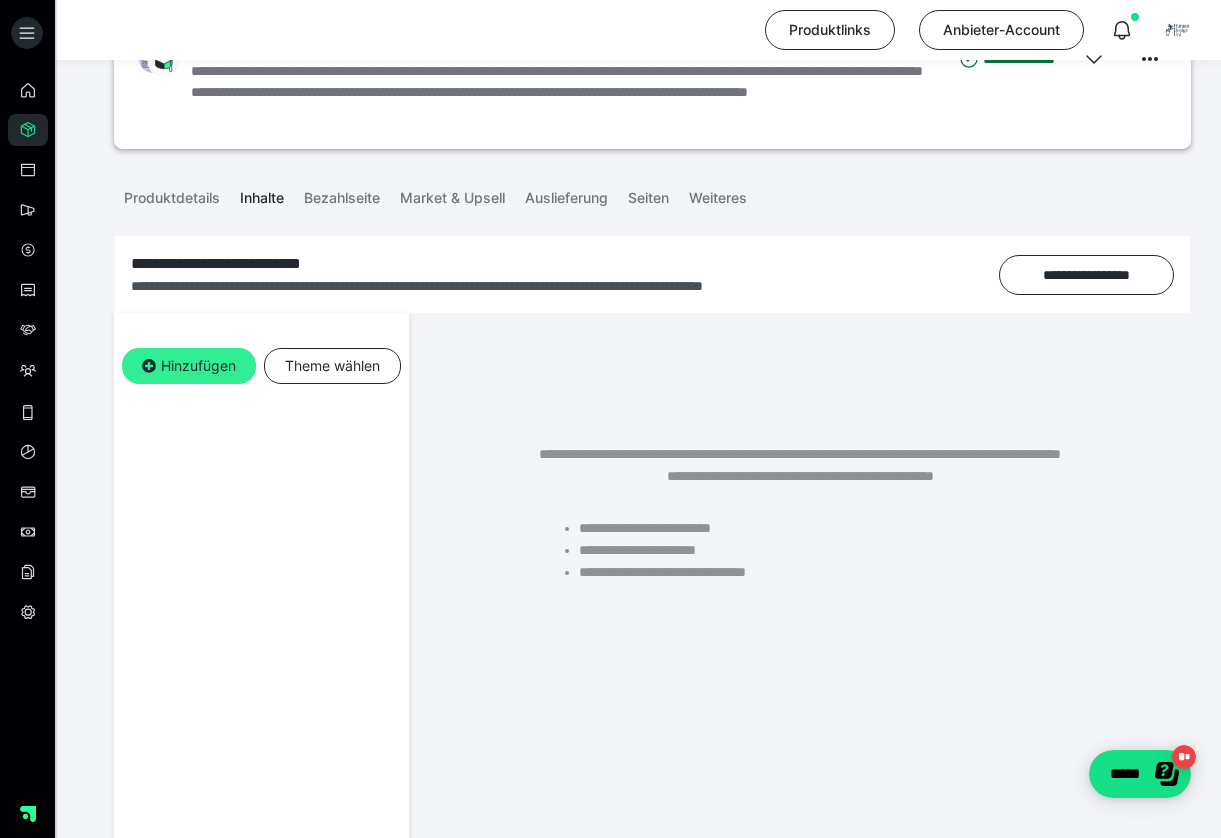 click on "Hinzufügen" at bounding box center (189, 366) 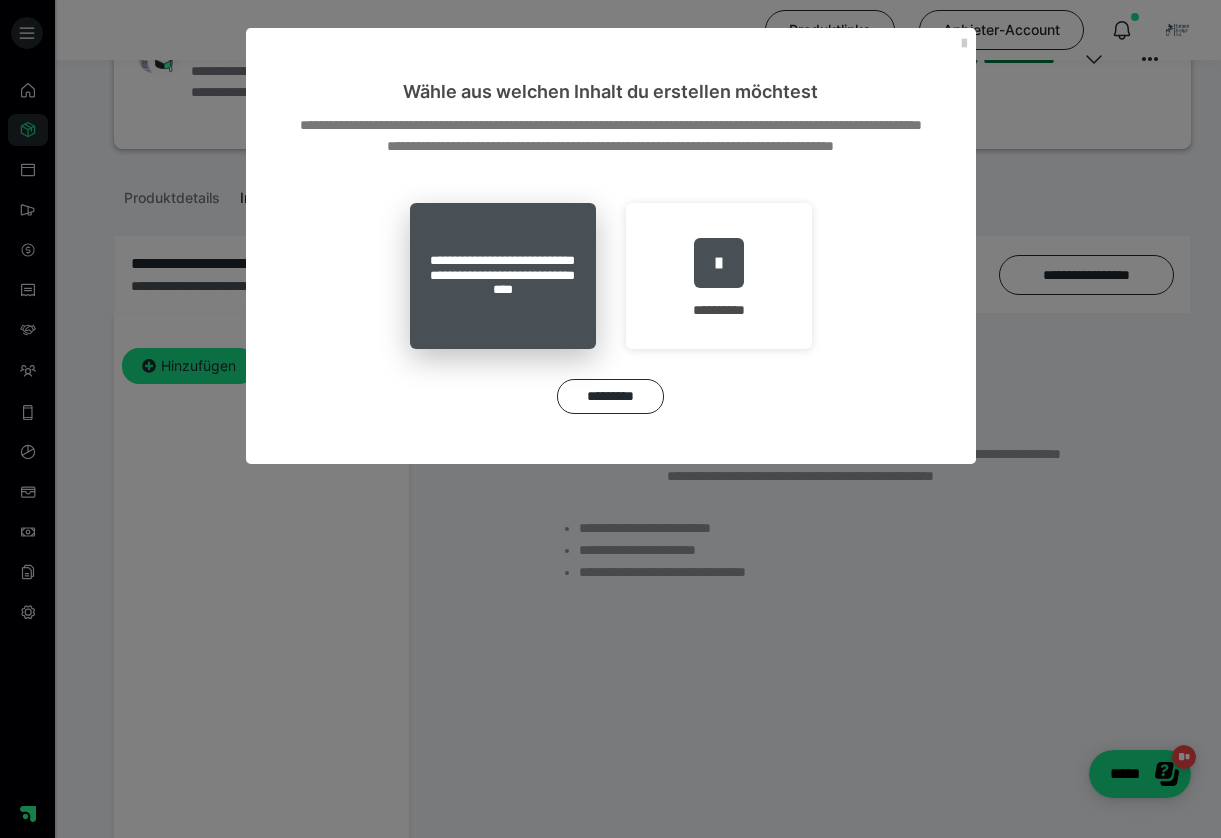 click on "**********" at bounding box center [503, 276] 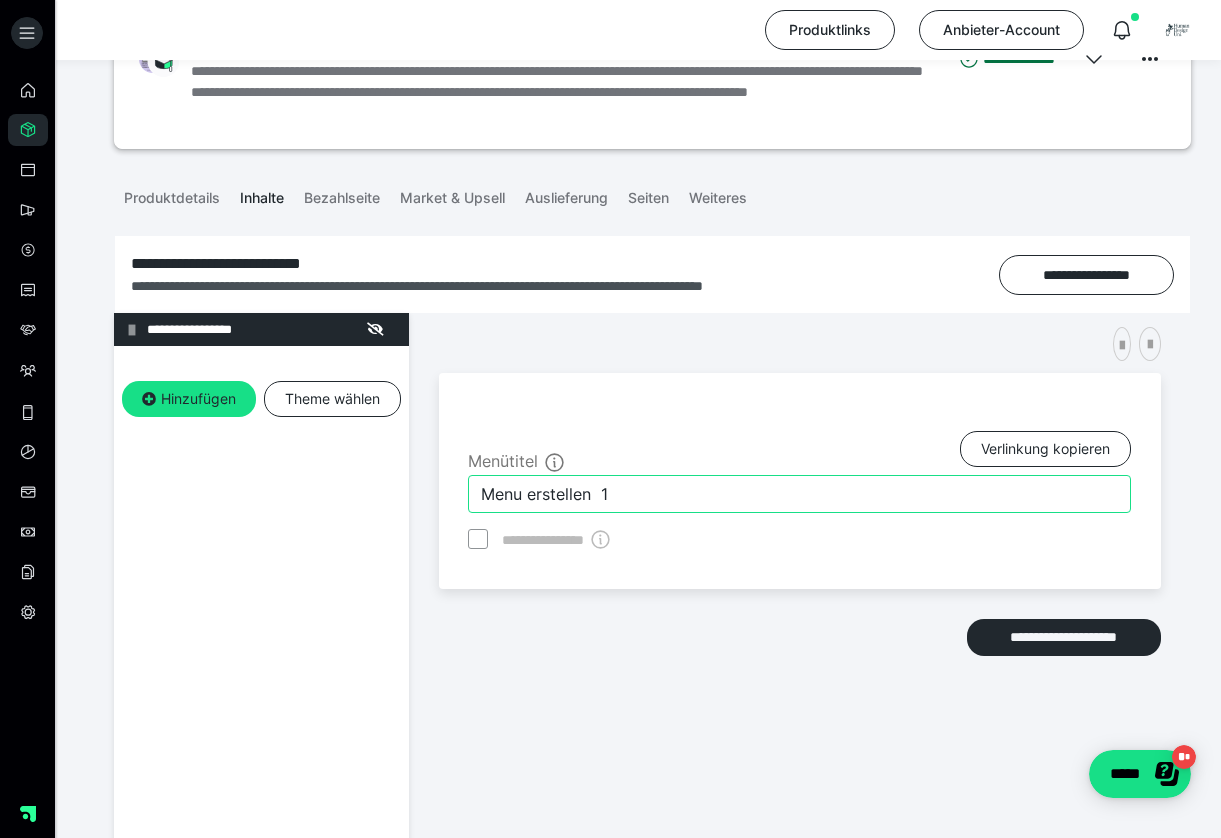 click on "Menu erstellen  1" at bounding box center (799, 494) 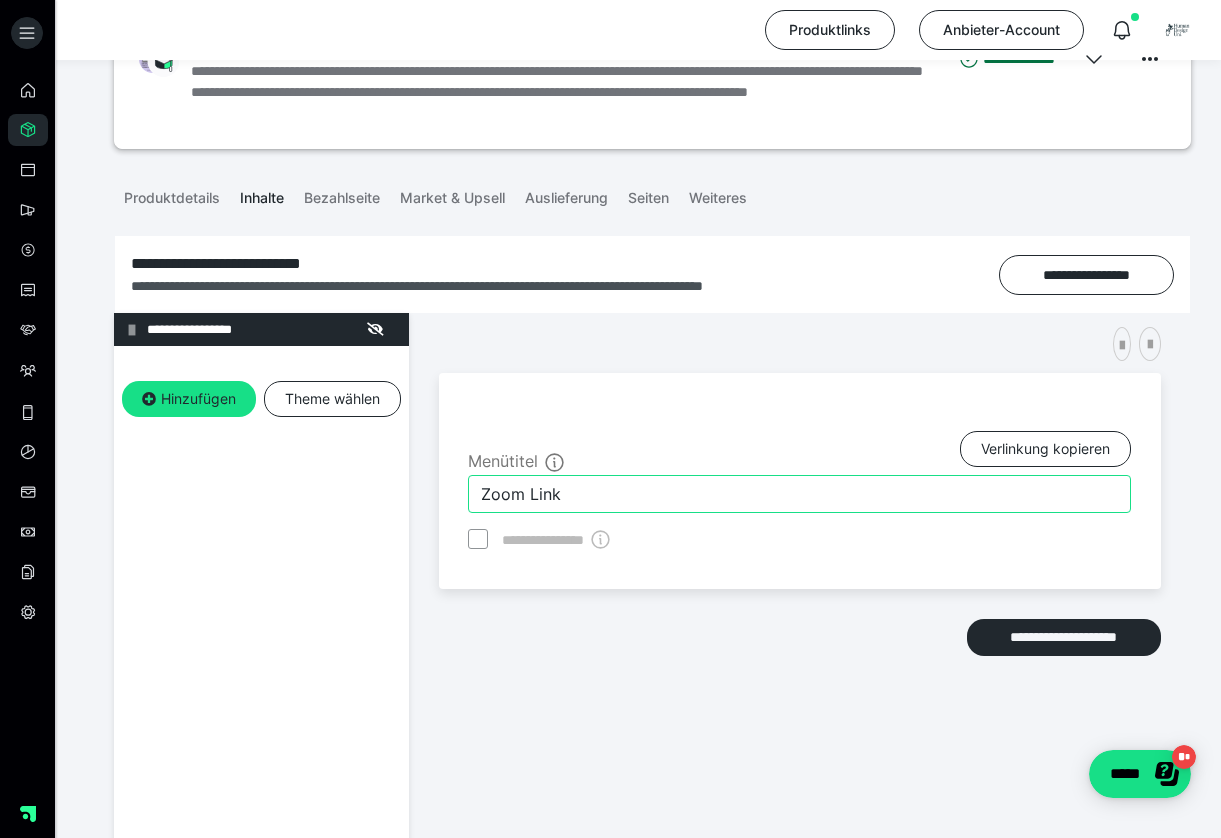 type on "Zoom Link" 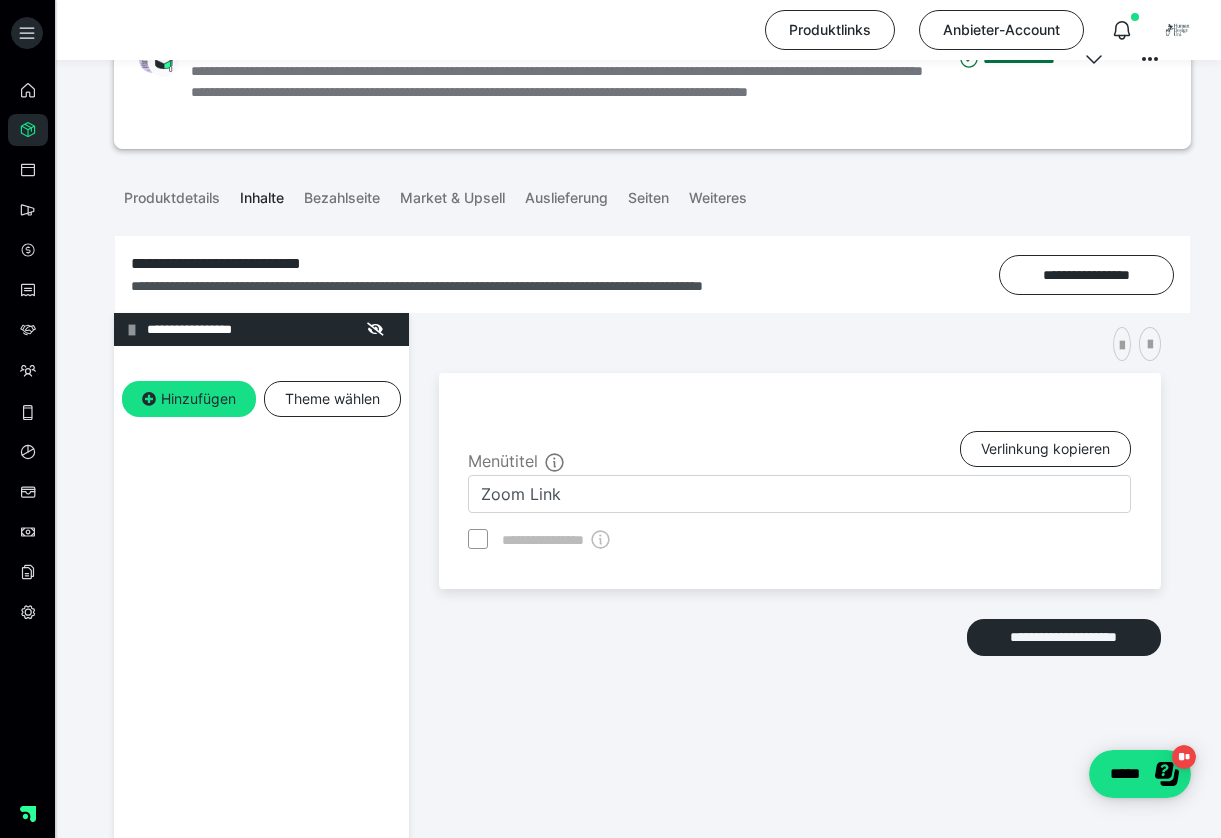 click on "**********" at bounding box center (800, 667) 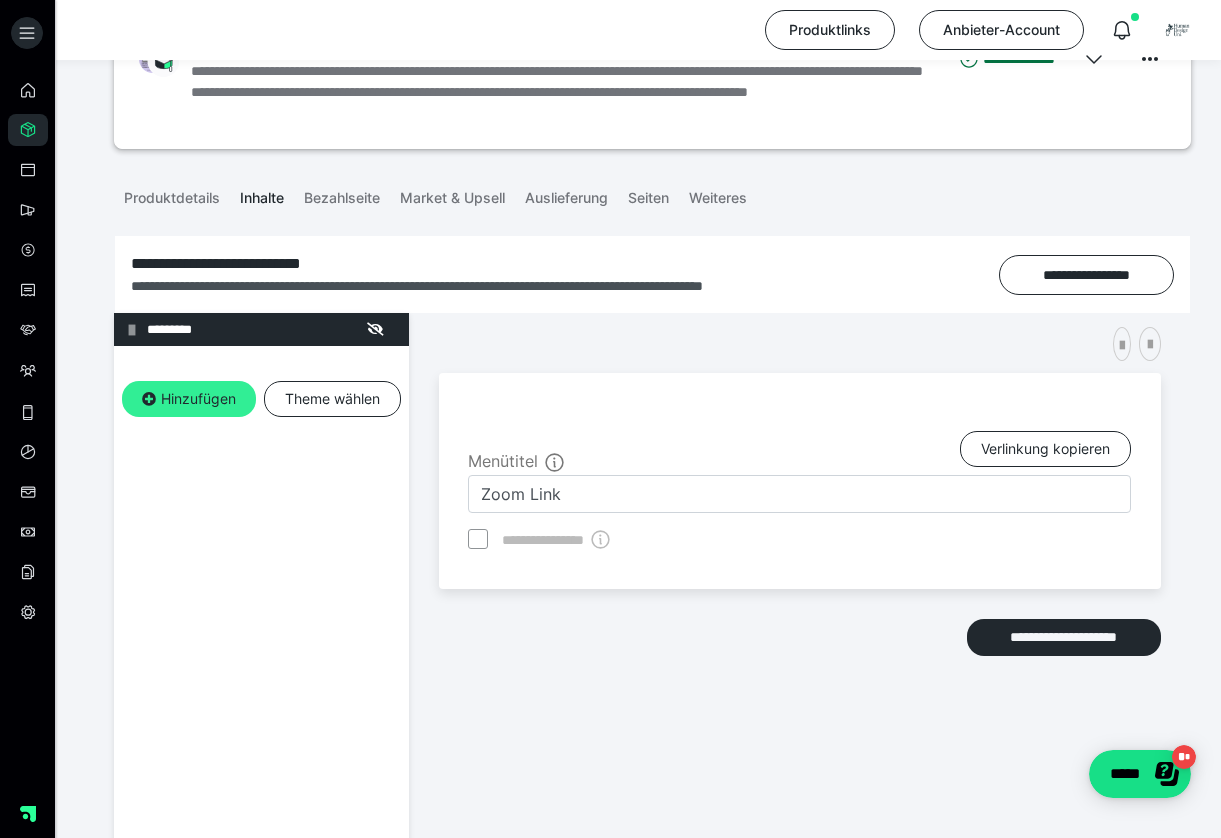 click on "Hinzufügen" at bounding box center (189, 399) 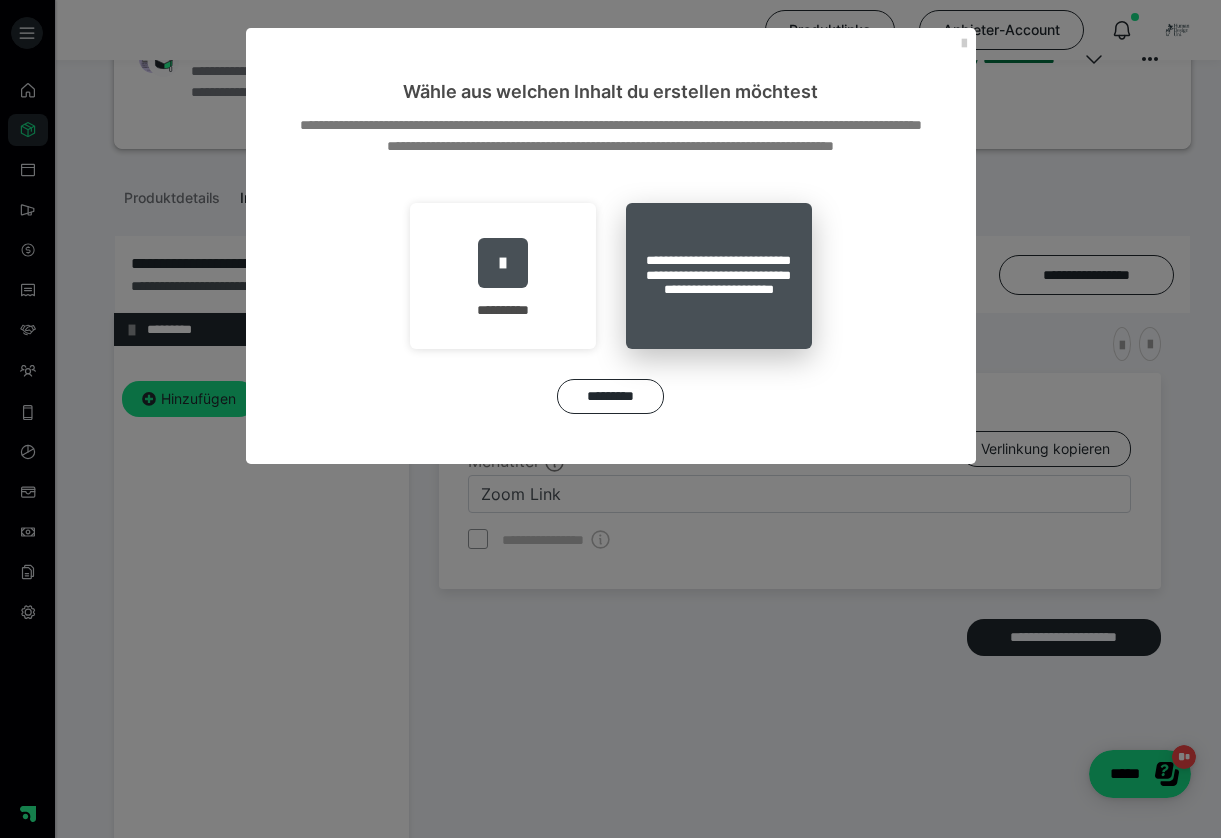 click on "**********" at bounding box center [719, 276] 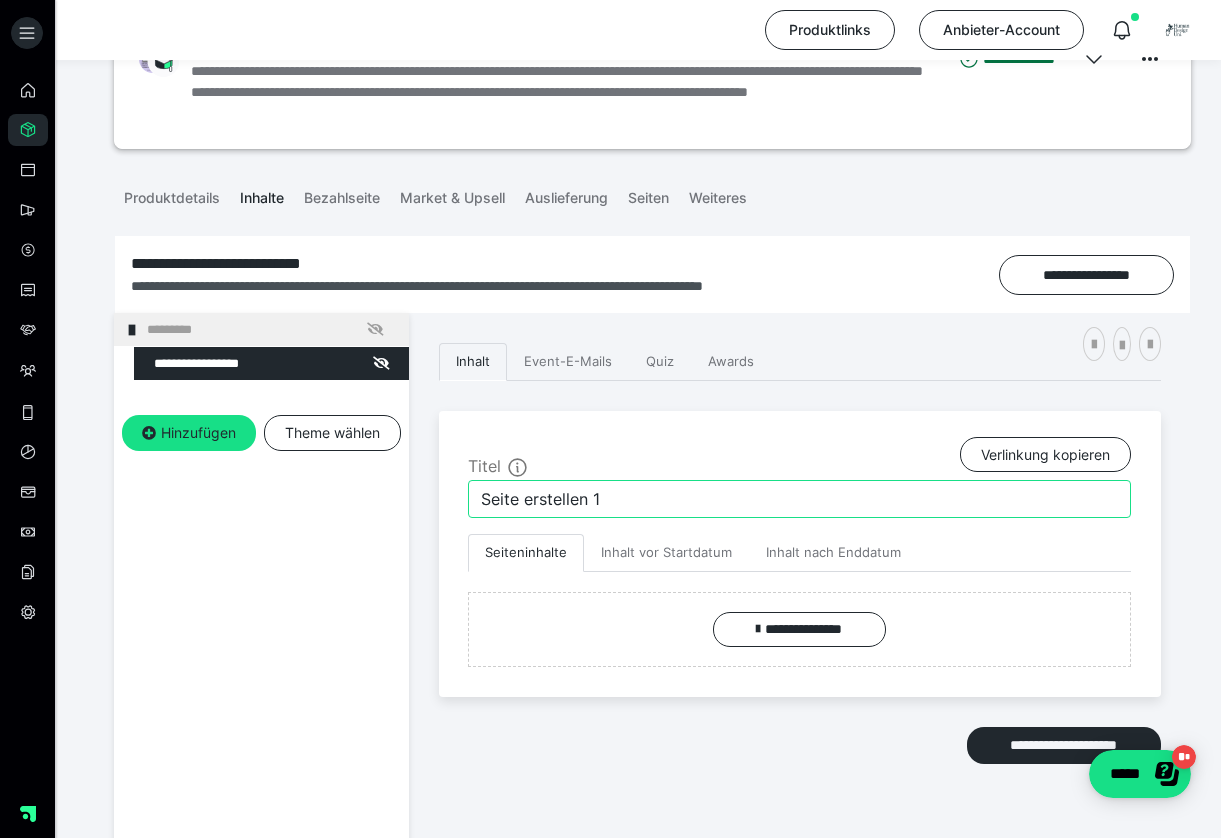 click on "Seite erstellen 1" at bounding box center [799, 499] 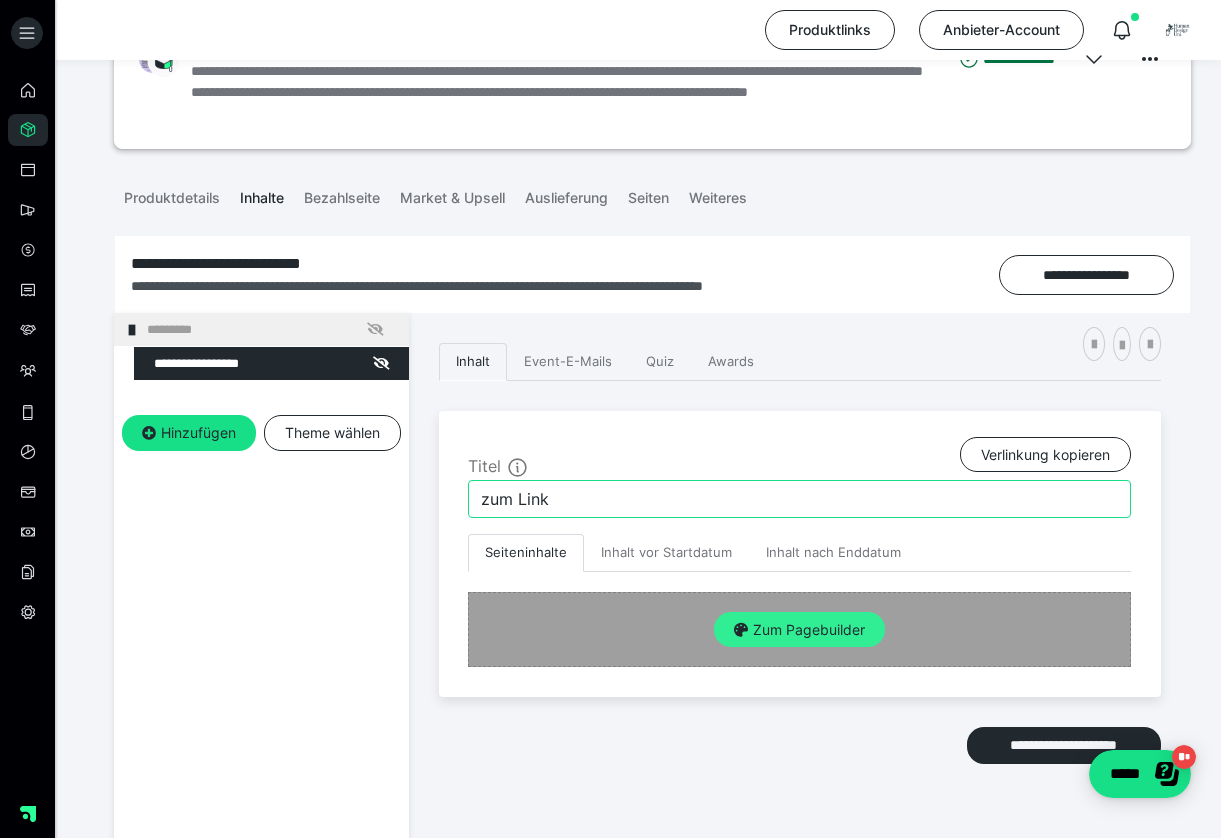 type on "zum Link" 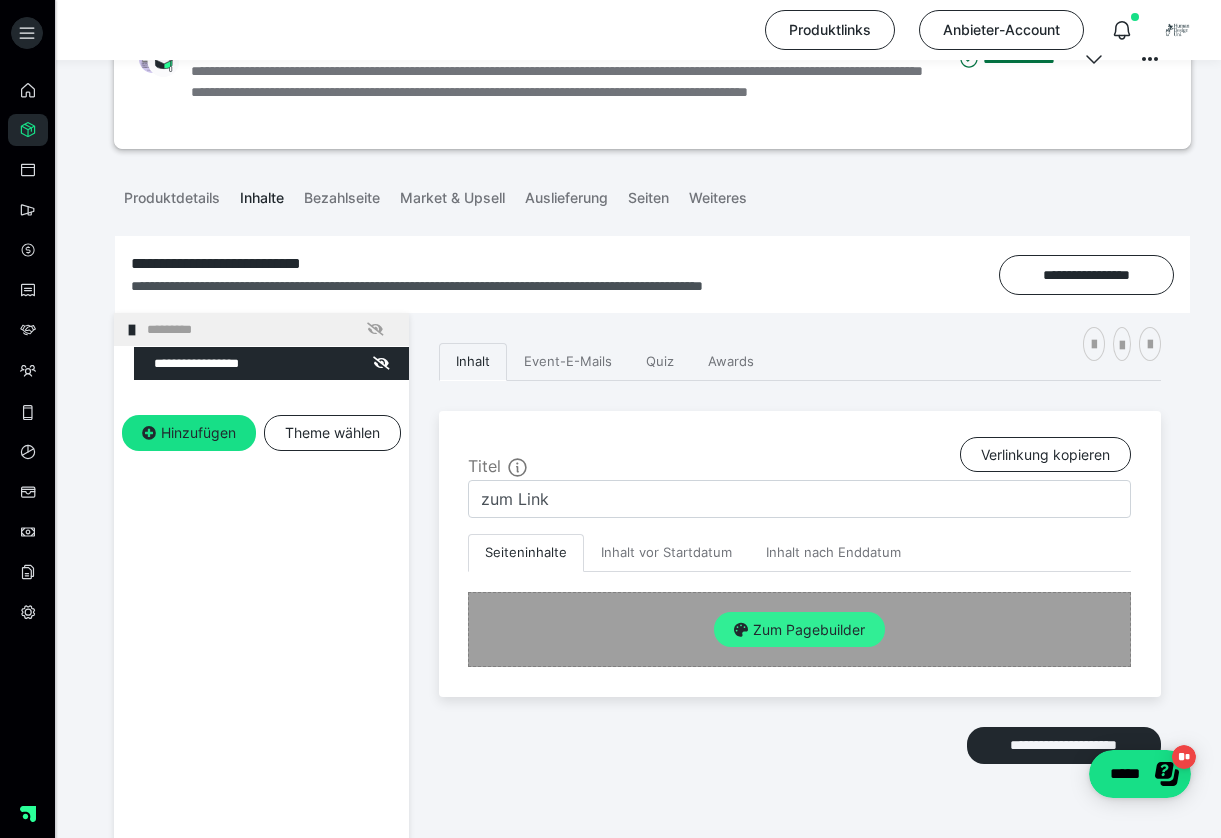 click on "Zum Pagebuilder" at bounding box center [799, 630] 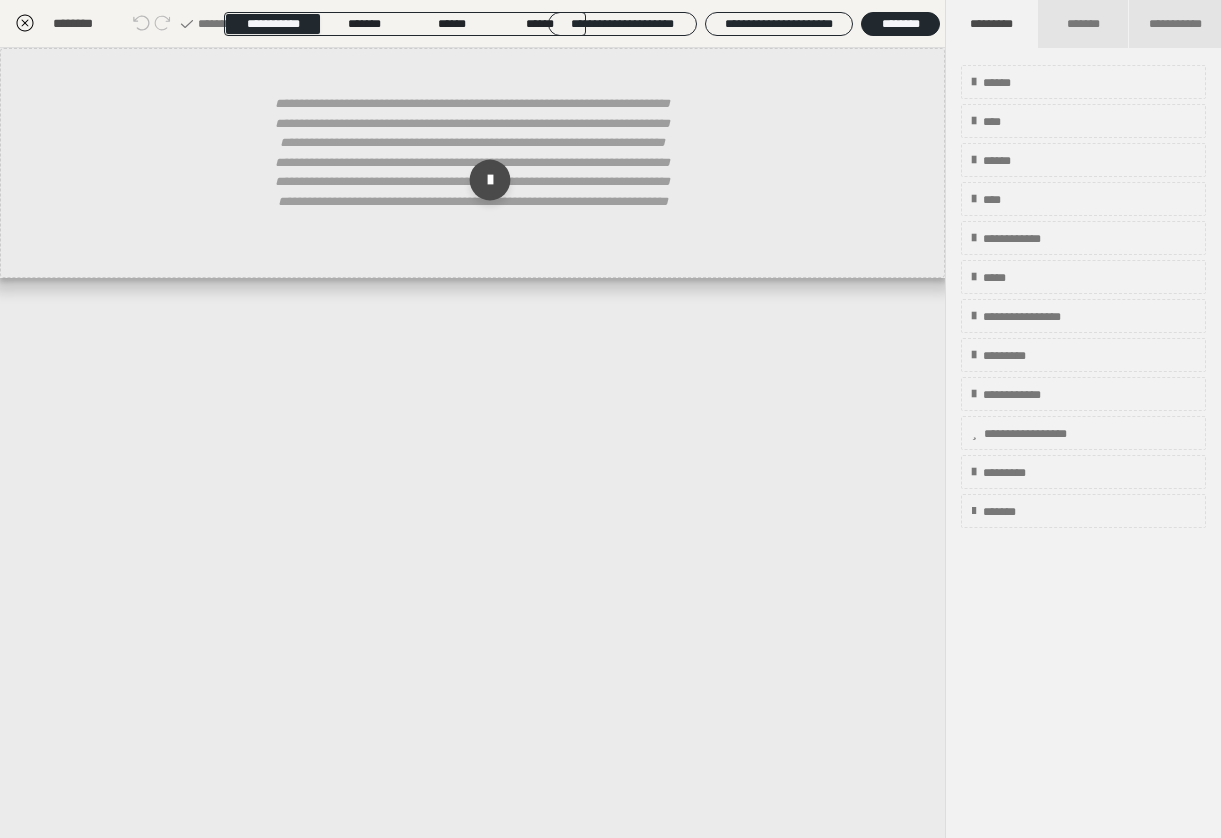 click at bounding box center [489, 180] 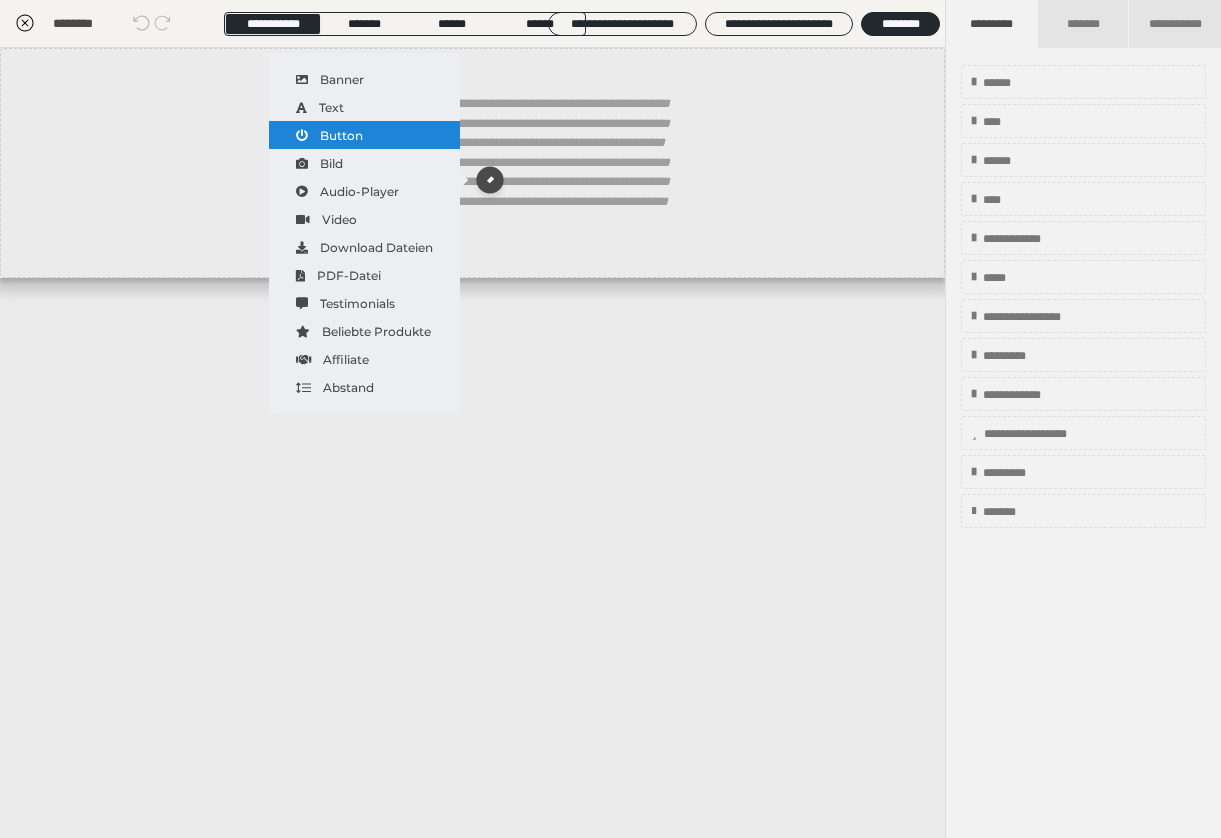 click on "Button" at bounding box center [364, 135] 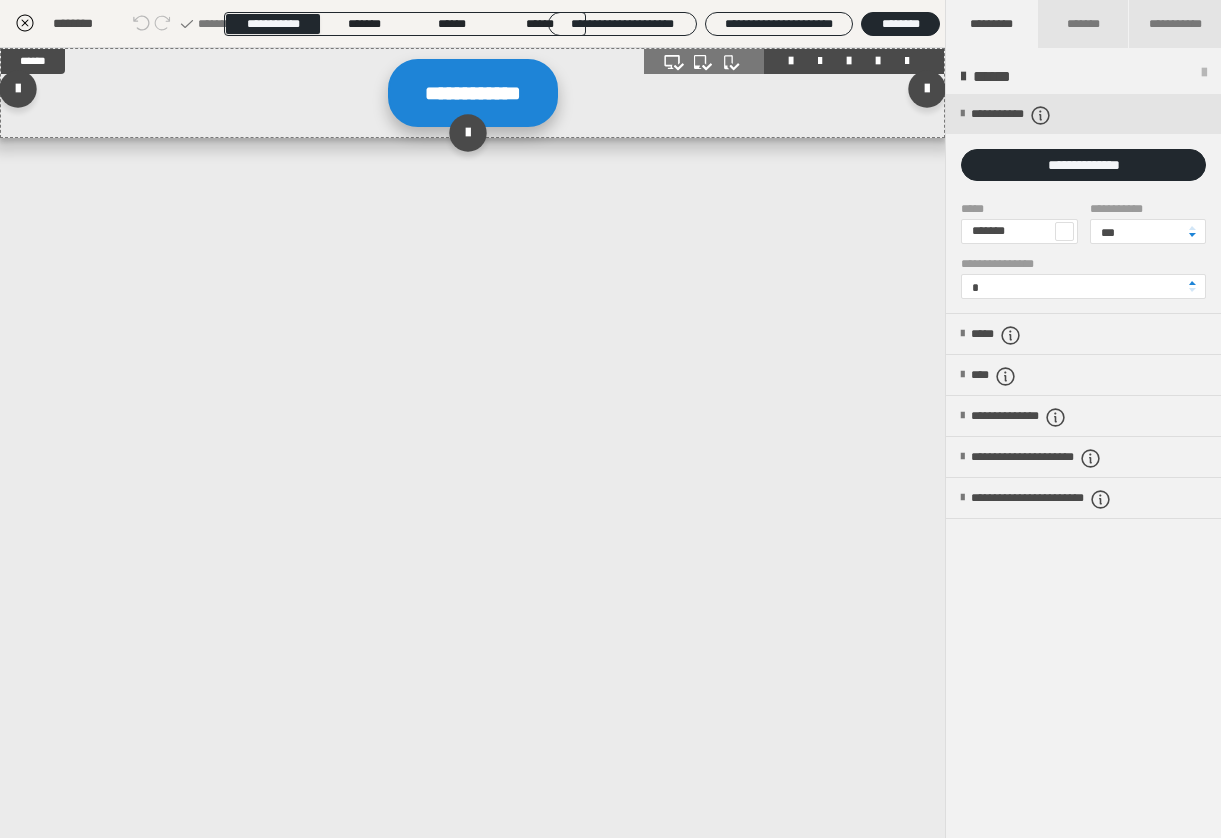 click on "**********" at bounding box center (473, 93) 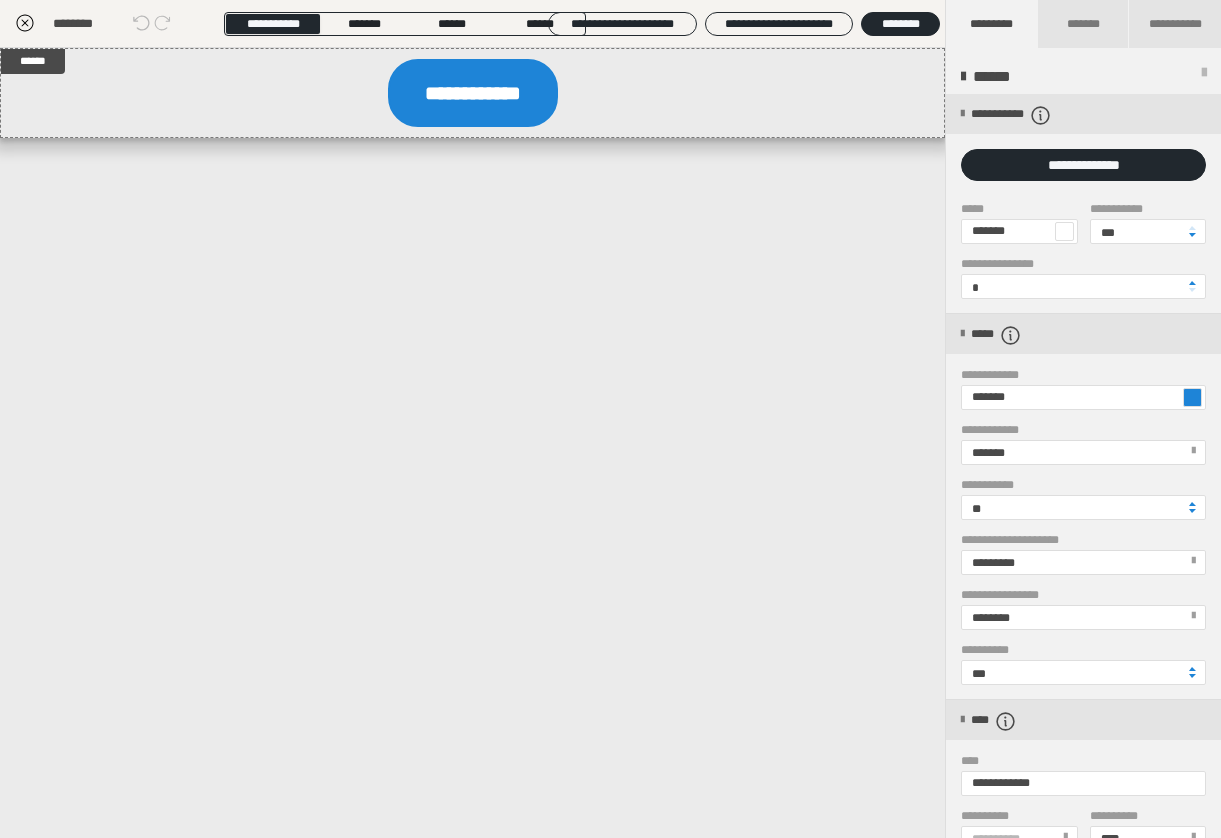 click at bounding box center (1192, 397) 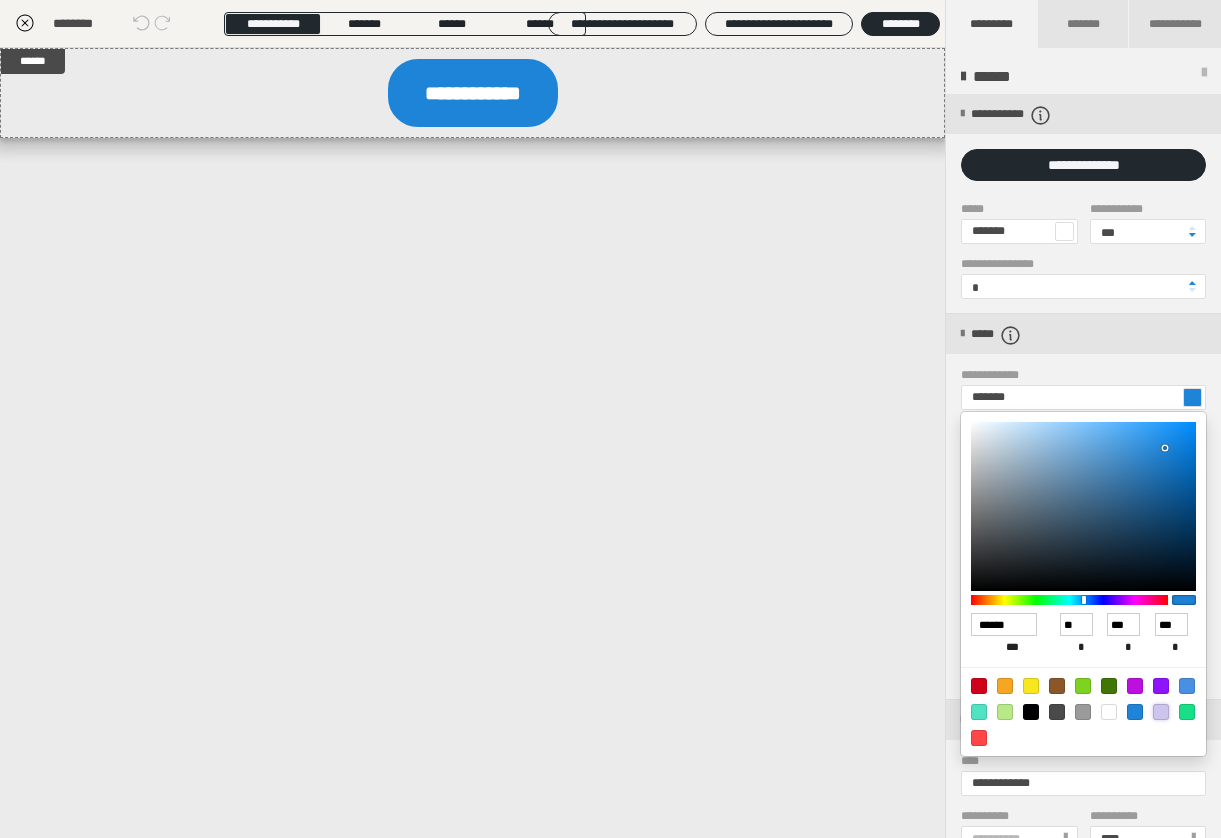 click at bounding box center (1161, 712) 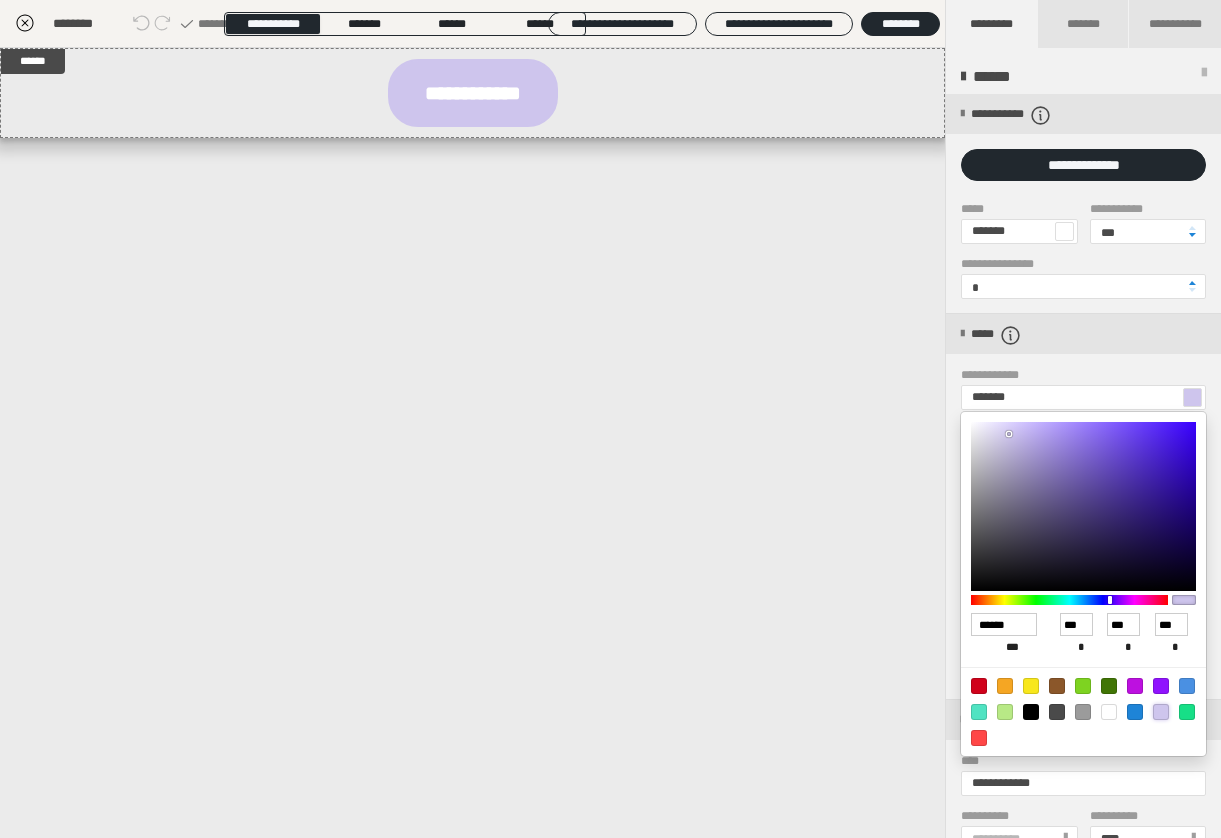 click at bounding box center (610, 419) 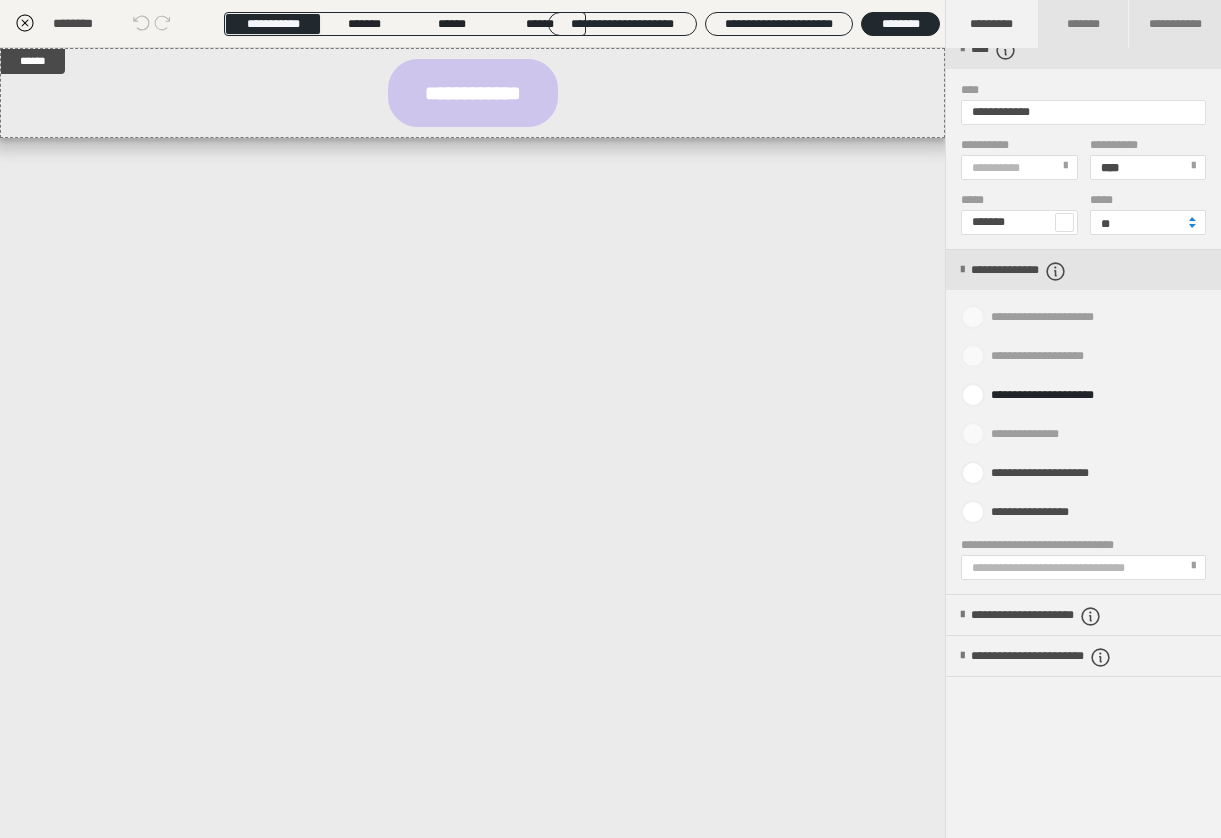 scroll, scrollTop: 673, scrollLeft: 0, axis: vertical 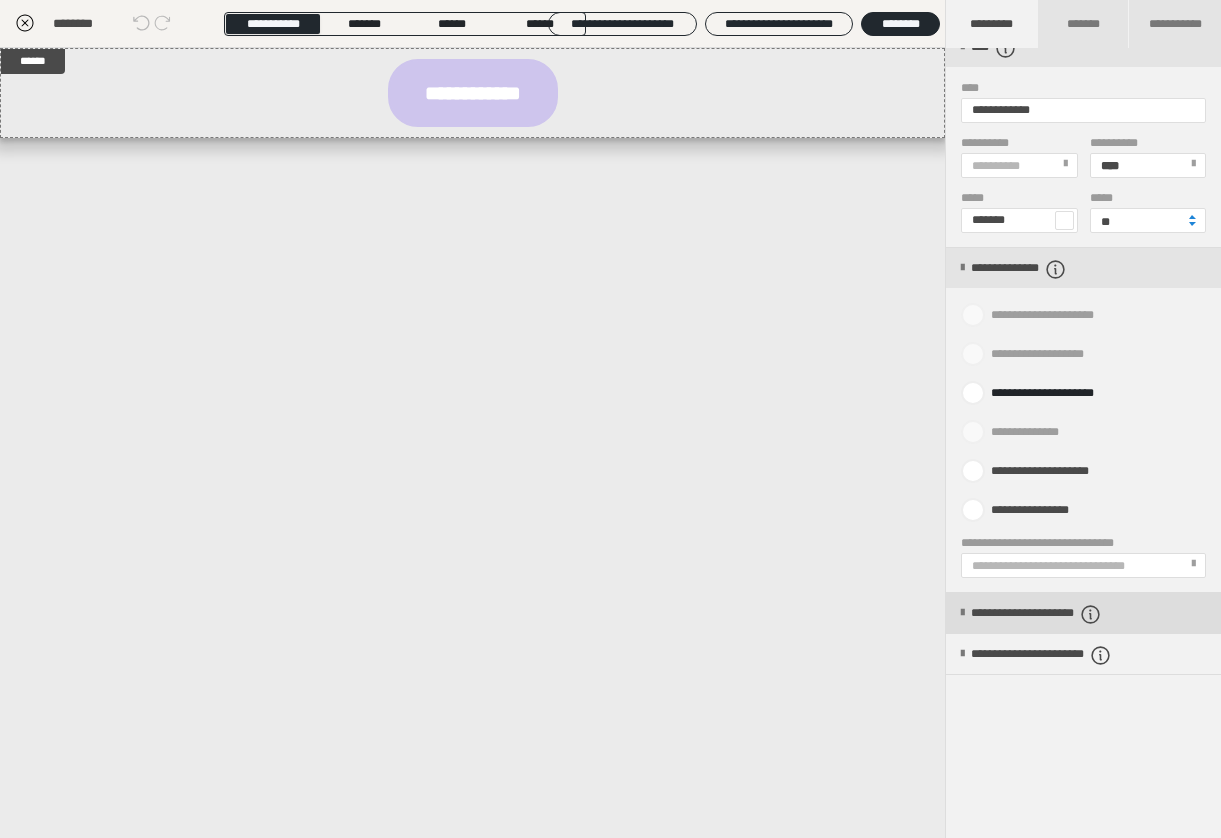 click on "**********" at bounding box center [1067, 614] 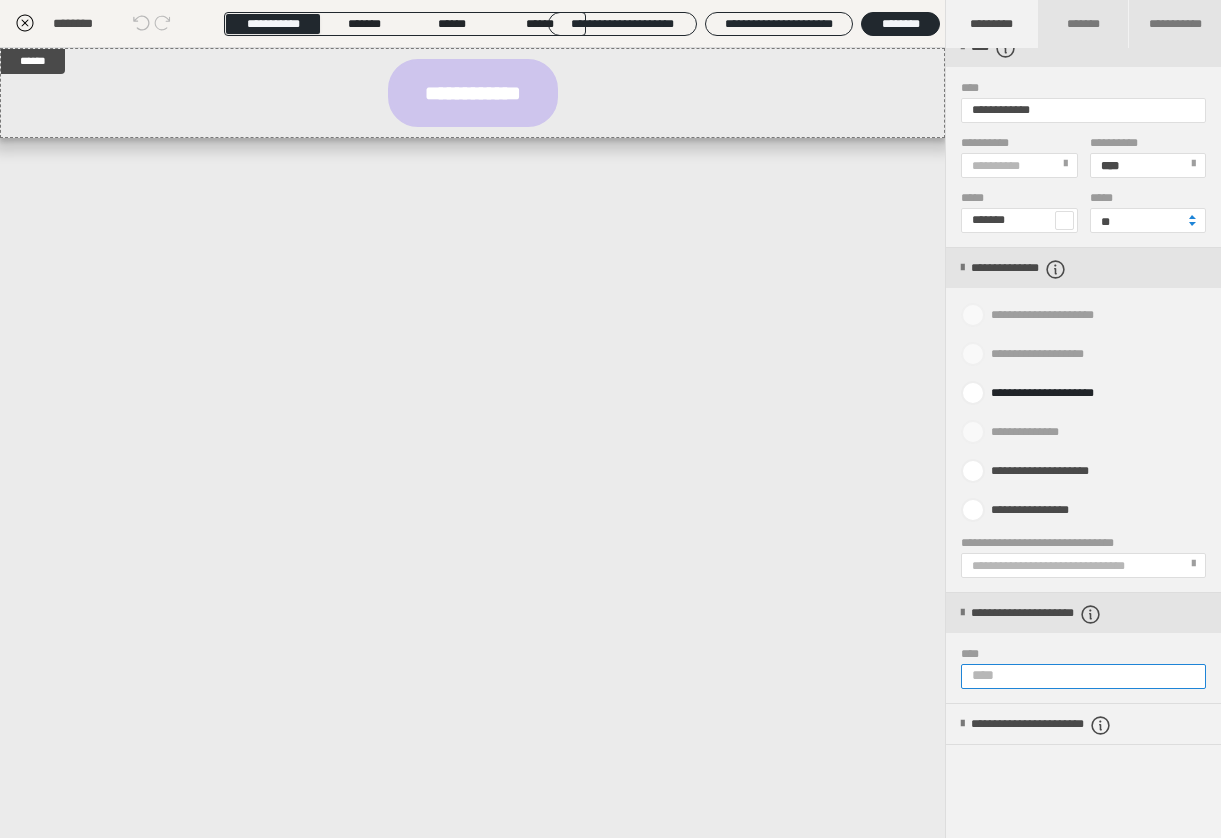 click on "****" at bounding box center [1083, 676] 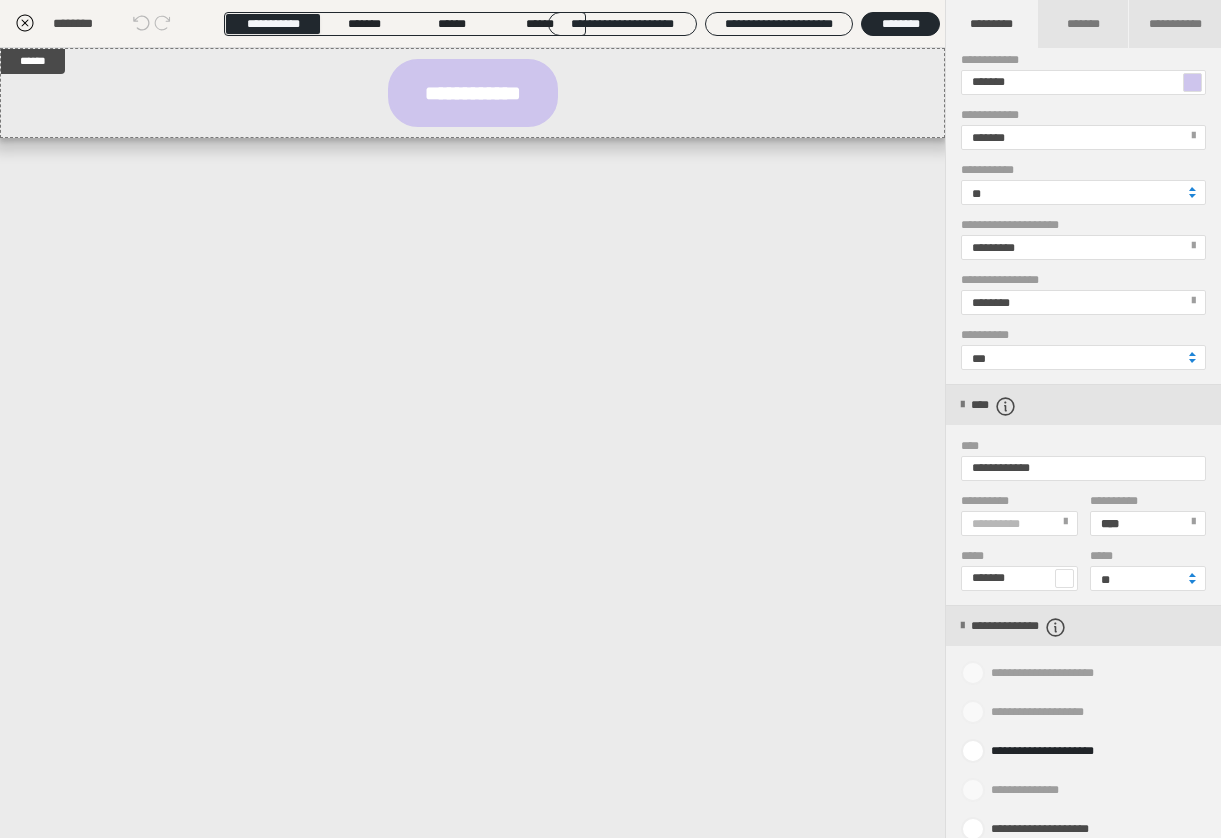 scroll, scrollTop: 545, scrollLeft: 0, axis: vertical 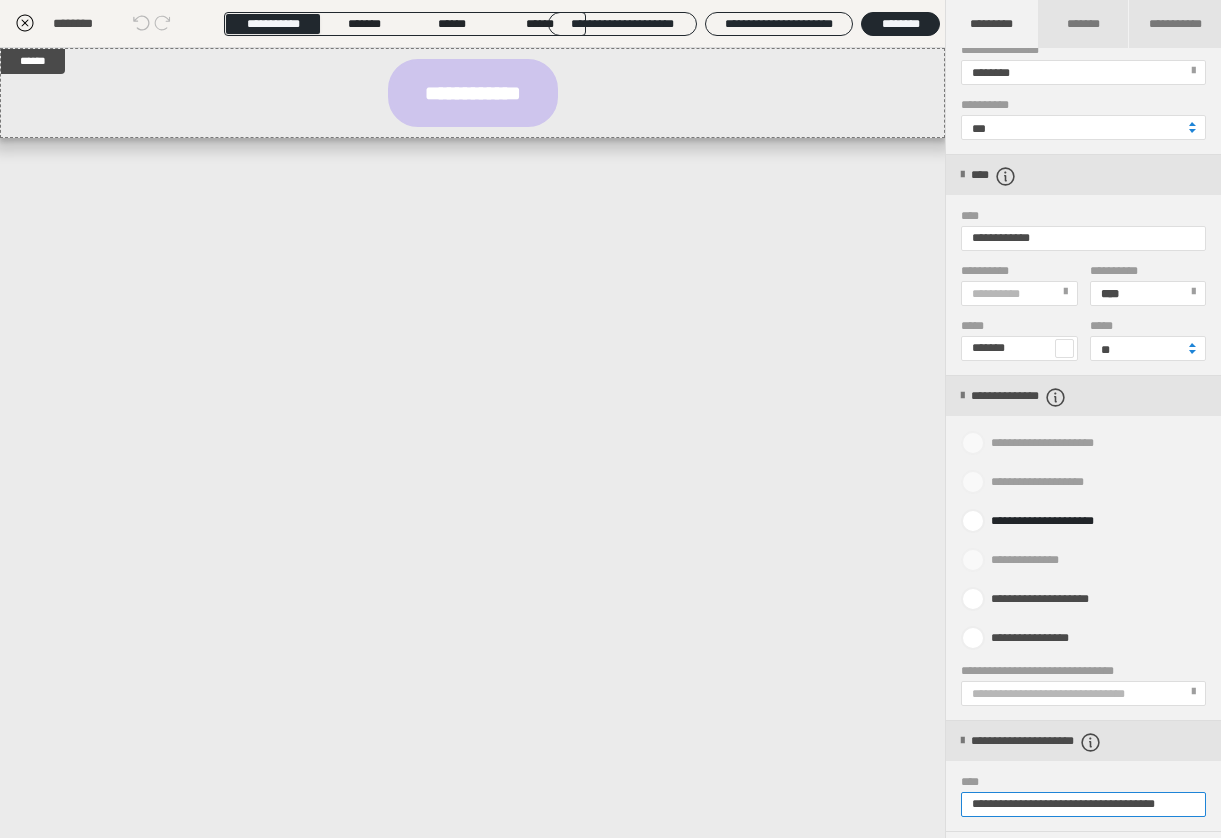 type on "**********" 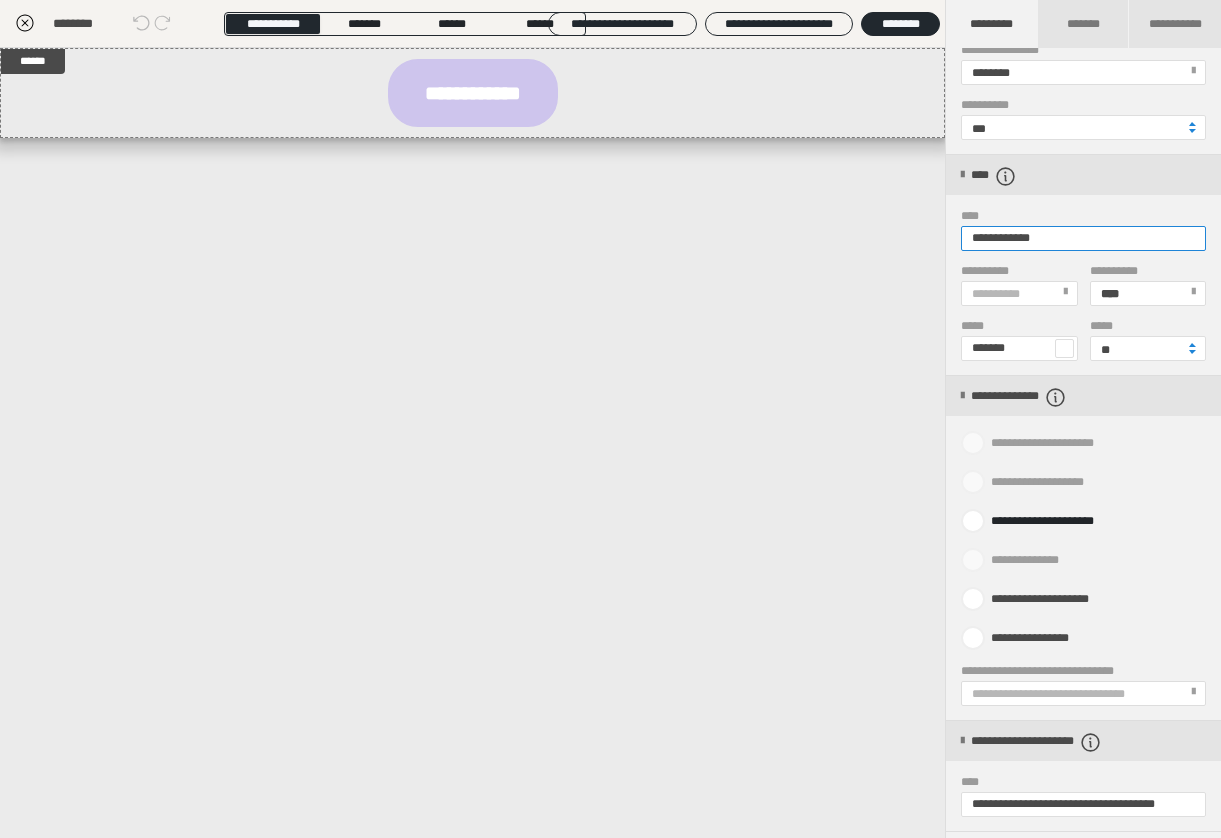 click on "**********" at bounding box center (1083, 238) 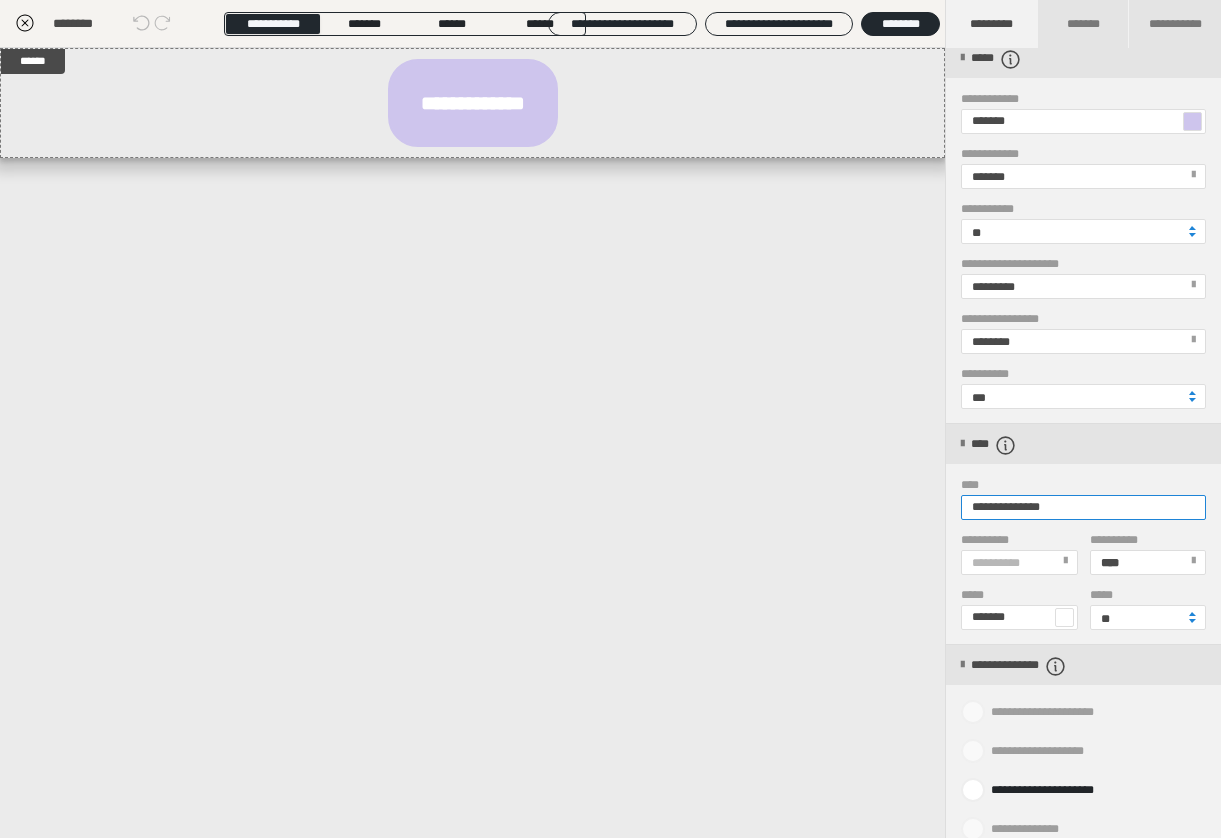 scroll, scrollTop: 264, scrollLeft: 0, axis: vertical 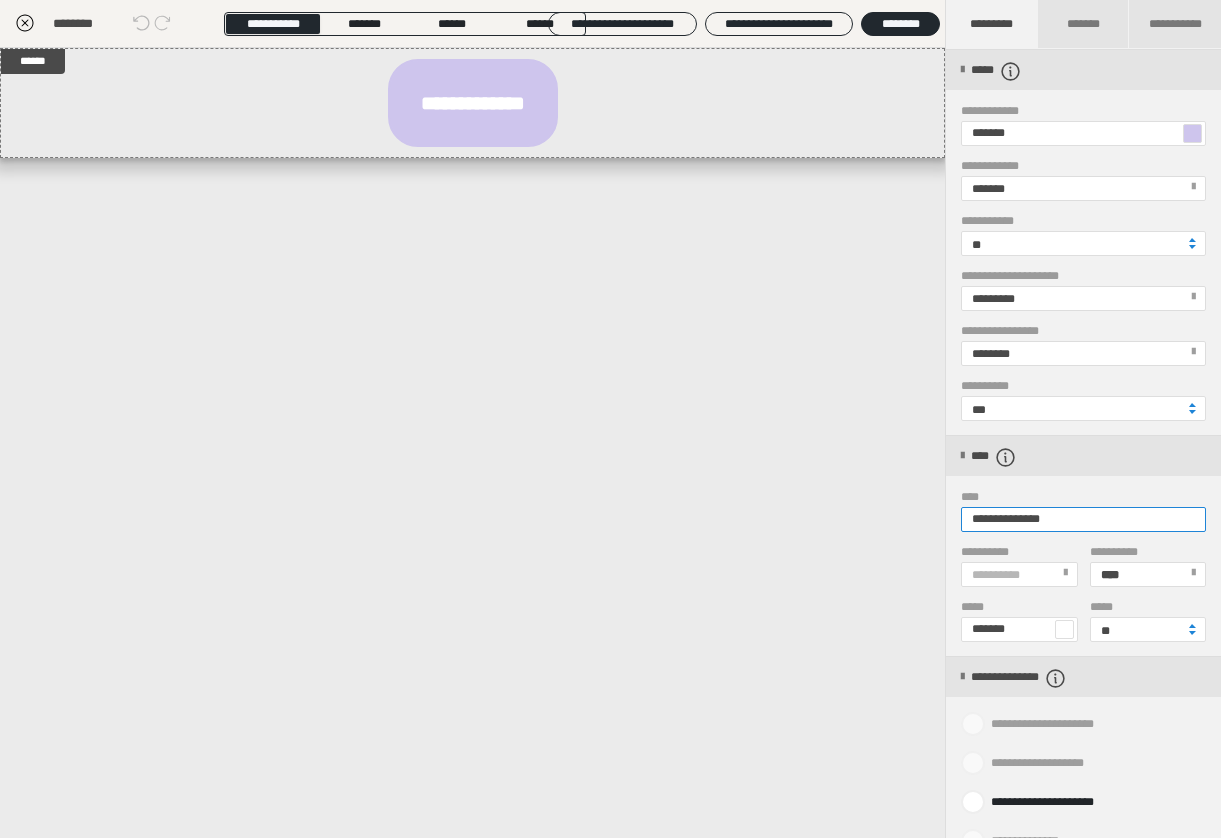 type on "**********" 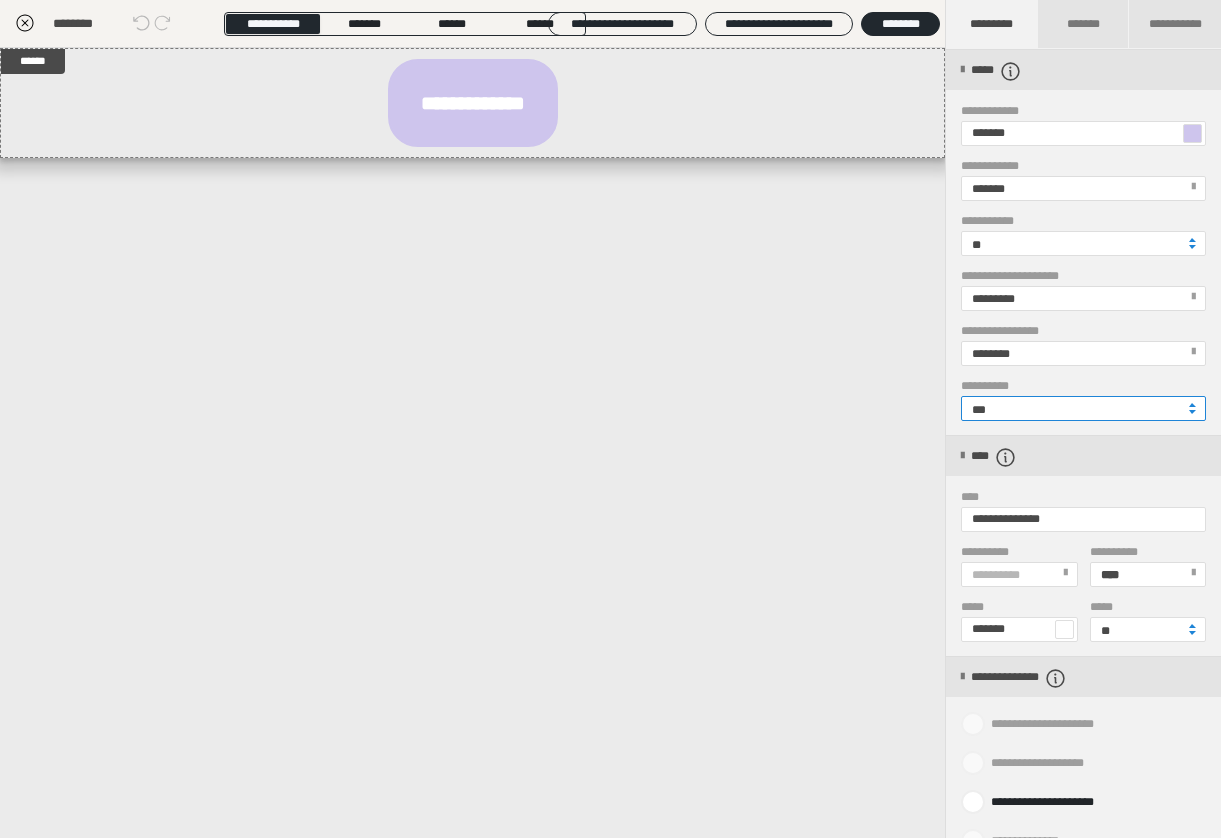 click on "***" at bounding box center [1083, 408] 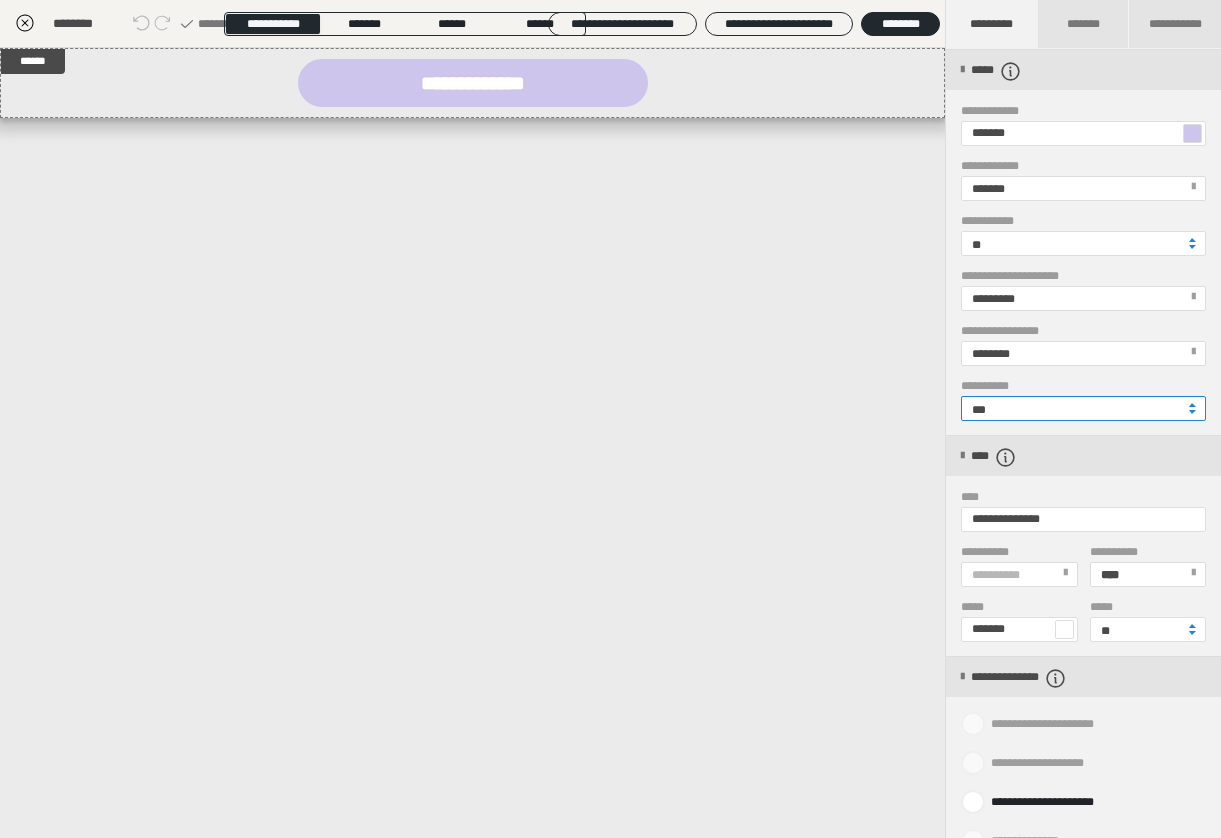 type on "***" 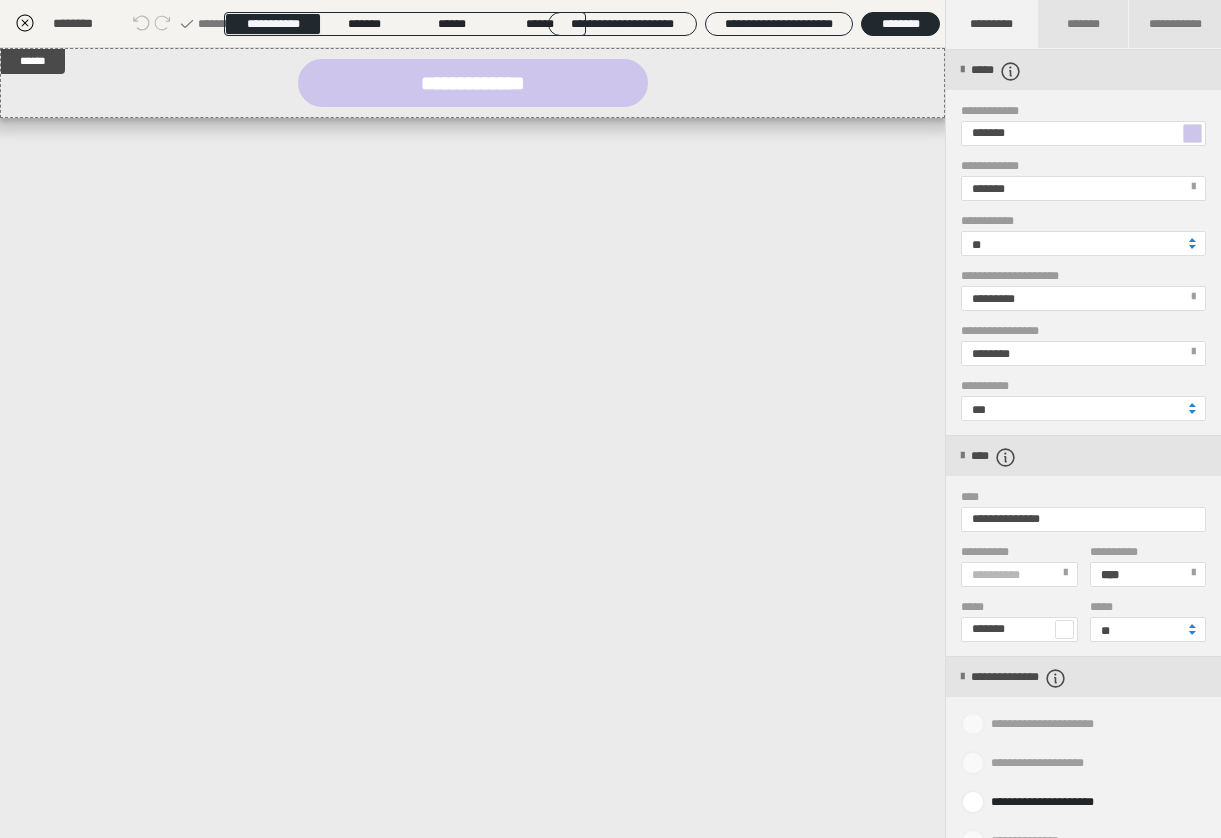 click on "**********" at bounding box center (472, 443) 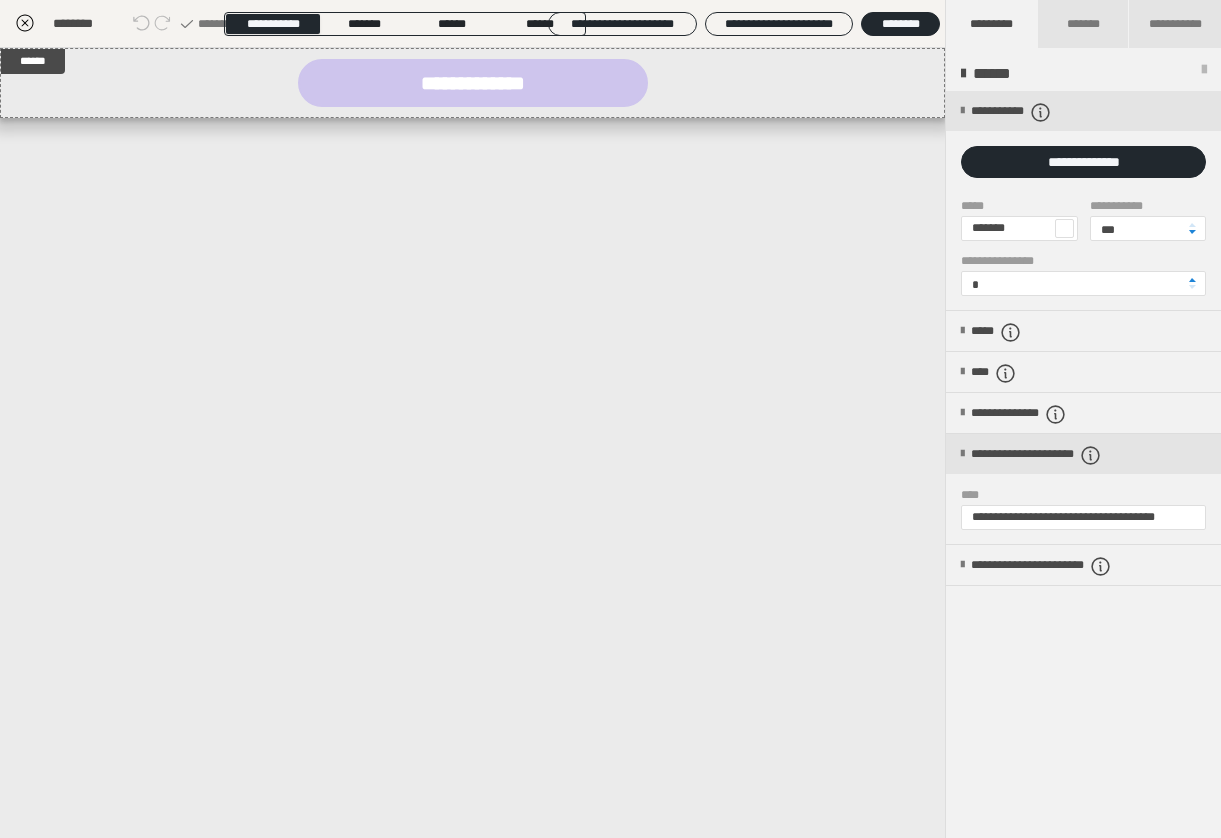 click 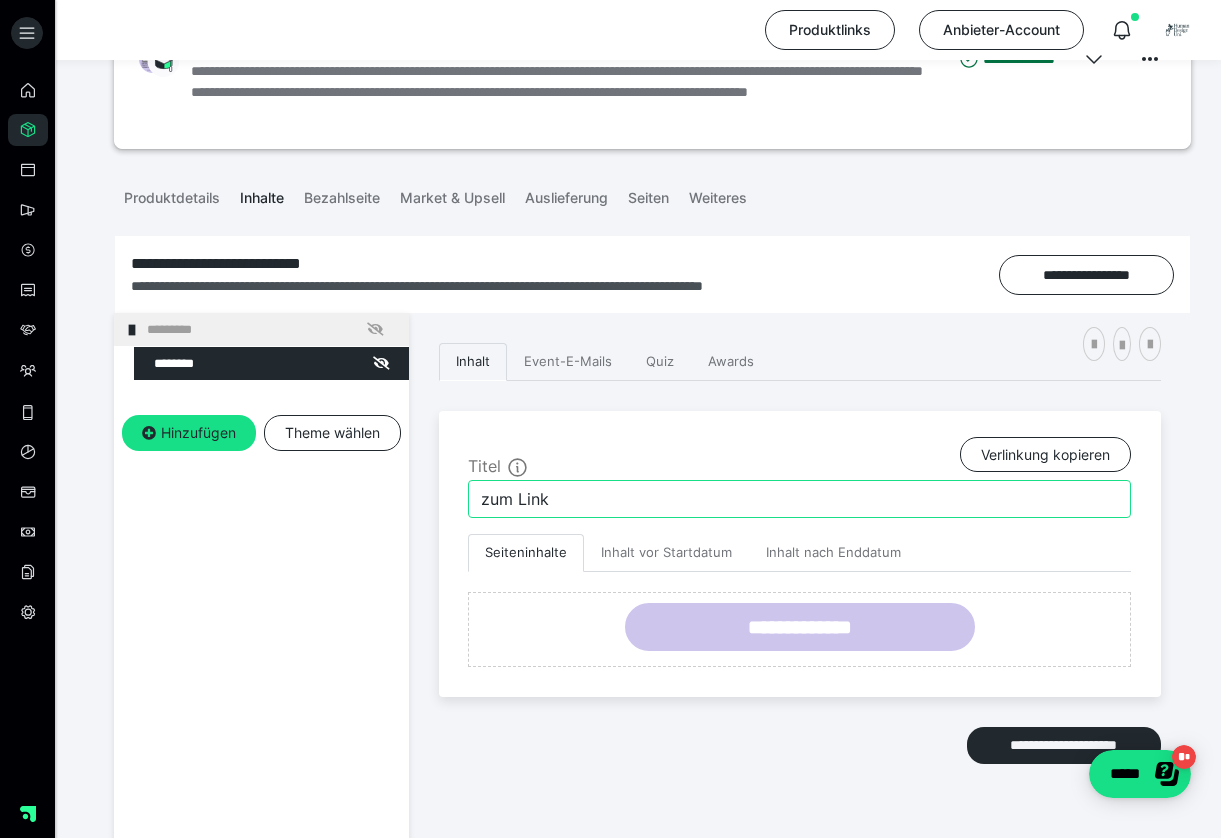 click on "zum Link" at bounding box center [799, 499] 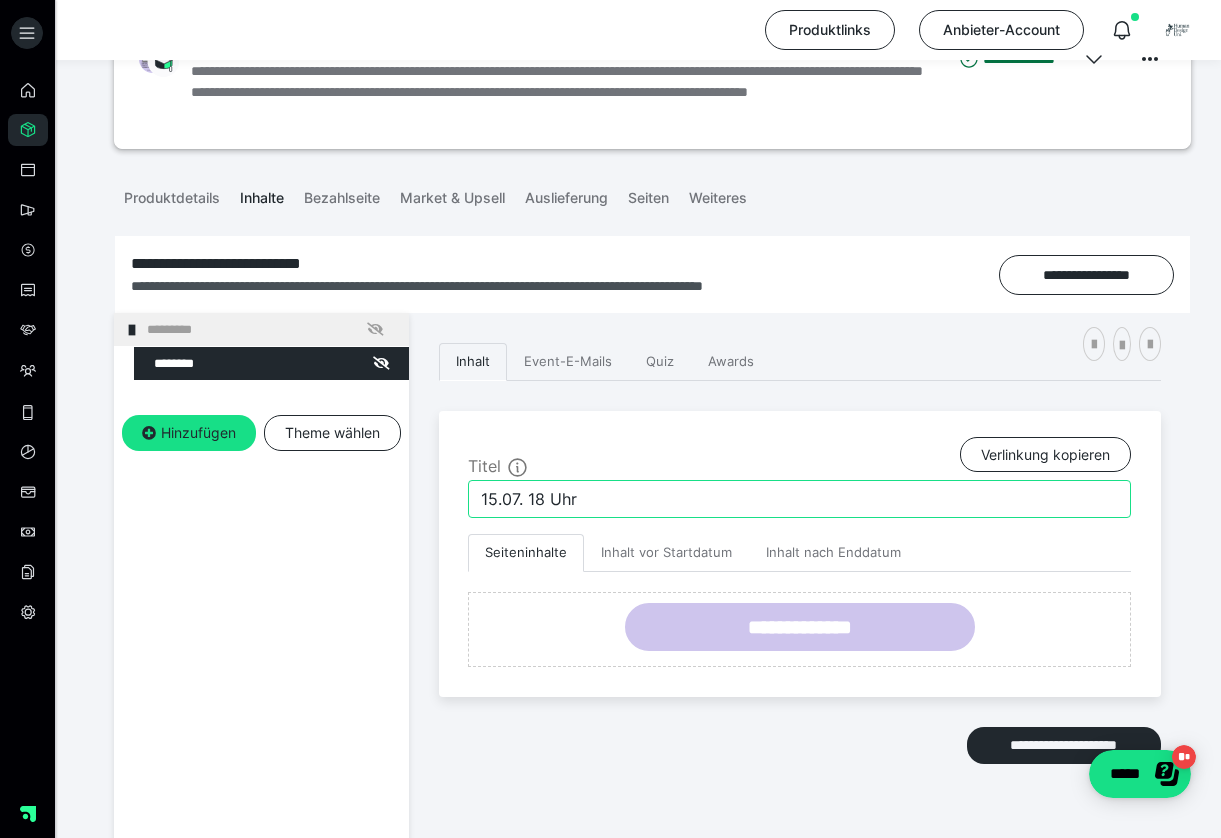 type on "15.07. 18 Uhr" 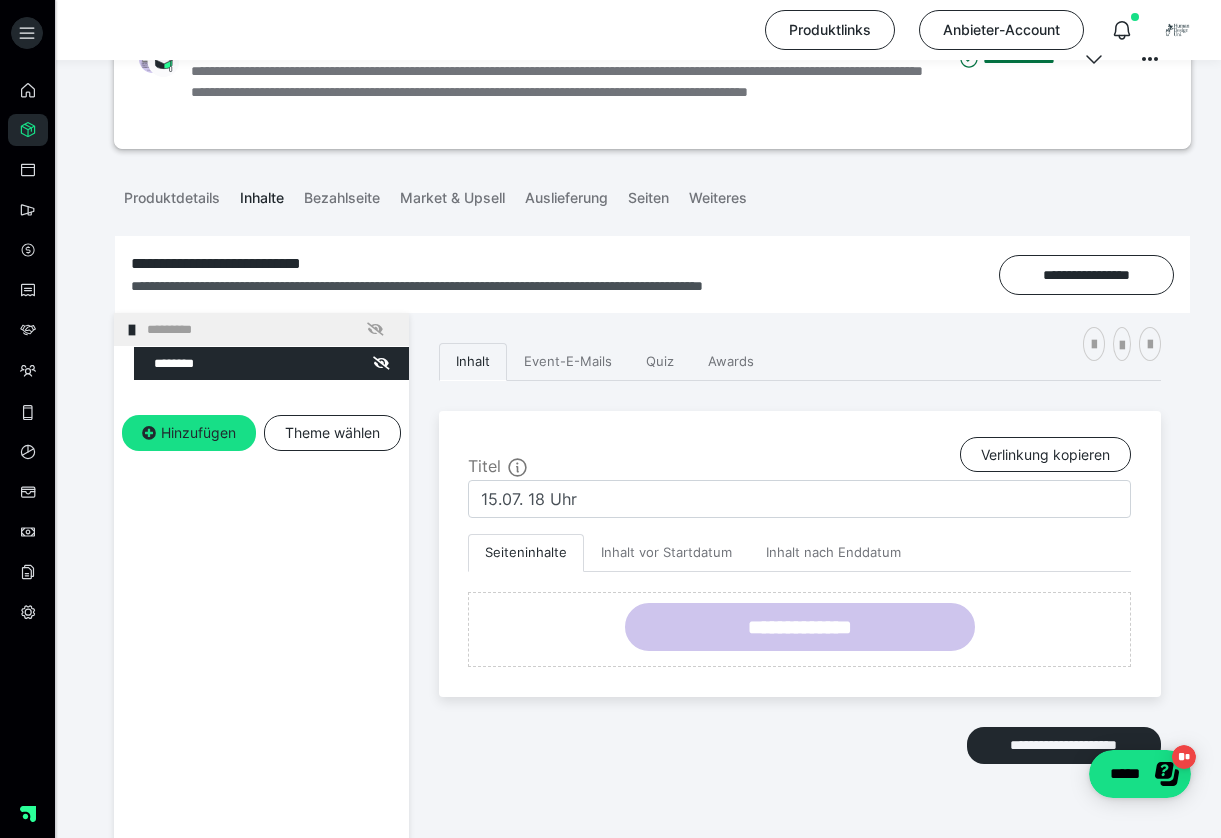 click on "********* ******** Hinzufügen Theme wählen Kurs-Neustart erlauben Menüs aufgeklappt?" at bounding box center [261, 702] 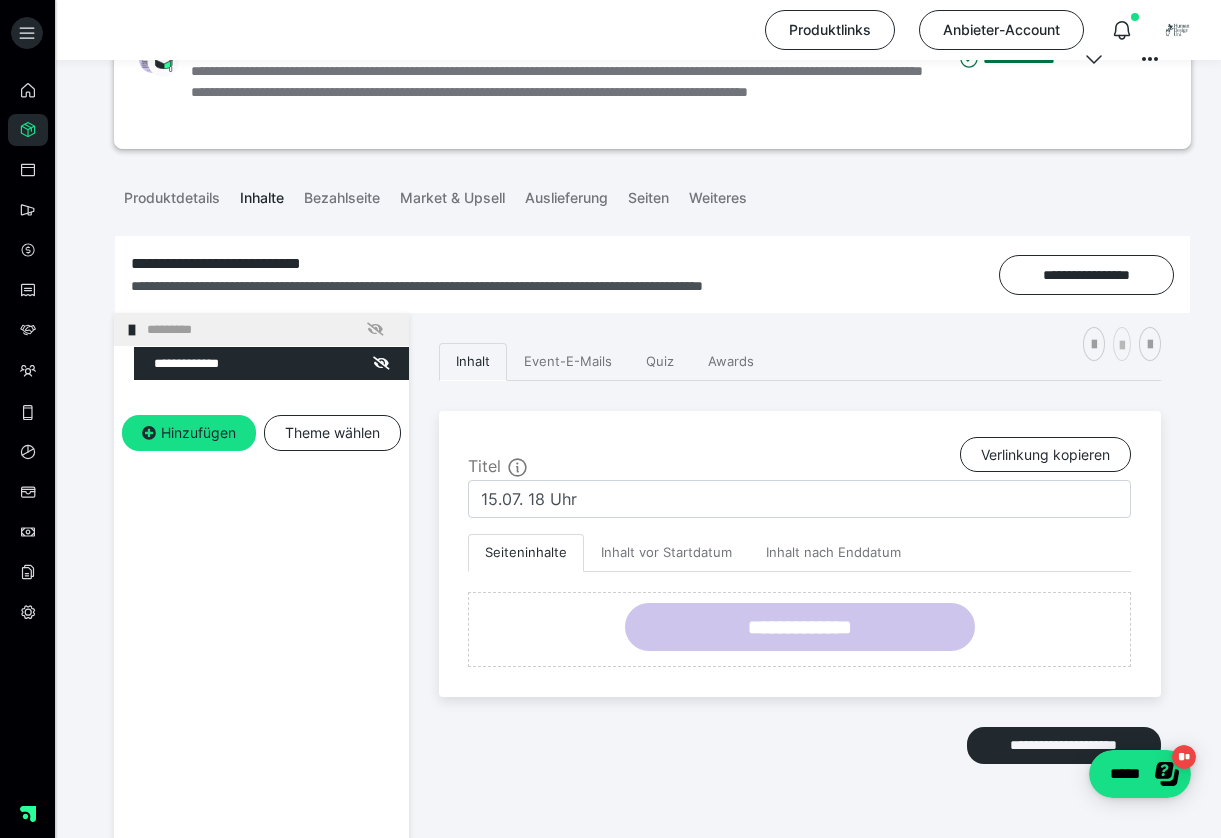 click at bounding box center [1122, 346] 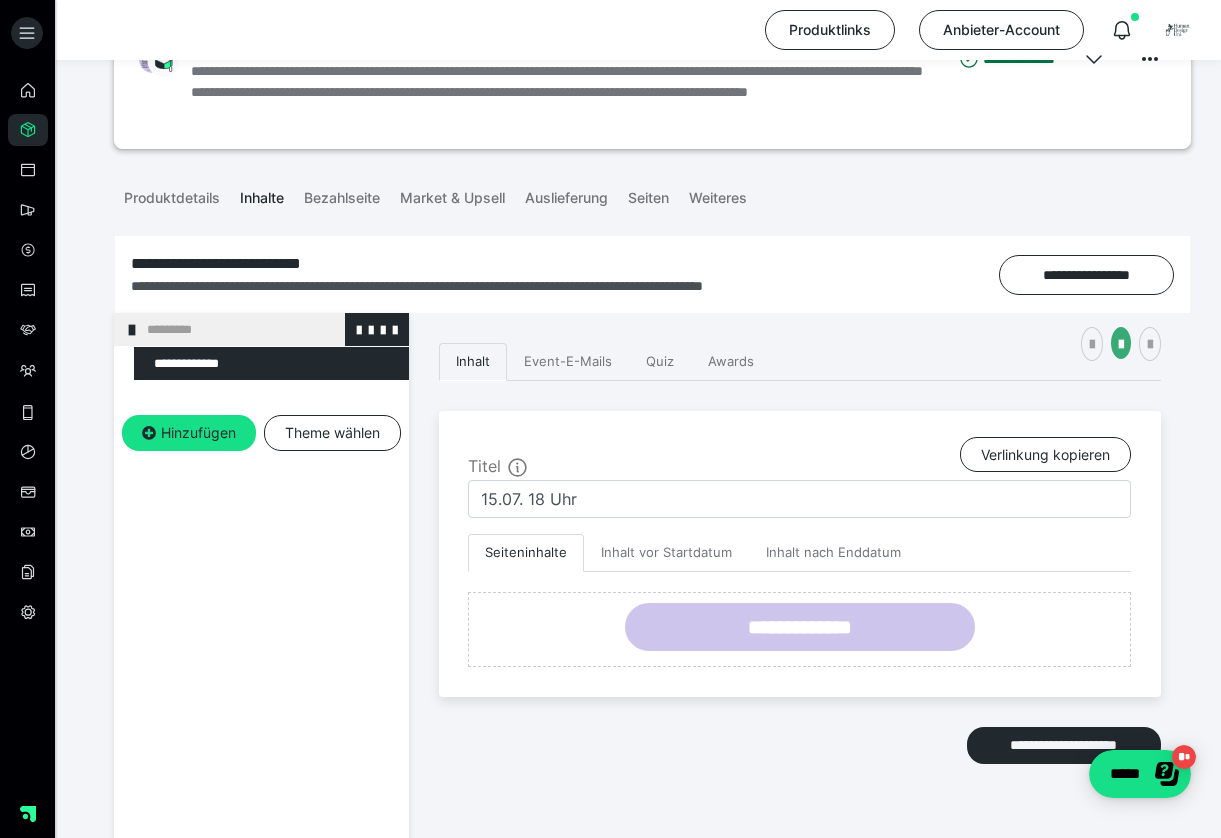 click on "*********" at bounding box center [270, 329] 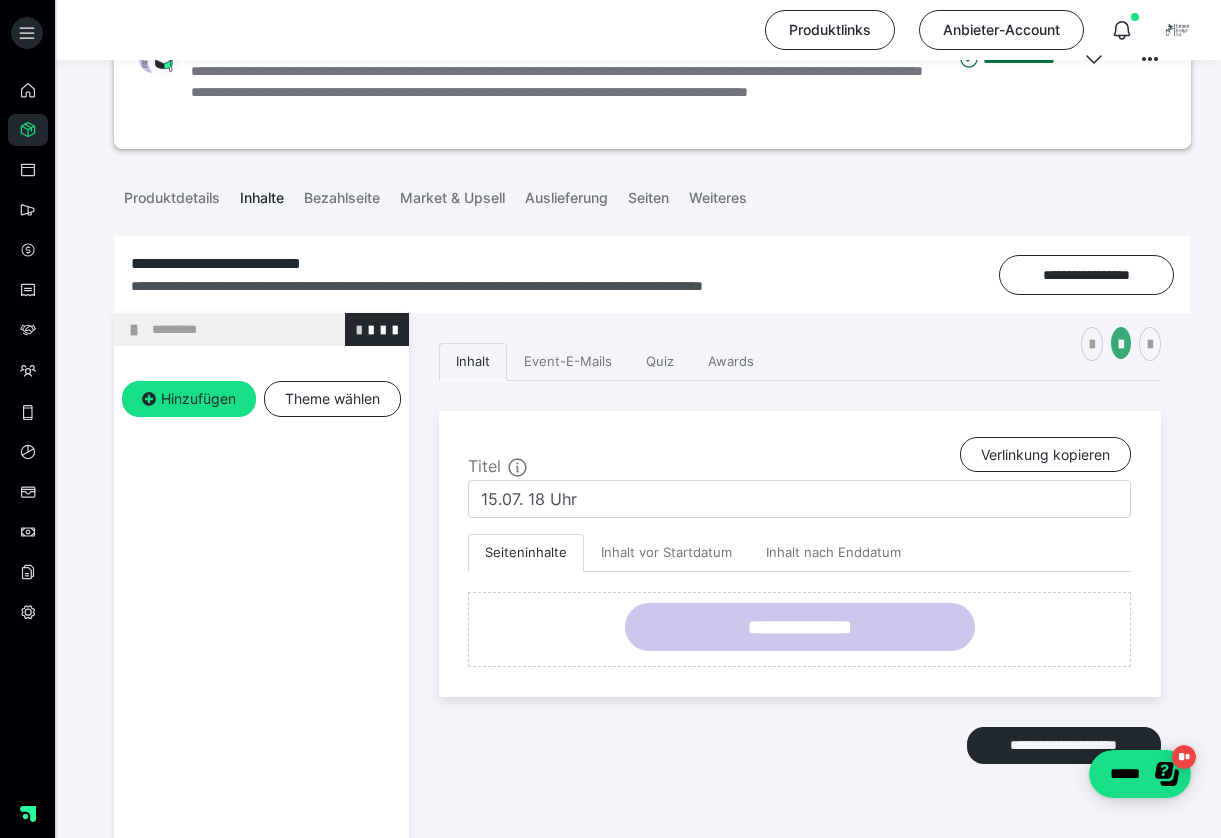 click at bounding box center [359, 329] 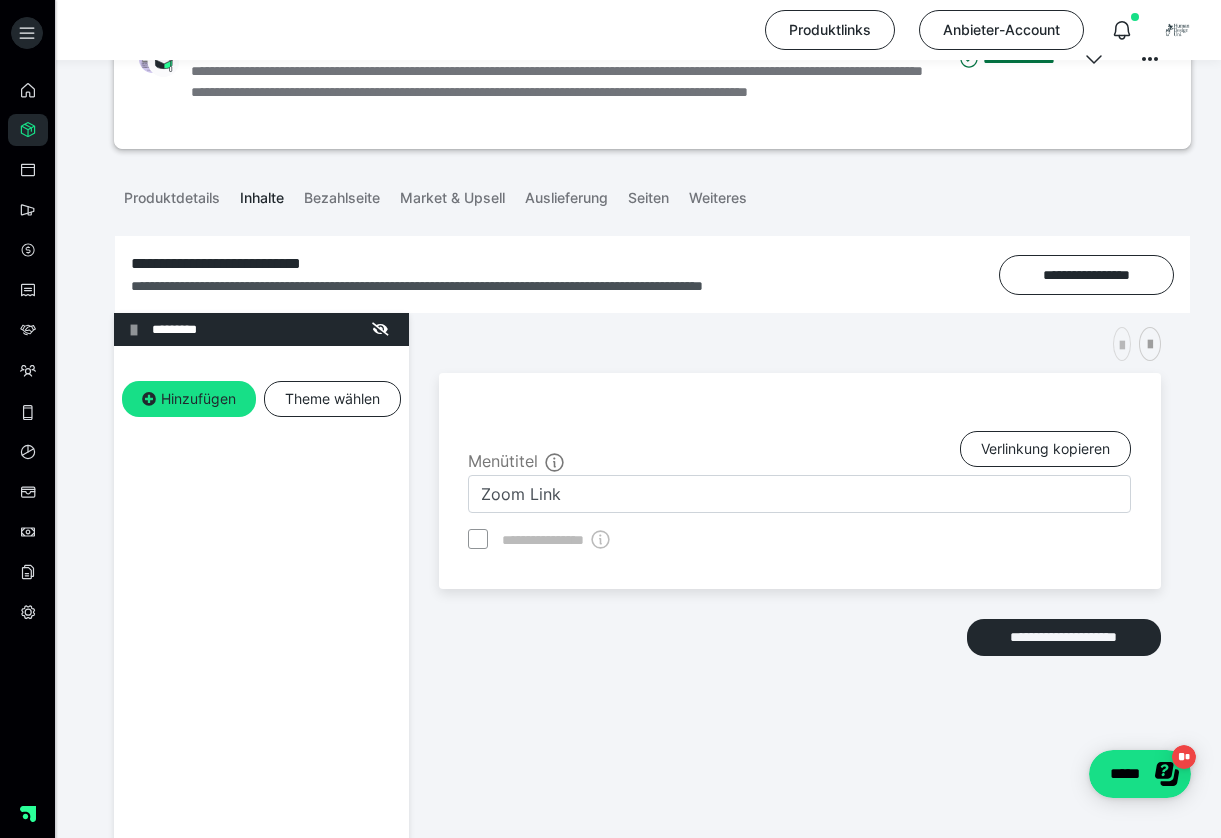 click at bounding box center [1122, 346] 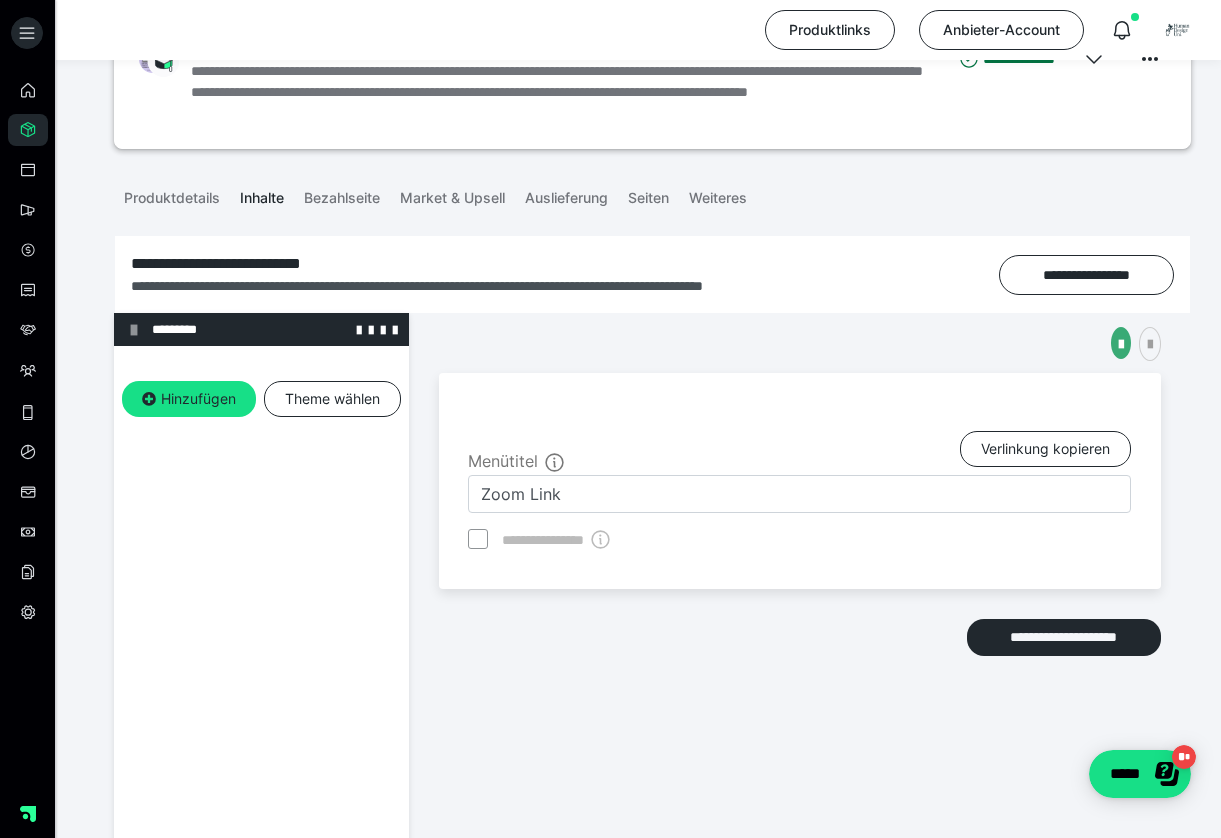 click on "*********" at bounding box center (261, 329) 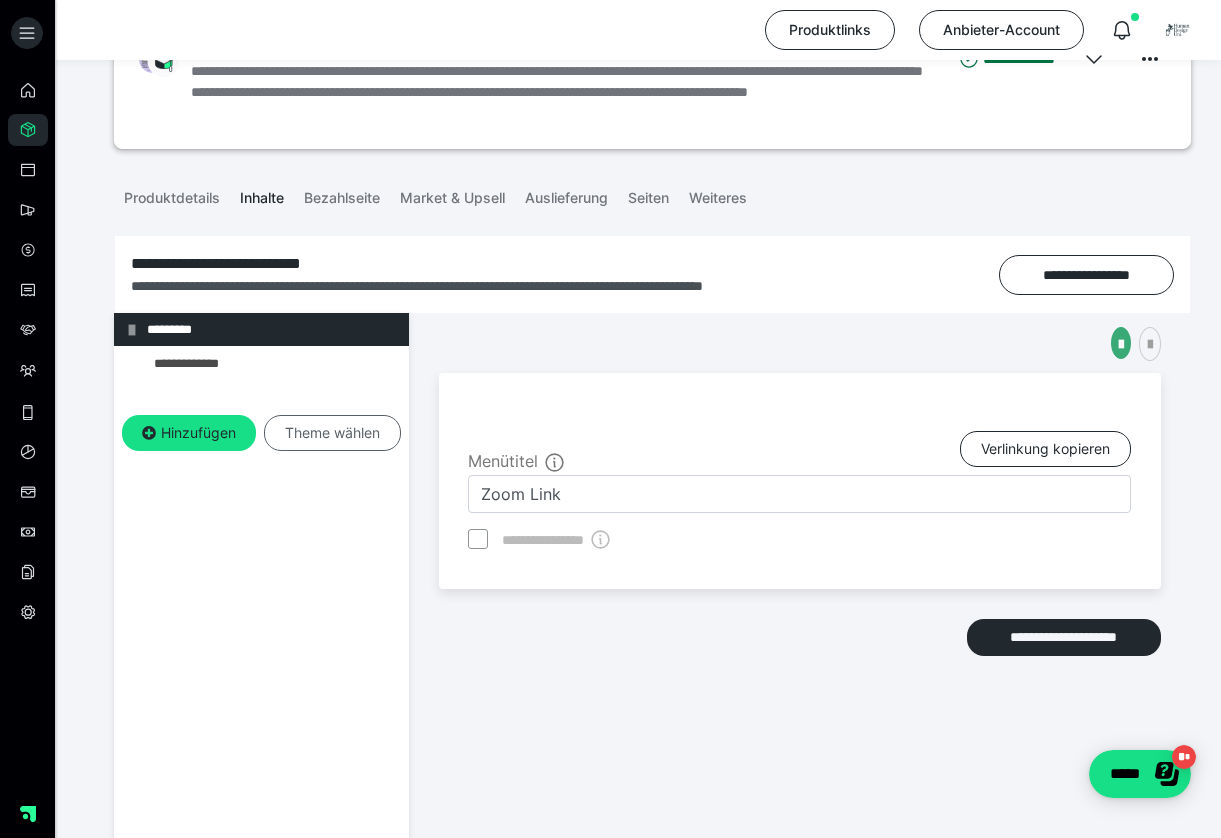 click on "Theme wählen" at bounding box center [332, 433] 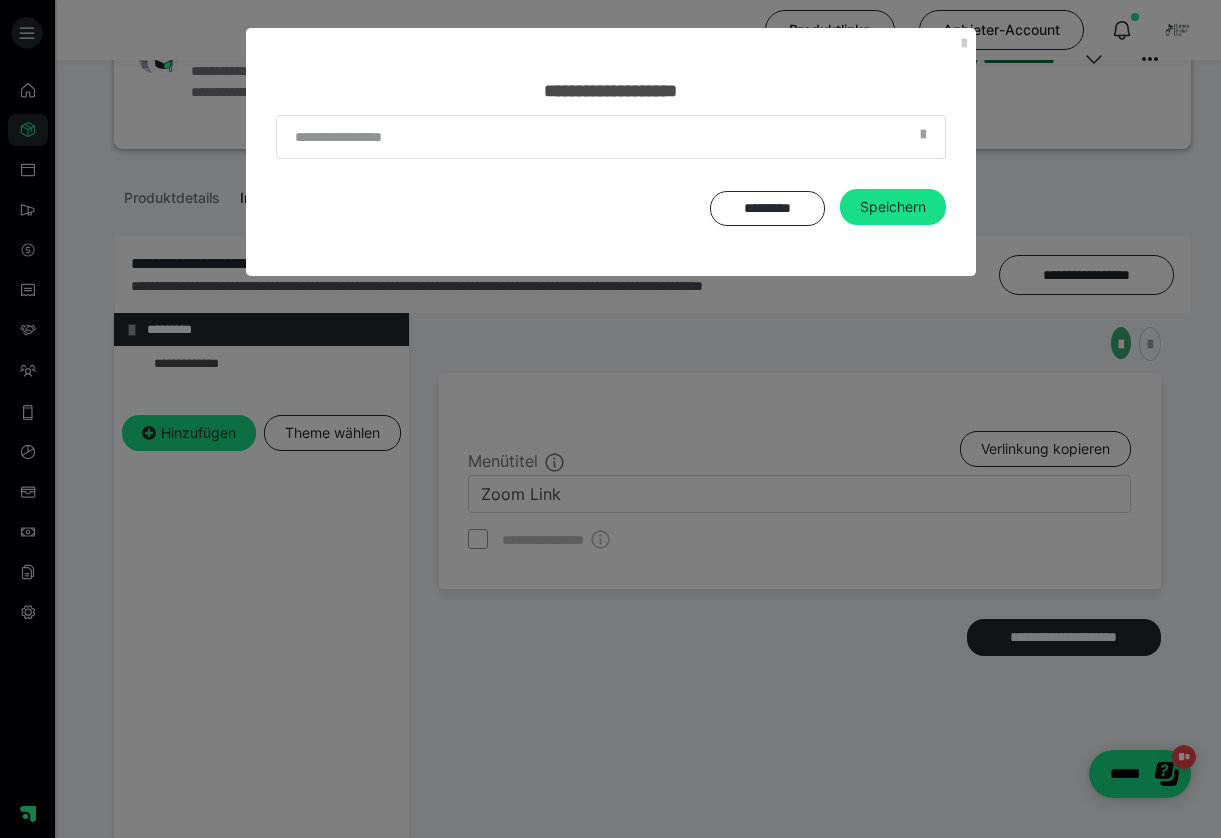click on "**********" at bounding box center [611, 66] 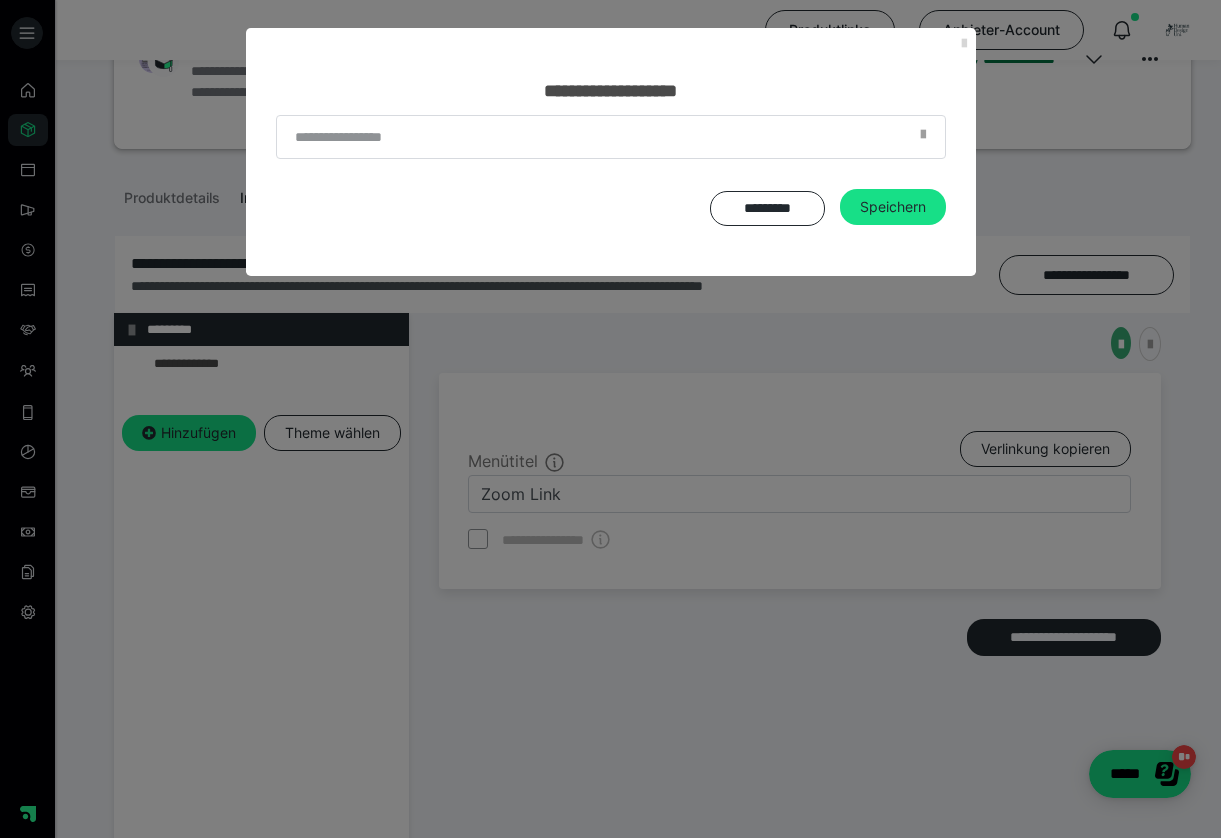 click at bounding box center (964, 44) 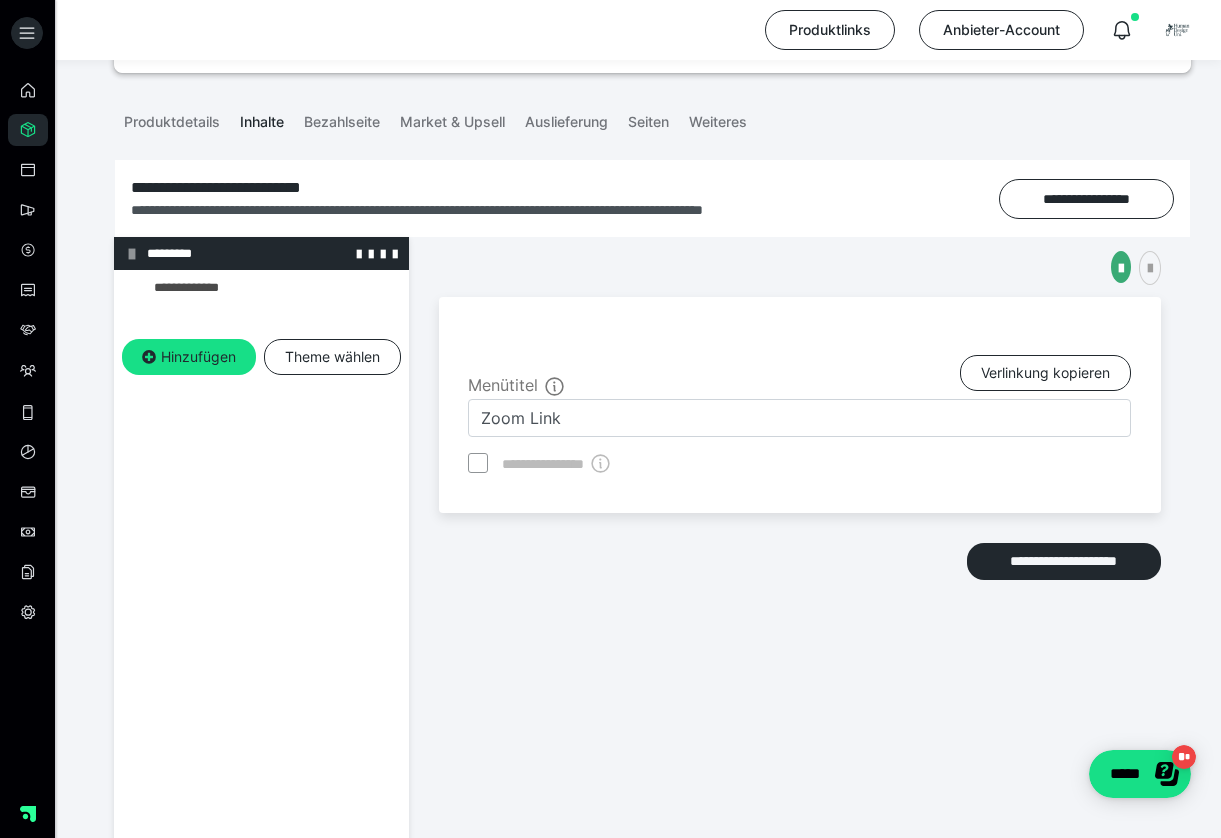 scroll, scrollTop: 171, scrollLeft: 0, axis: vertical 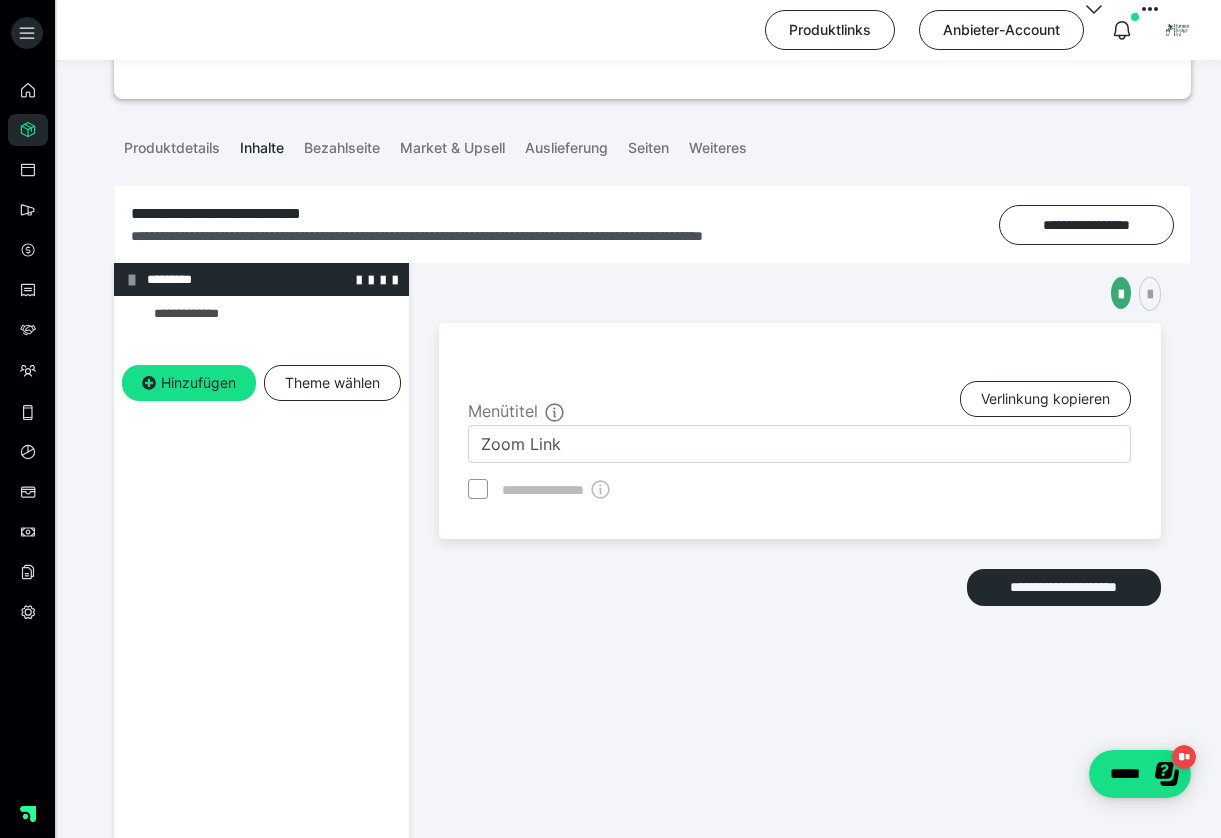 click on "*********" at bounding box center [270, 279] 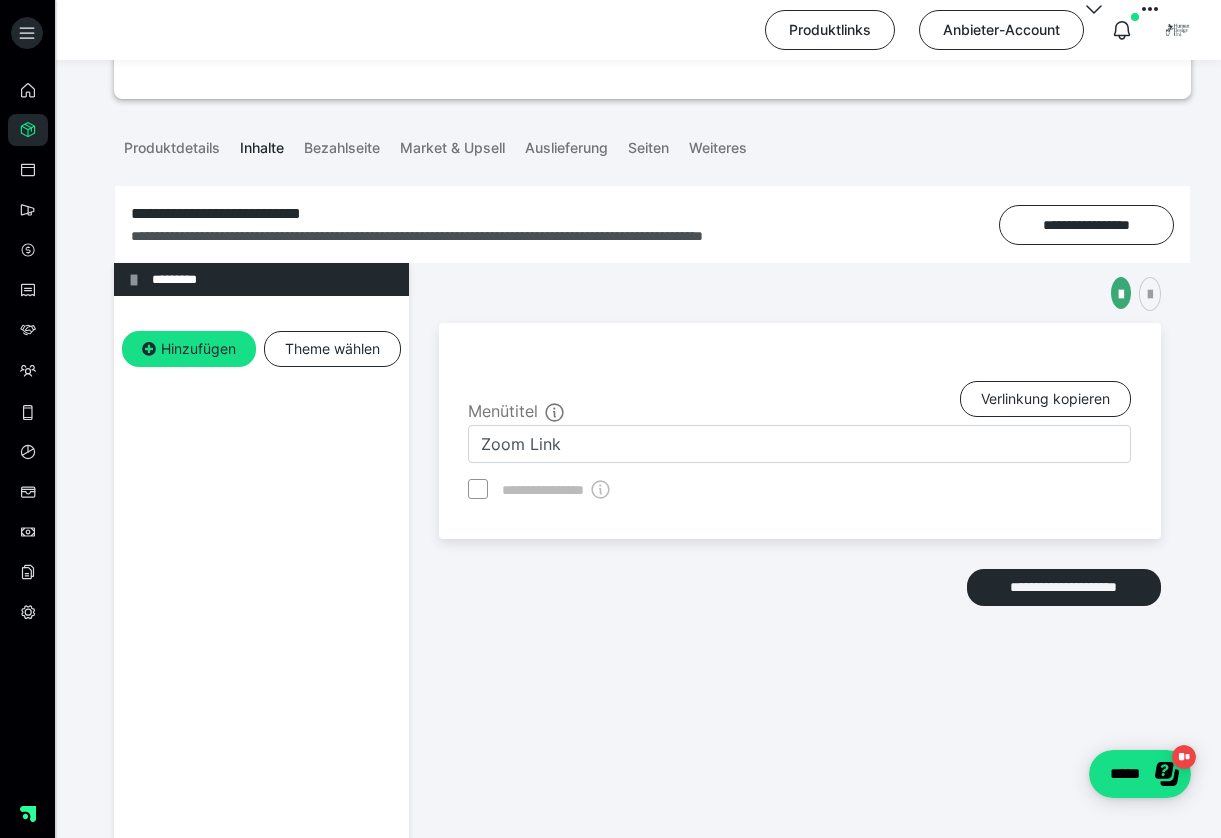 click on "*********" at bounding box center (275, 279) 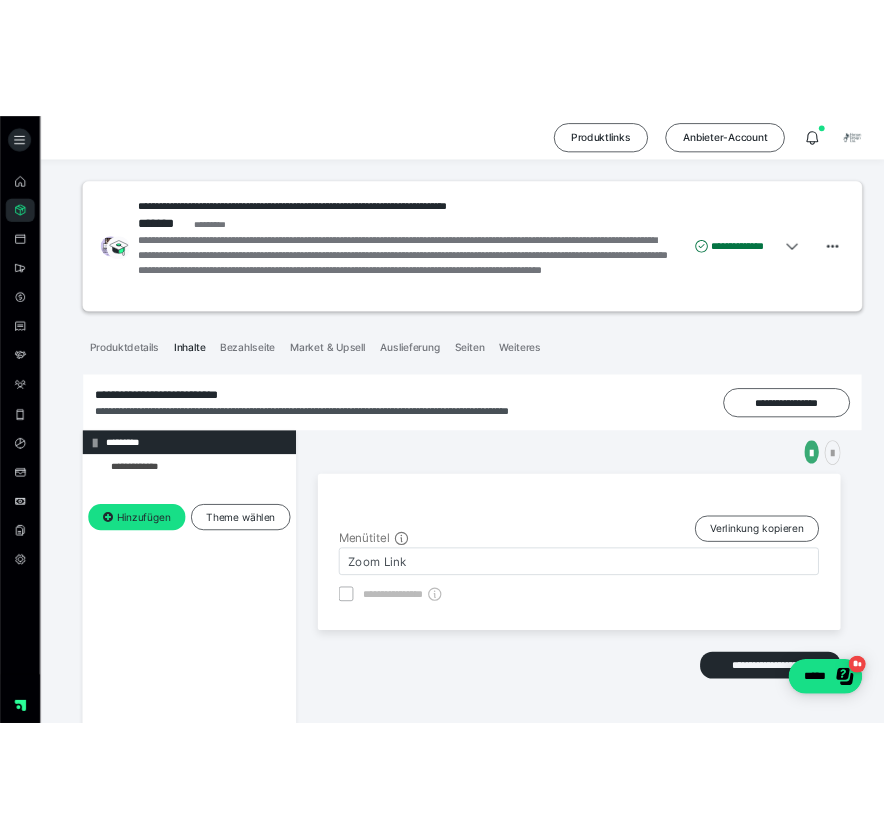 scroll, scrollTop: 0, scrollLeft: 0, axis: both 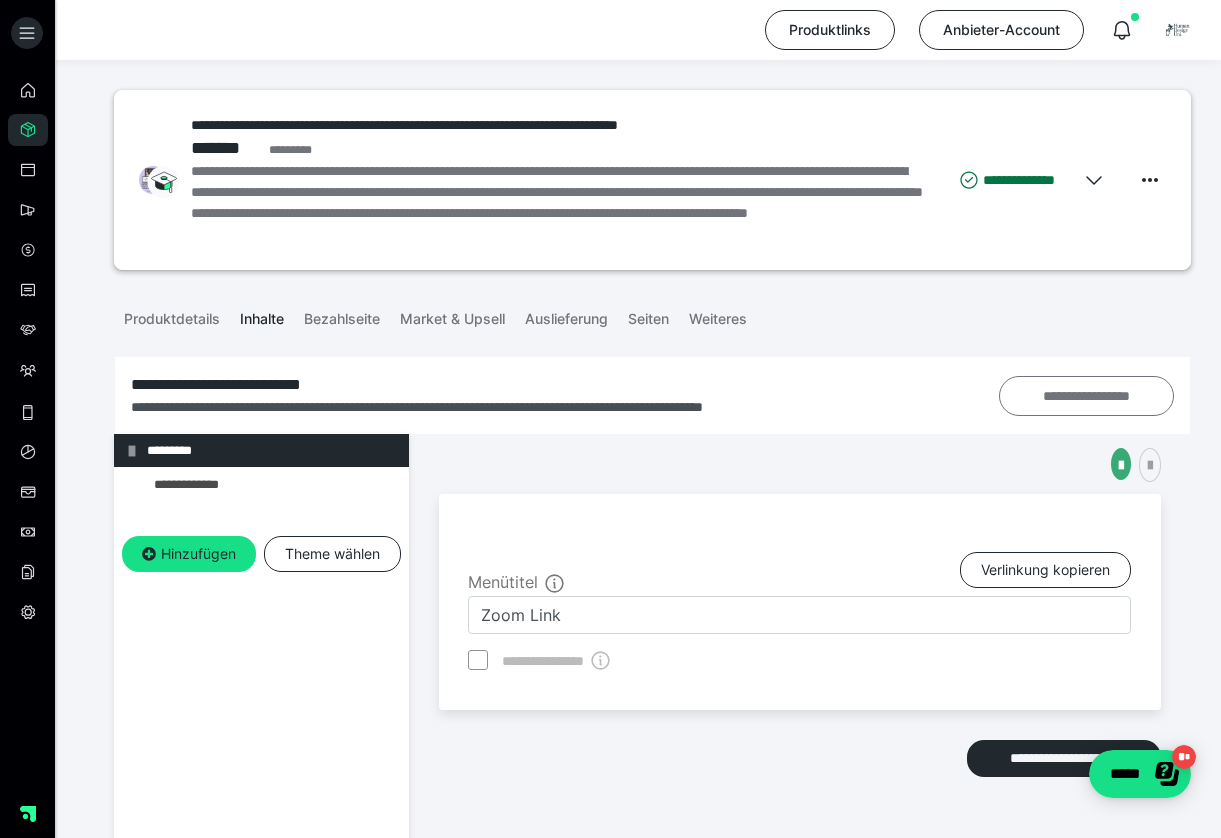 click on "**********" at bounding box center (1087, 396) 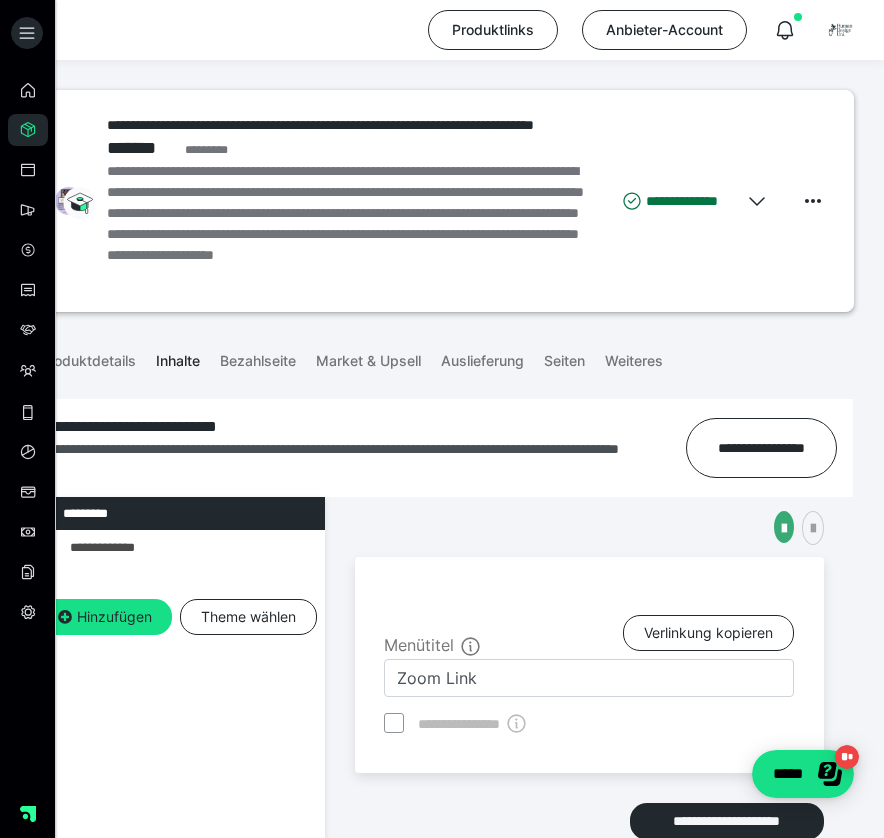 scroll, scrollTop: 0, scrollLeft: 0, axis: both 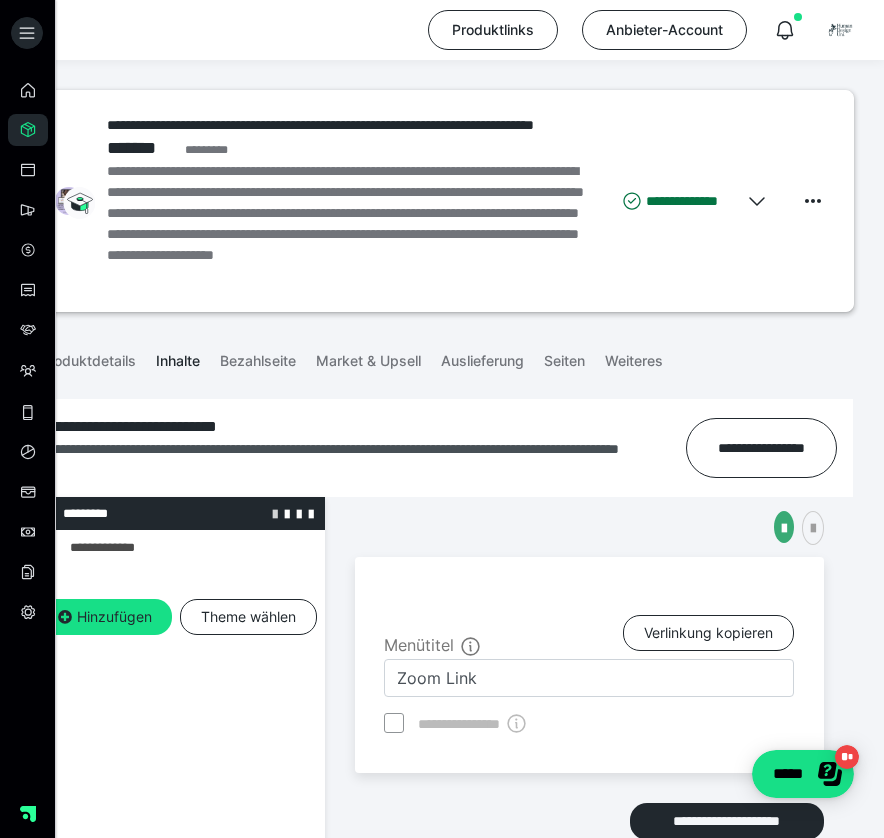 click at bounding box center [275, 513] 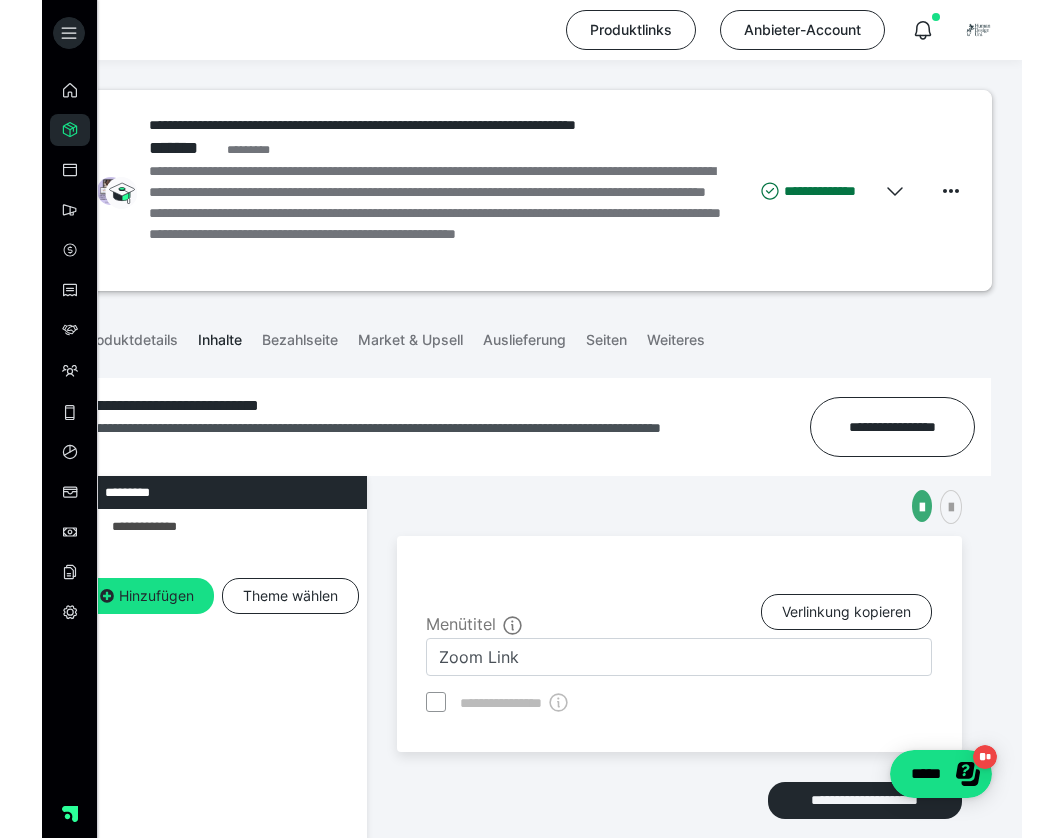 scroll, scrollTop: 0, scrollLeft: 0, axis: both 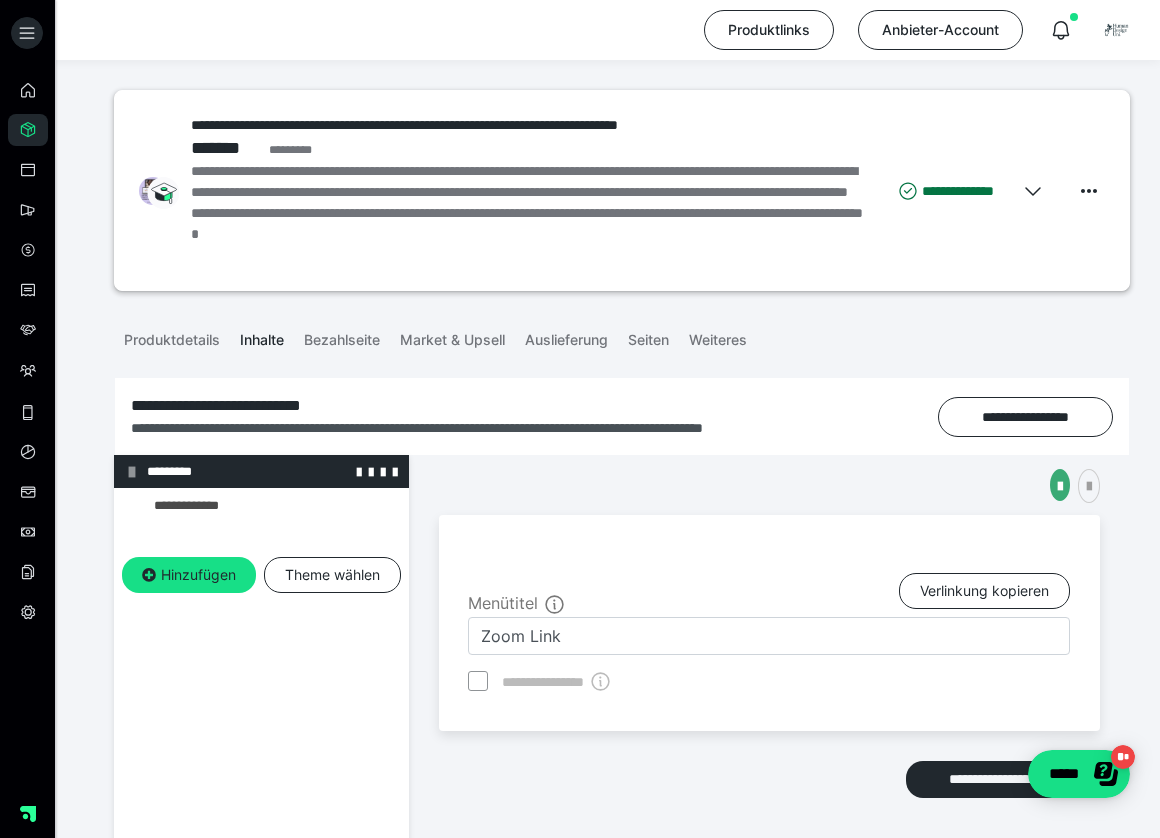 click on "*********" at bounding box center (261, 471) 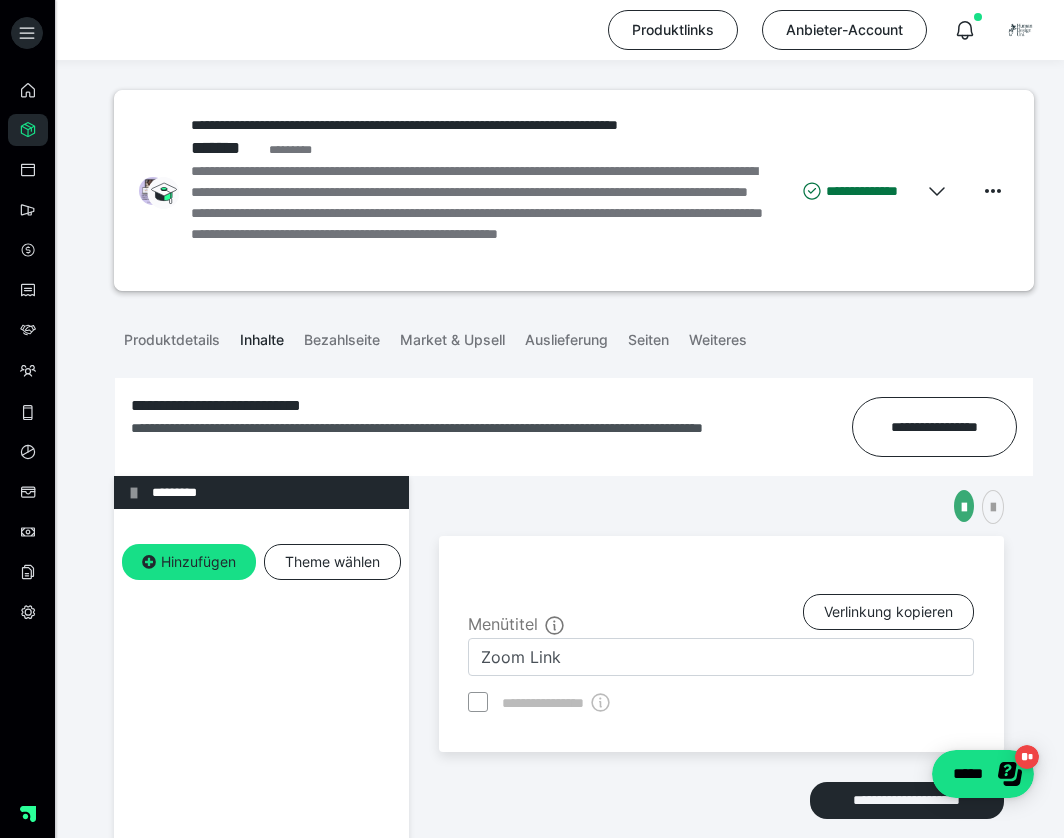 click on "**********" at bounding box center [721, 830] 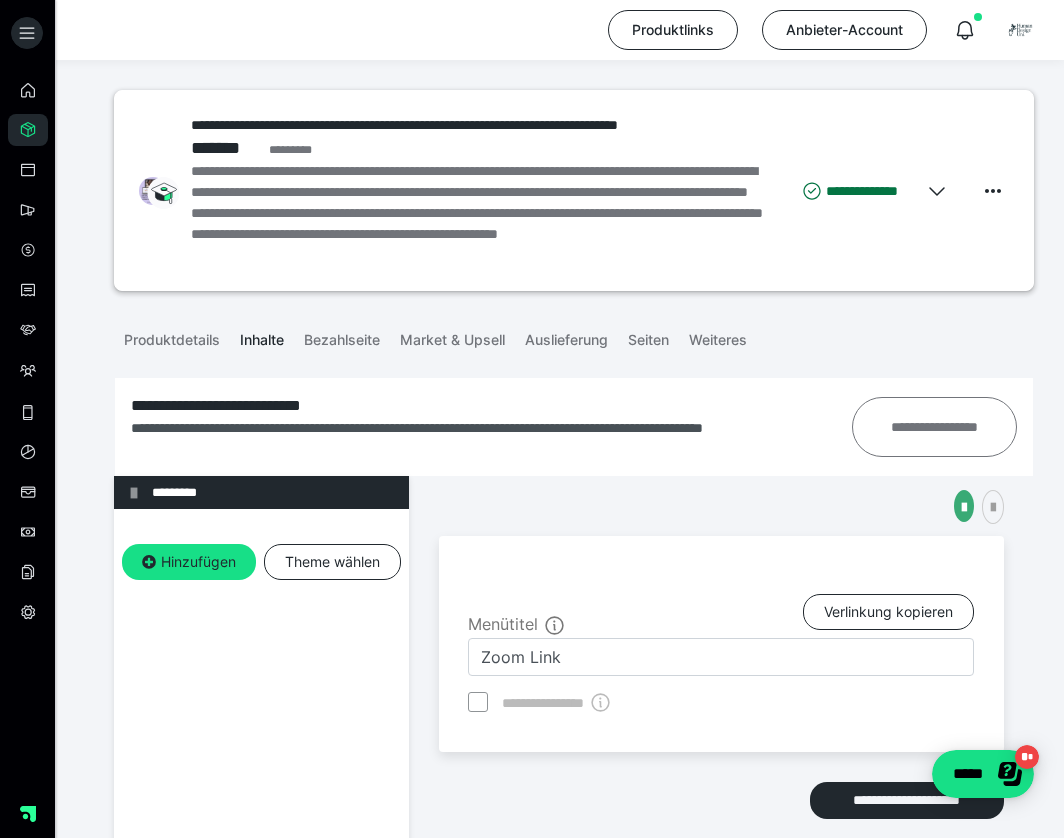 click on "**********" at bounding box center (934, 427) 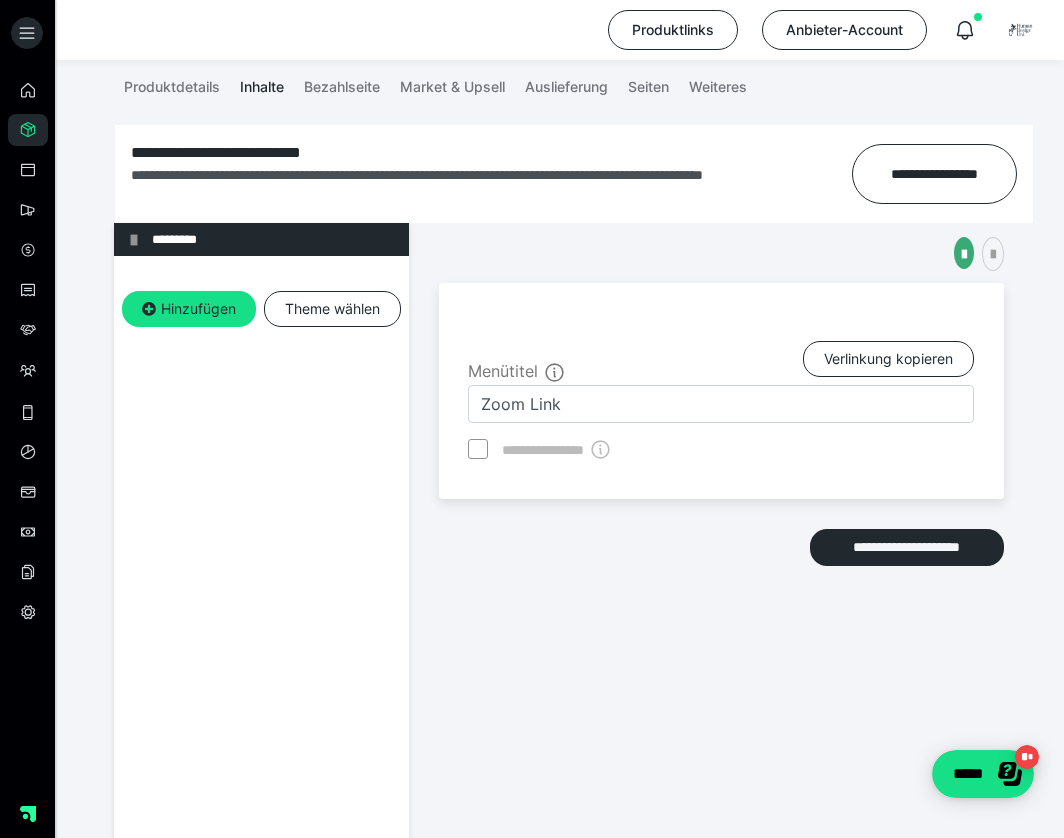 scroll, scrollTop: 277, scrollLeft: 0, axis: vertical 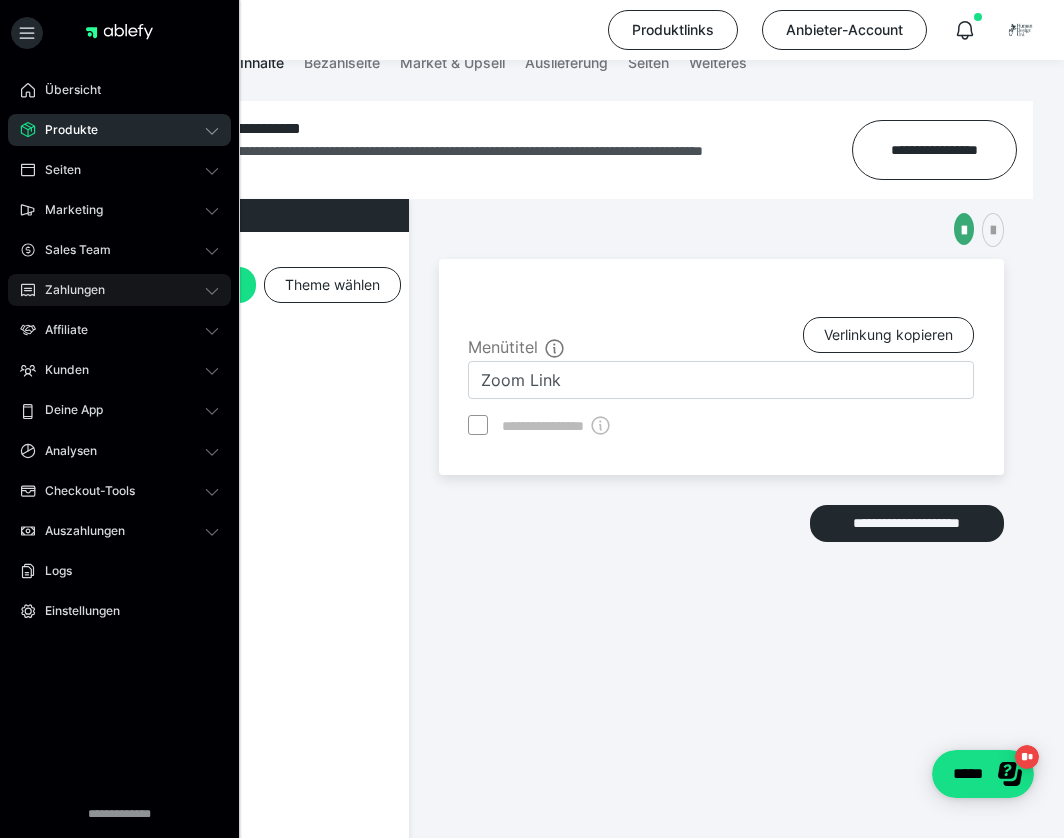click on "Zahlungen" at bounding box center (68, 290) 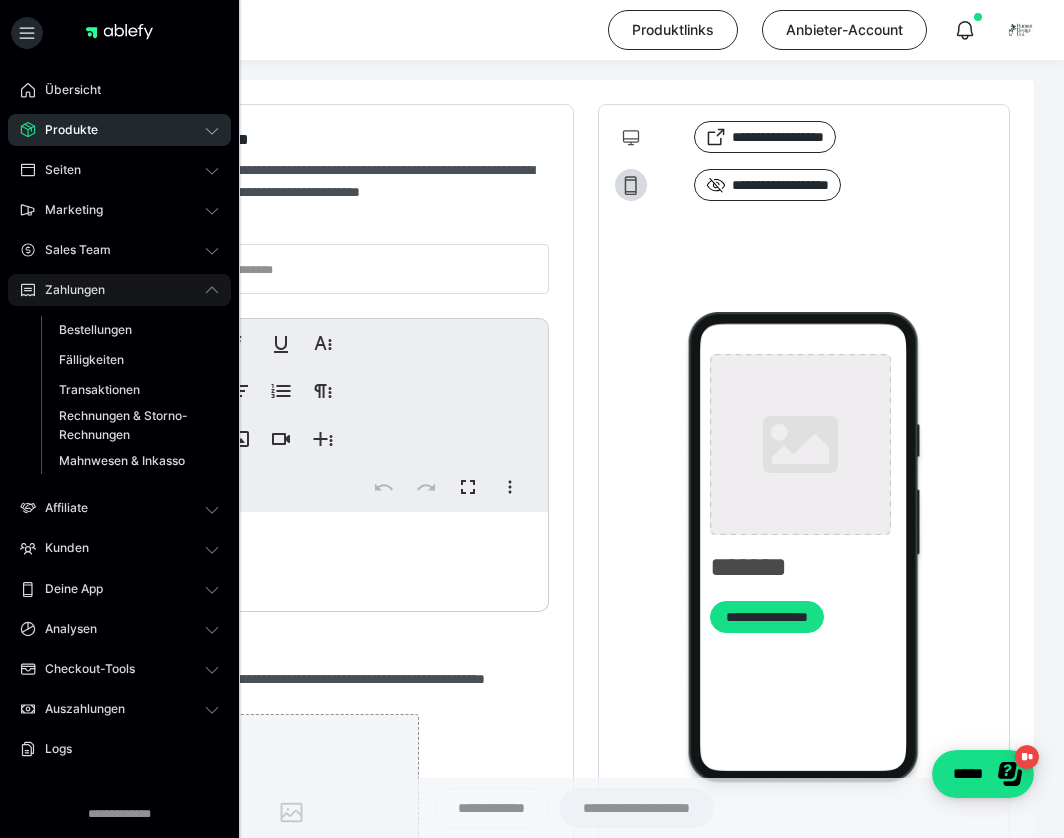 type on "**********" 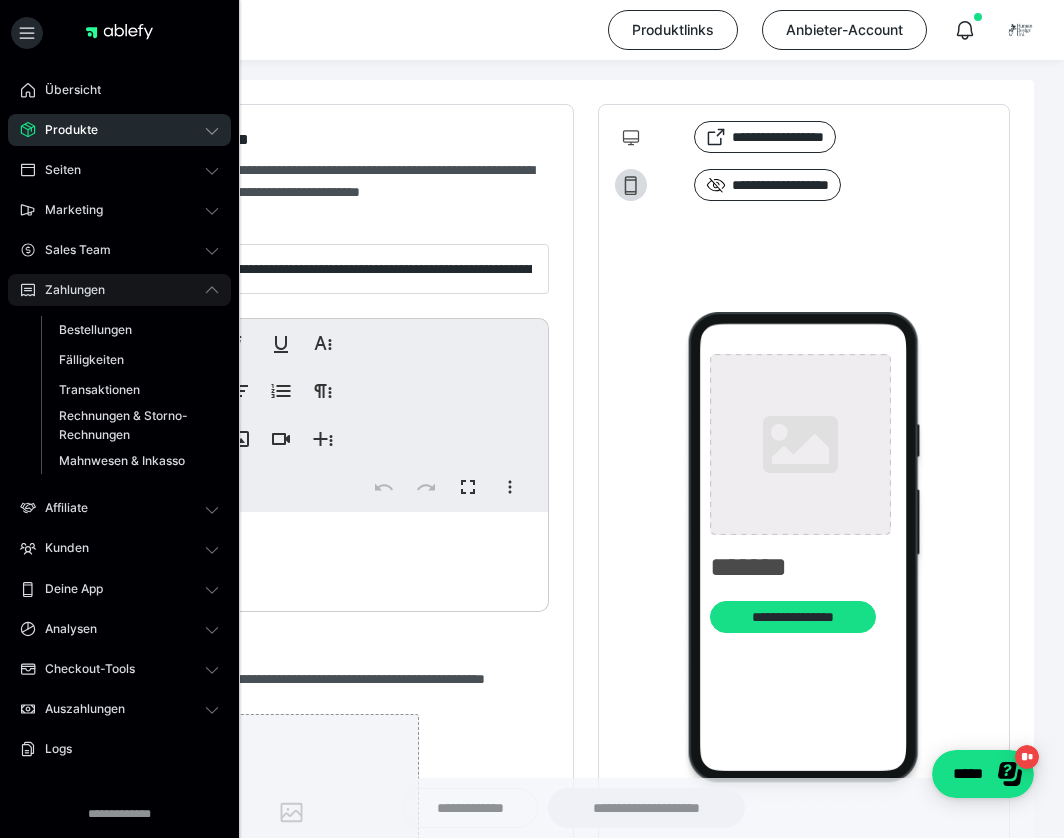 type on "**********" 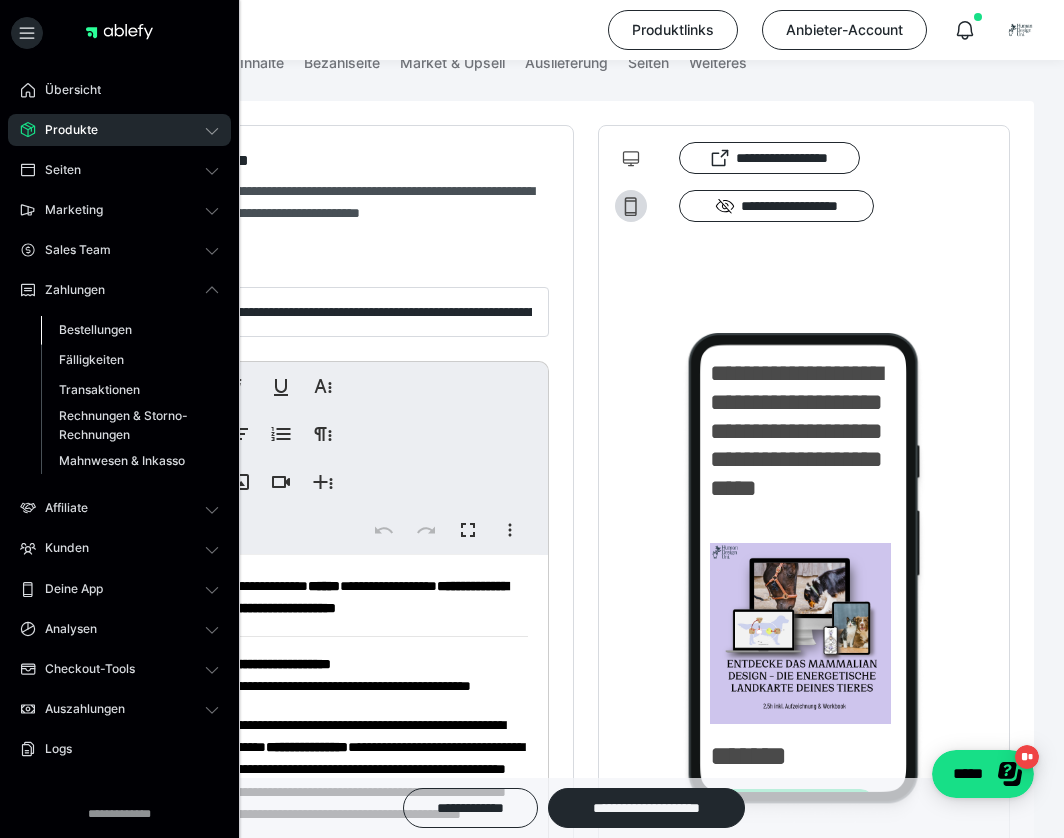 click on "Bestellungen" at bounding box center [95, 329] 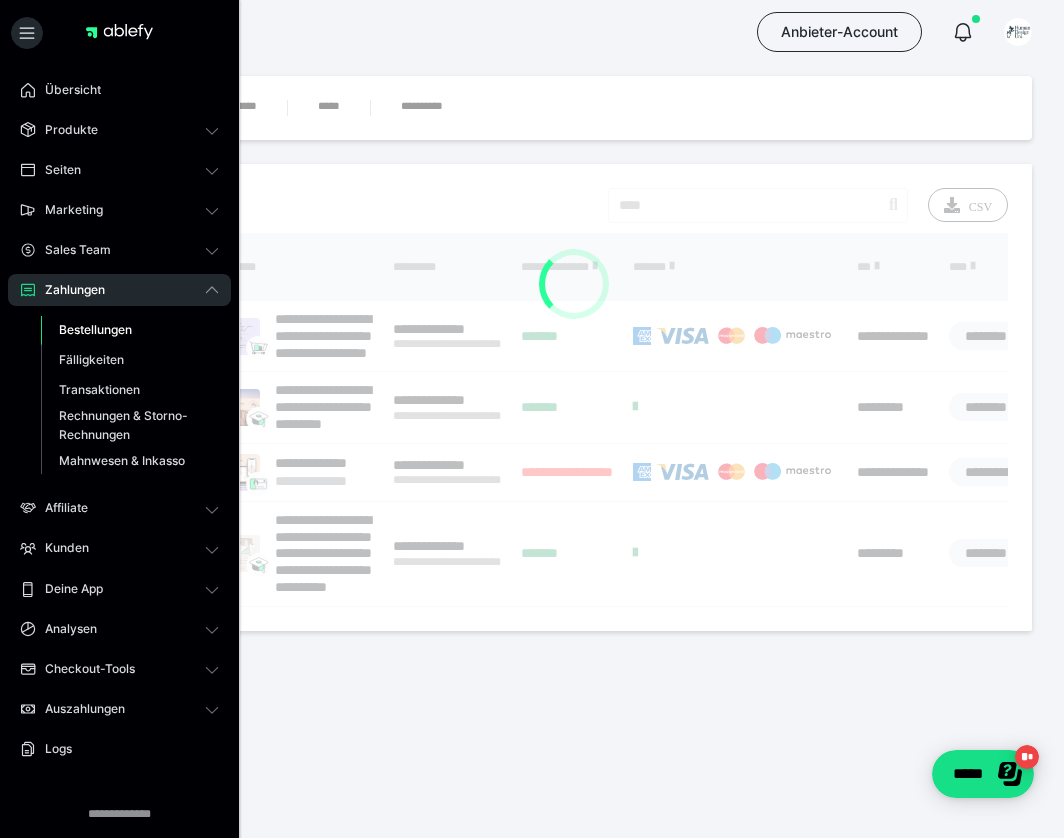 scroll, scrollTop: 0, scrollLeft: 0, axis: both 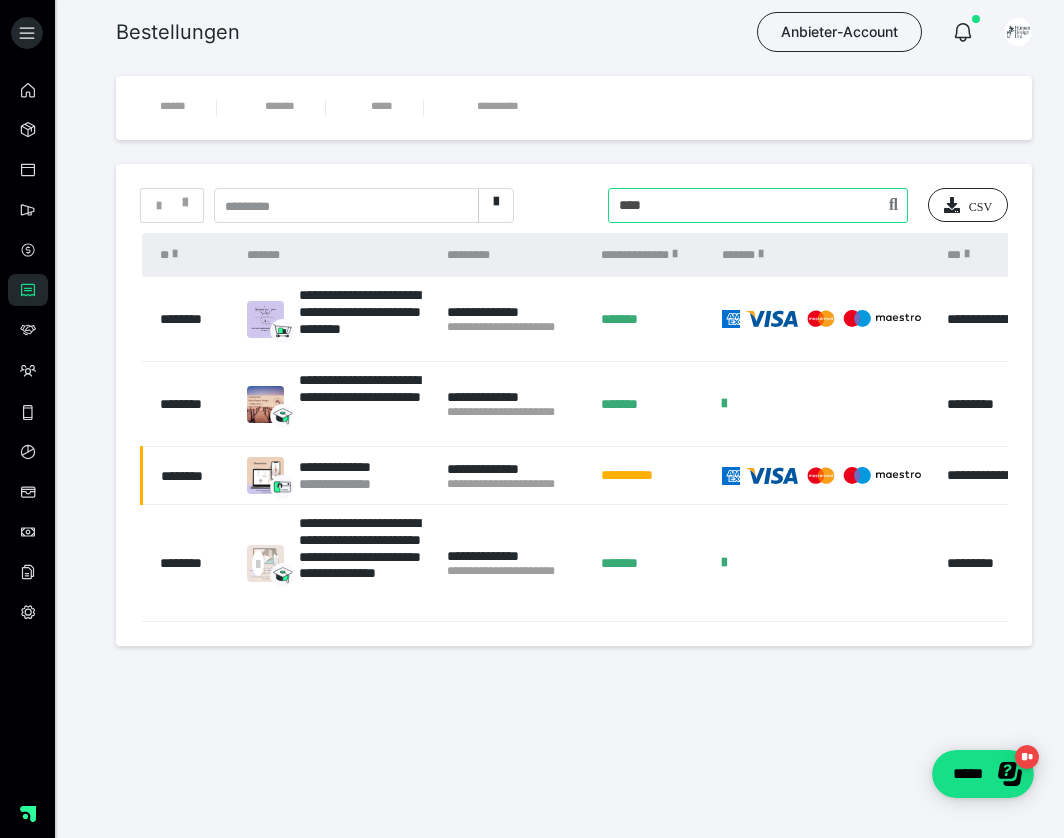 click at bounding box center [758, 205] 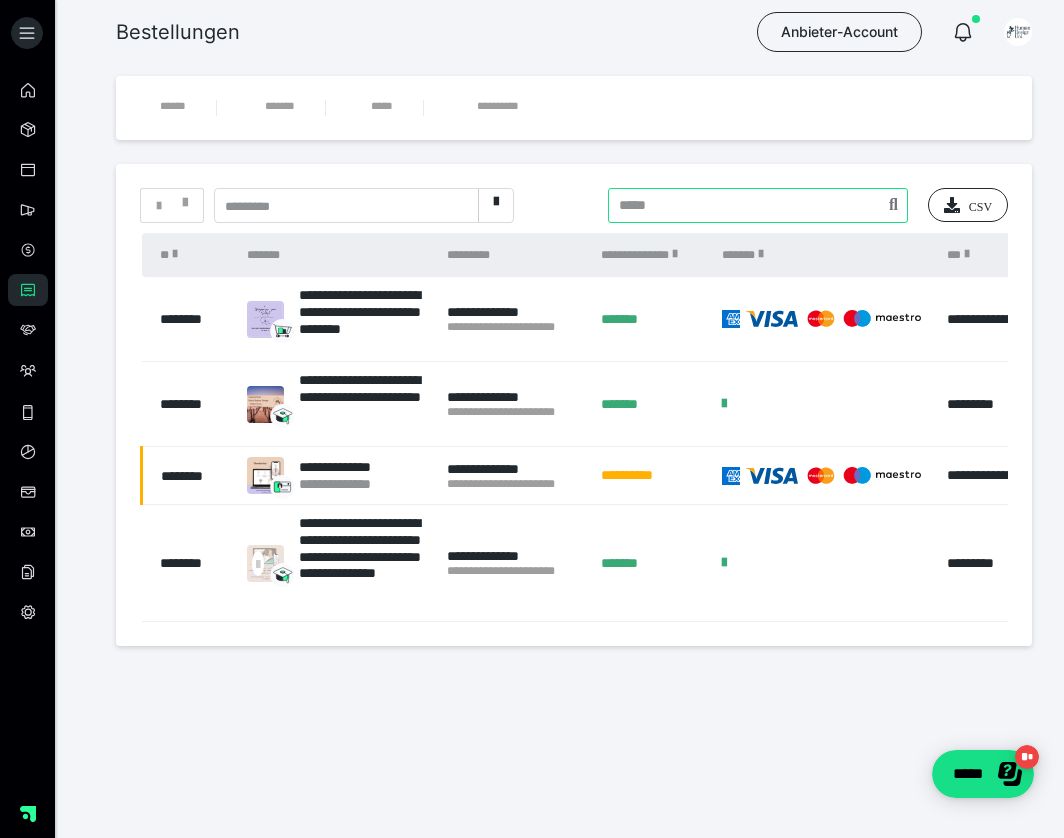 type 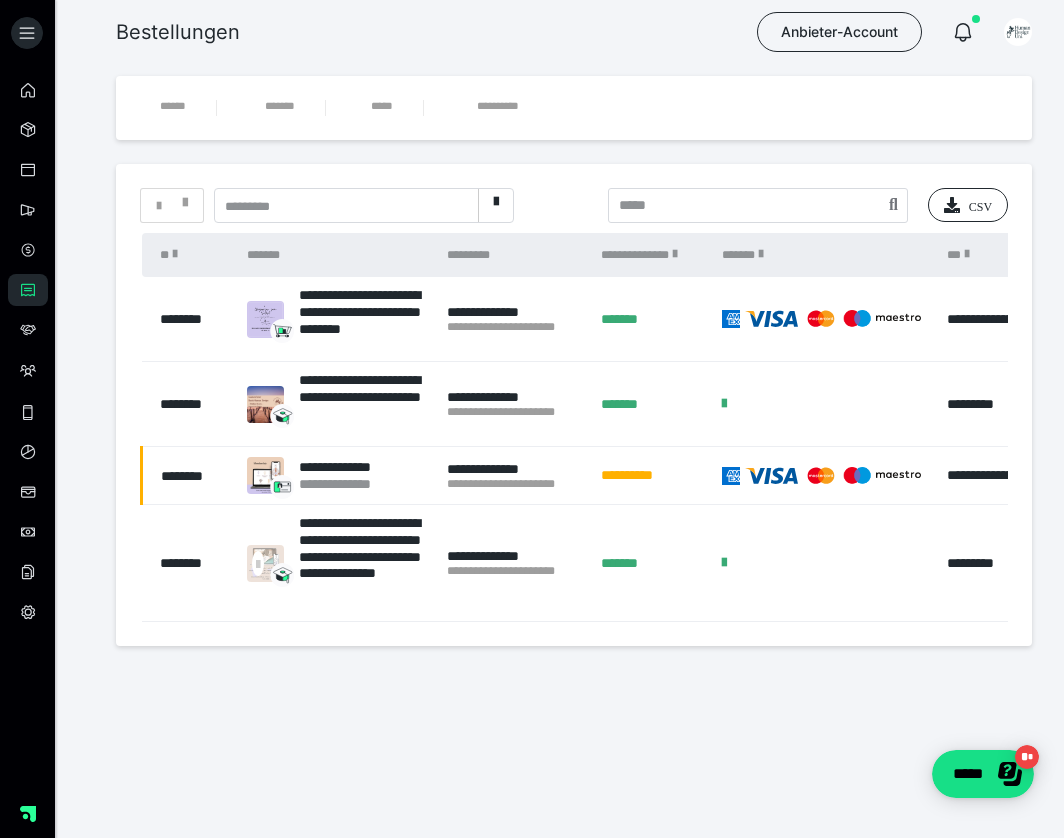 click on "**********" at bounding box center (574, 405) 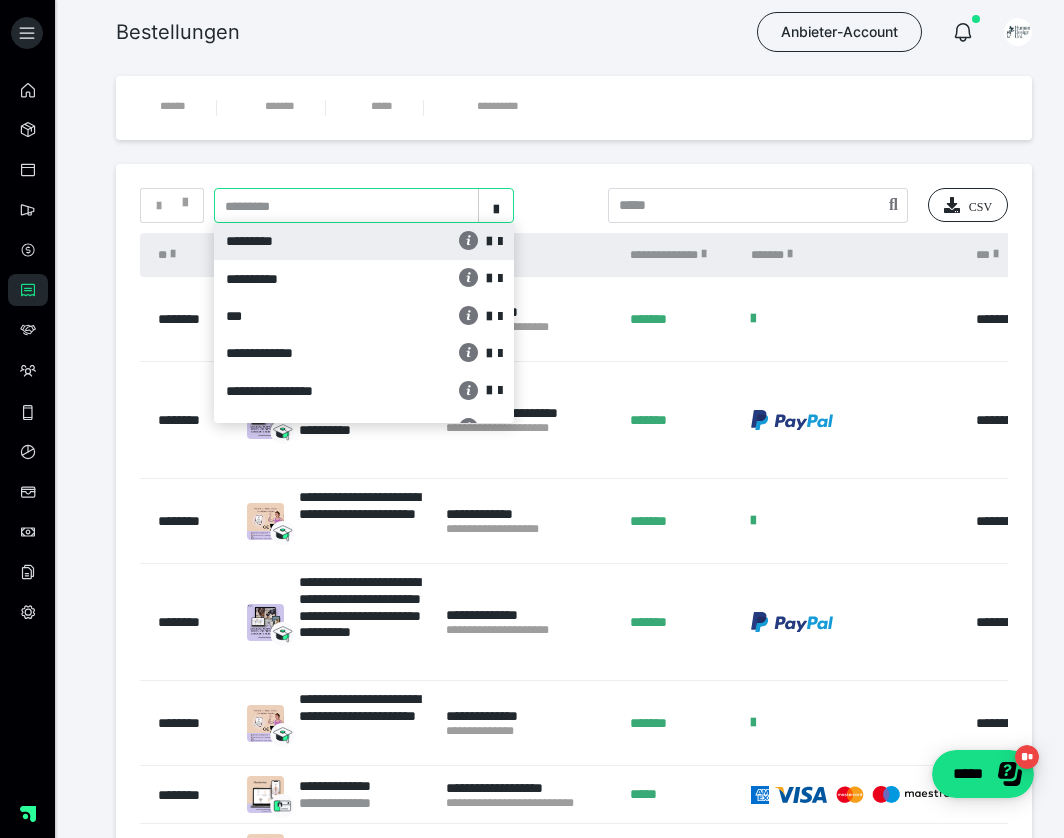 click on "*********" at bounding box center [310, 241] 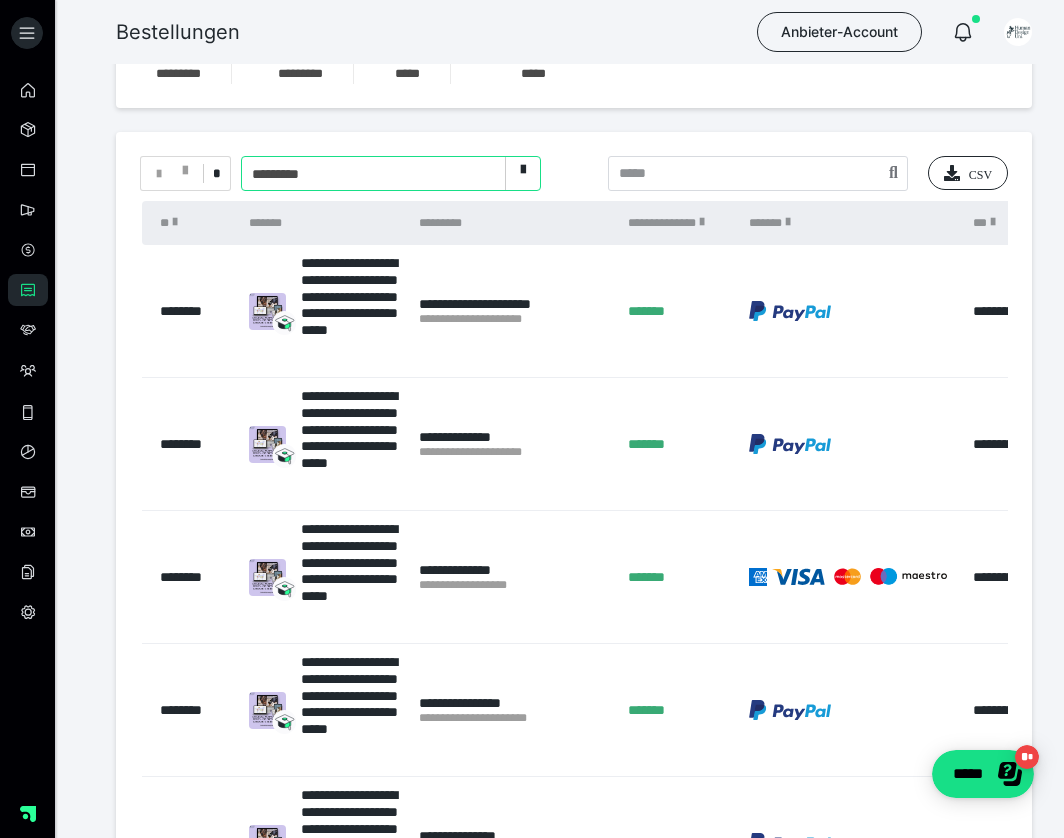 scroll, scrollTop: 807, scrollLeft: 0, axis: vertical 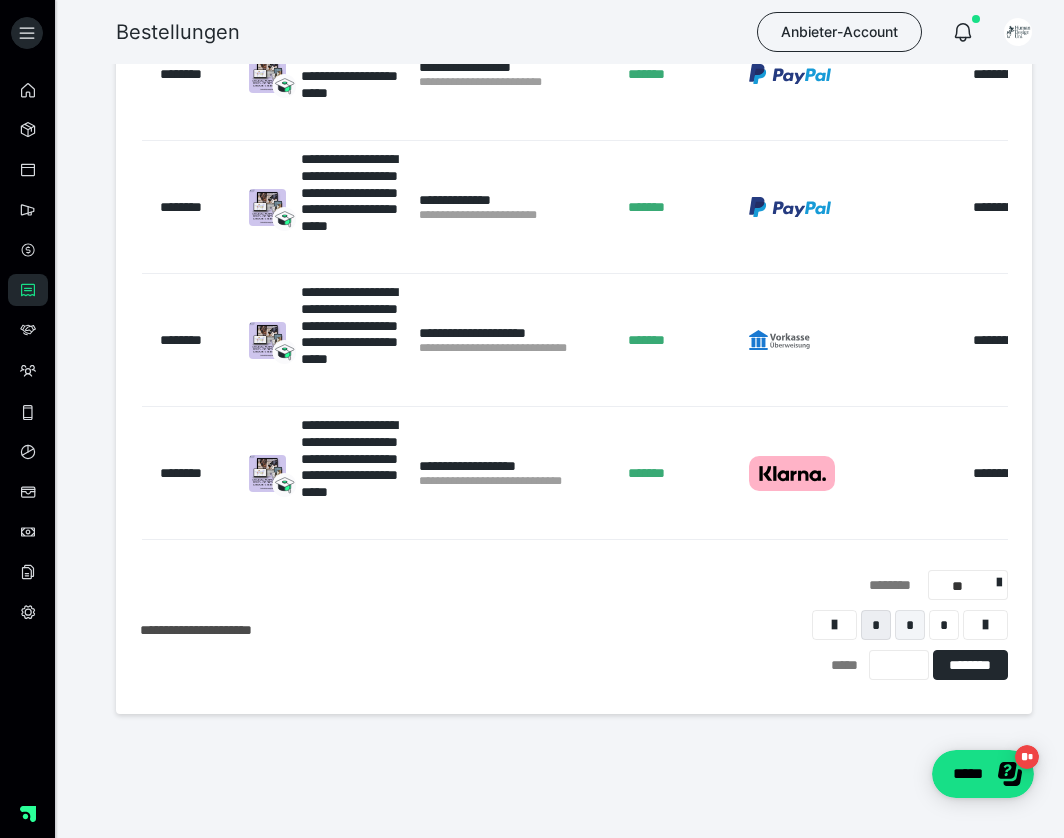 click on "*" at bounding box center [910, 625] 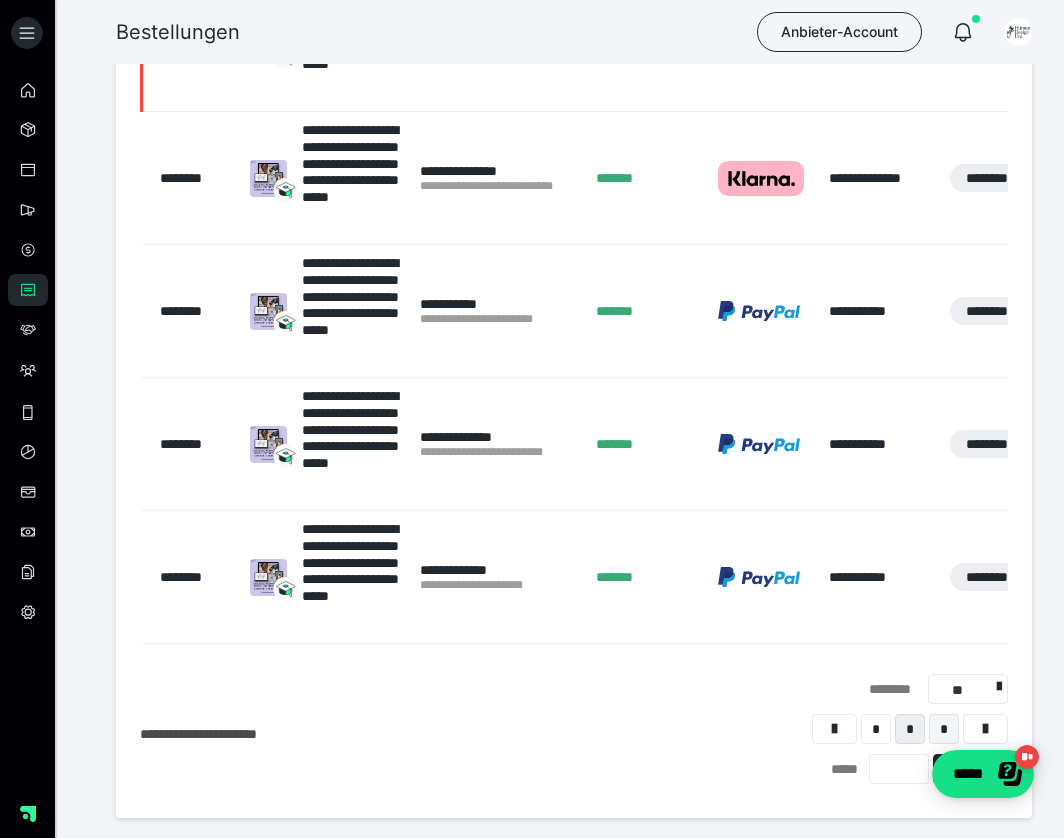 click on "*" at bounding box center [944, 729] 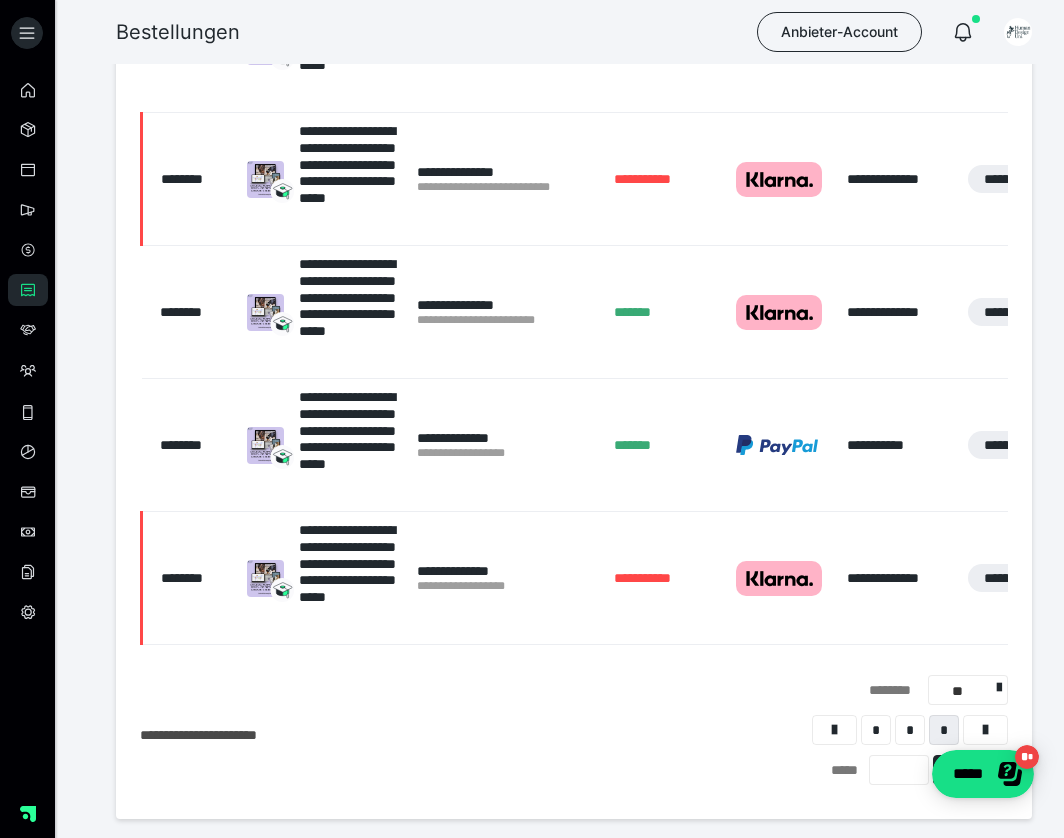 scroll, scrollTop: 839, scrollLeft: 0, axis: vertical 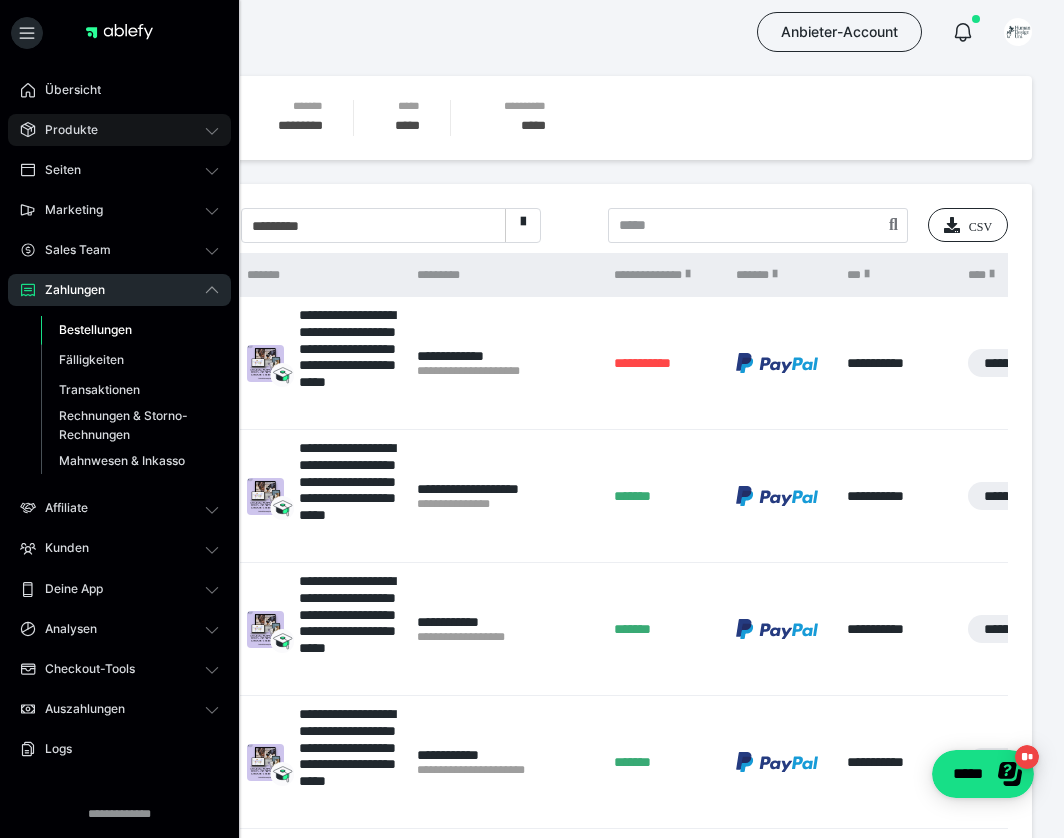 click on "Produkte" at bounding box center (64, 130) 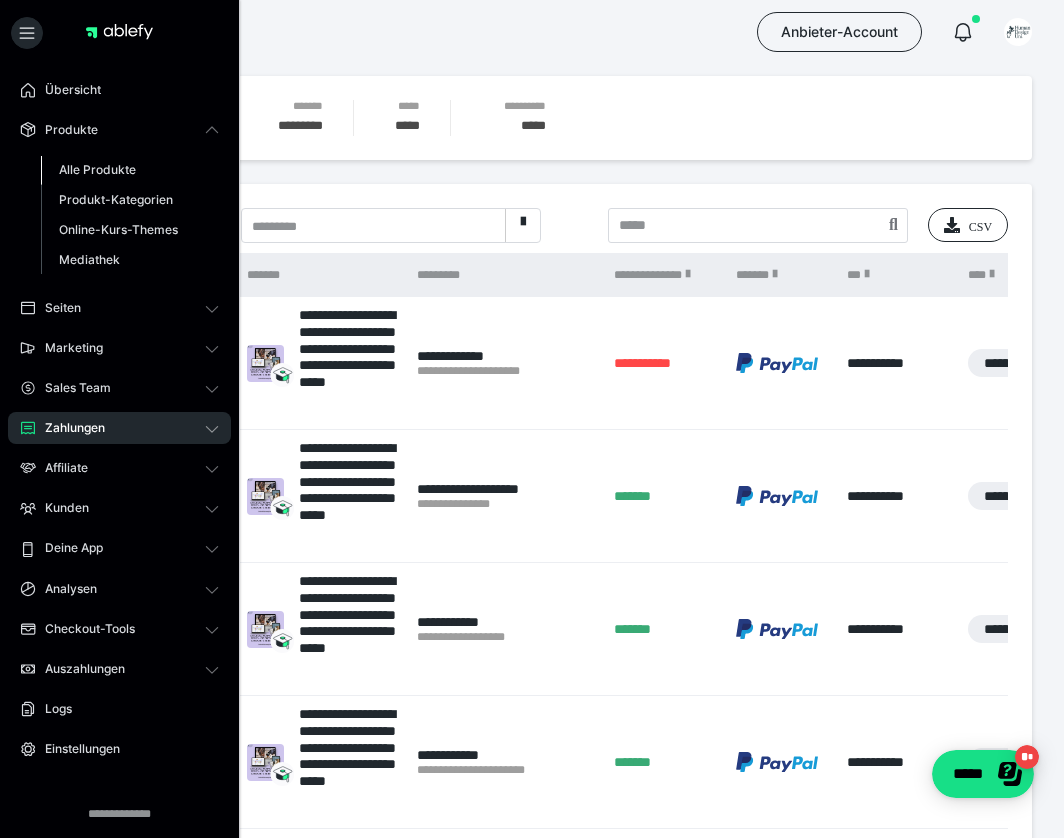 click on "Alle Produkte" at bounding box center [97, 169] 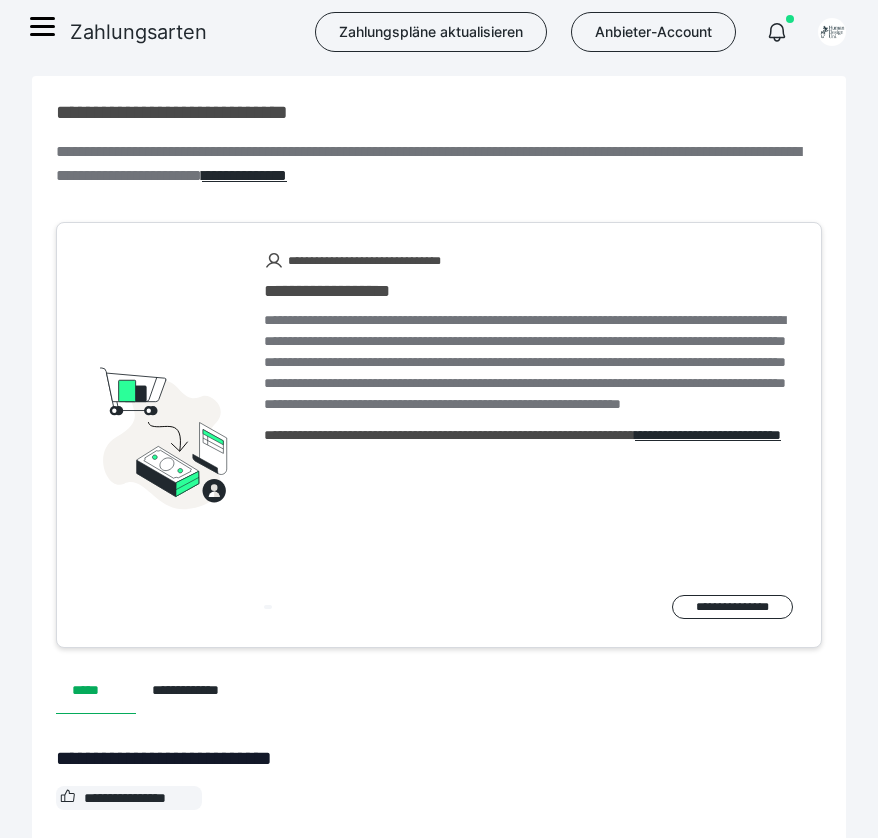 scroll, scrollTop: 2198, scrollLeft: 0, axis: vertical 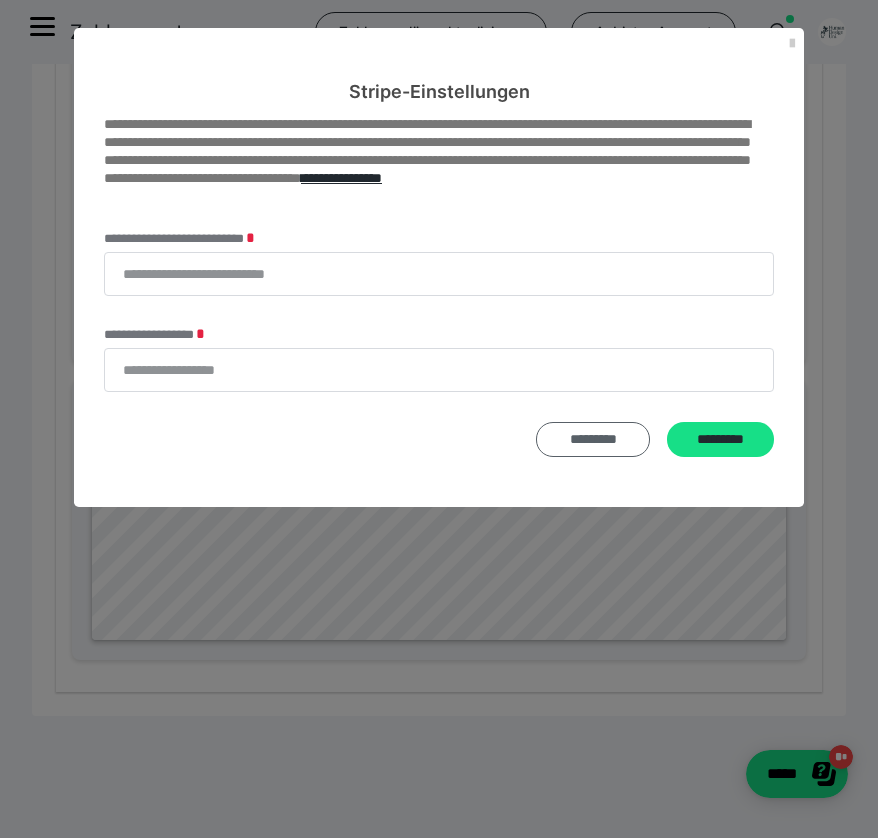 click on "*********" at bounding box center (593, 439) 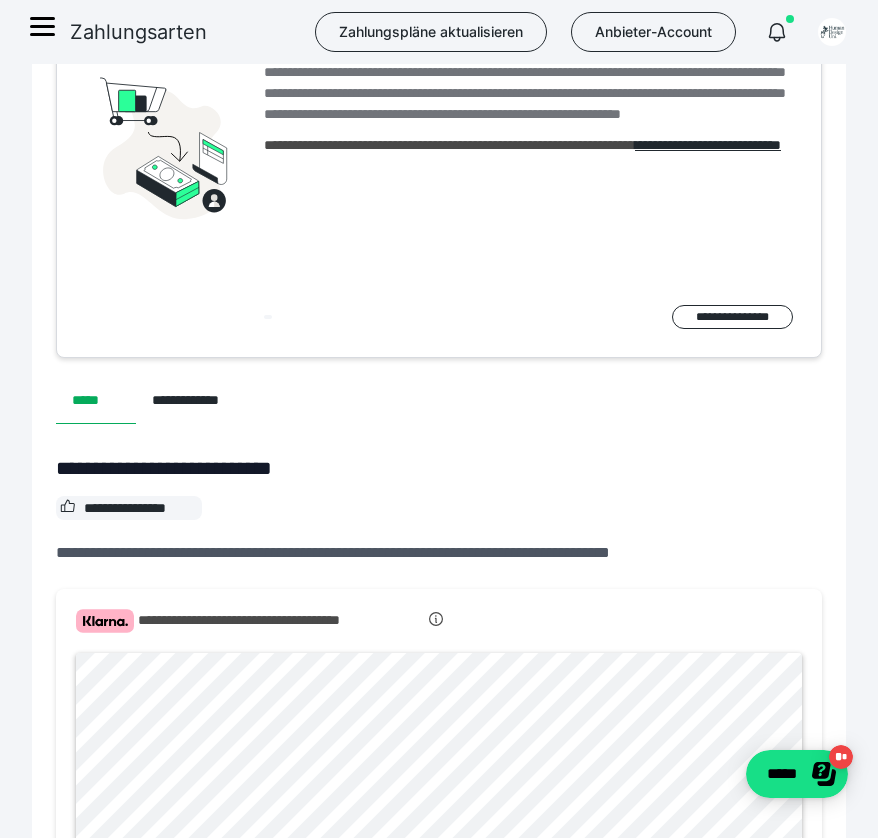 scroll, scrollTop: 472, scrollLeft: 0, axis: vertical 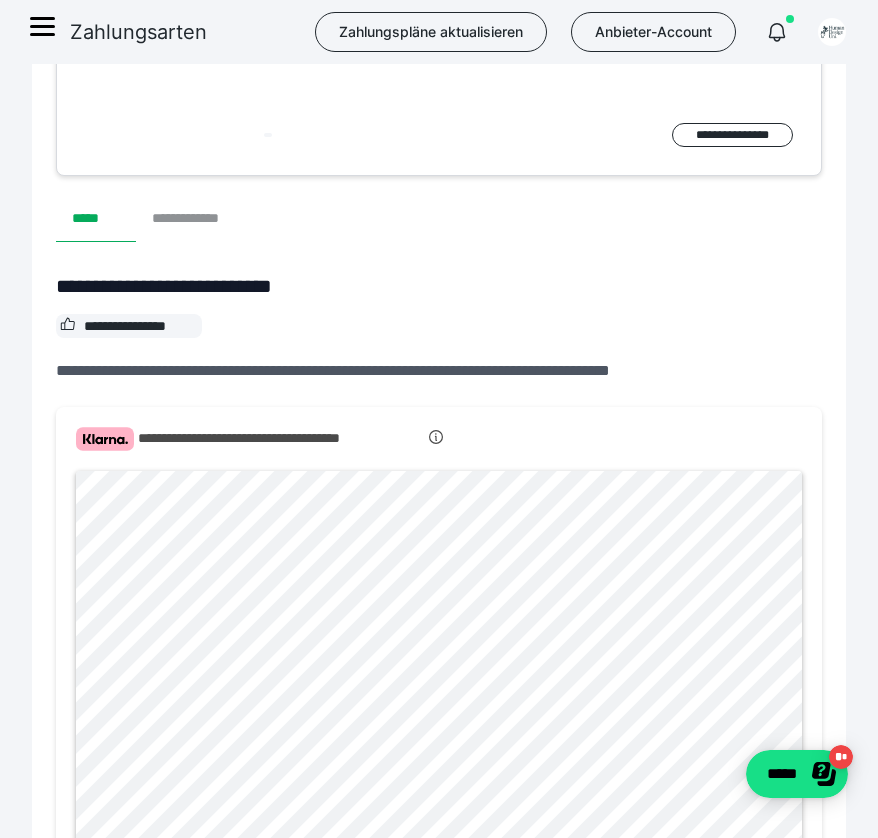 click on "**********" at bounding box center [197, 218] 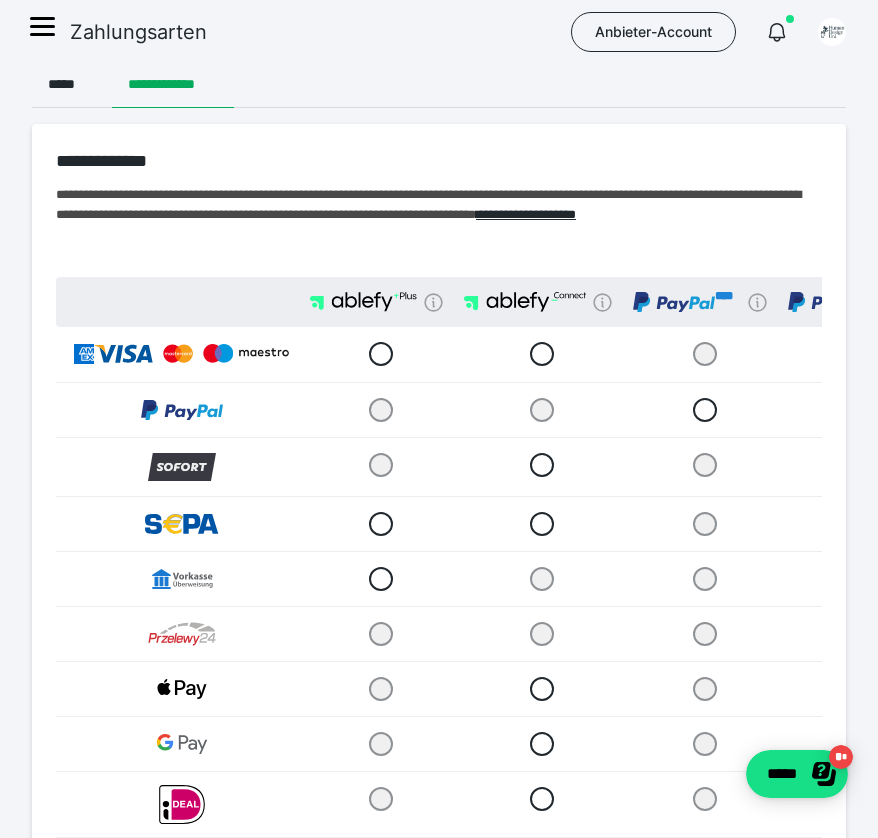 scroll, scrollTop: 0, scrollLeft: 0, axis: both 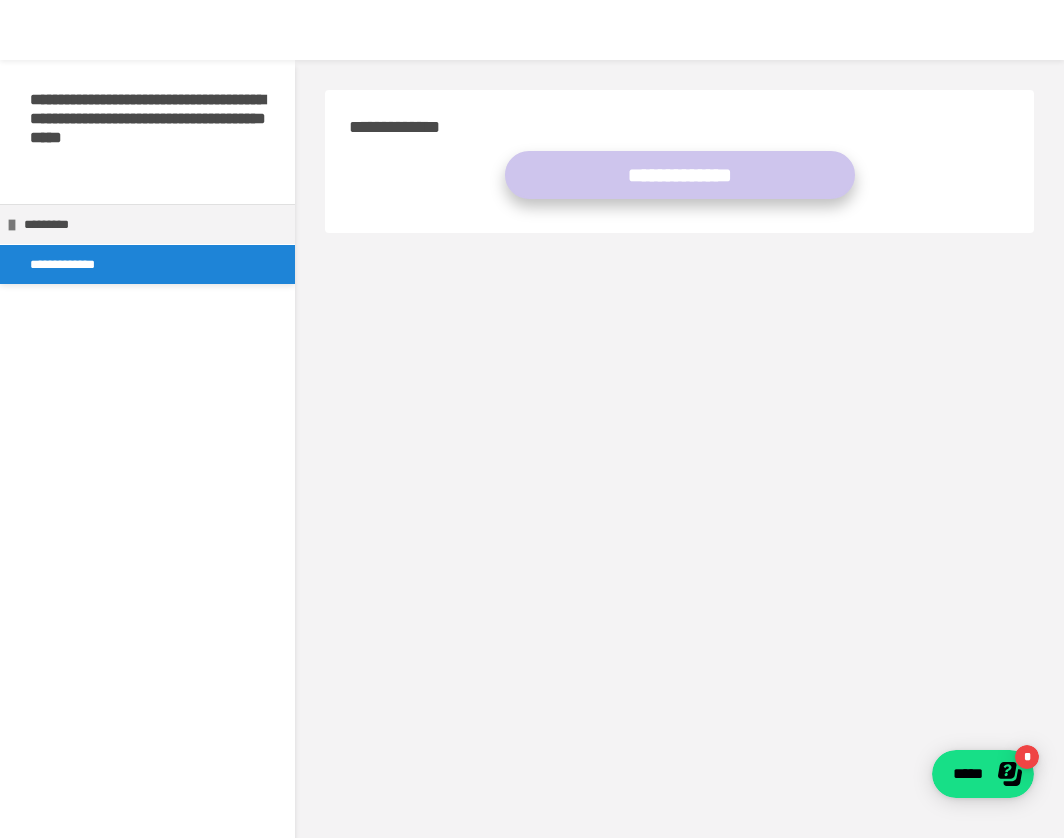 click on "**********" at bounding box center [680, 175] 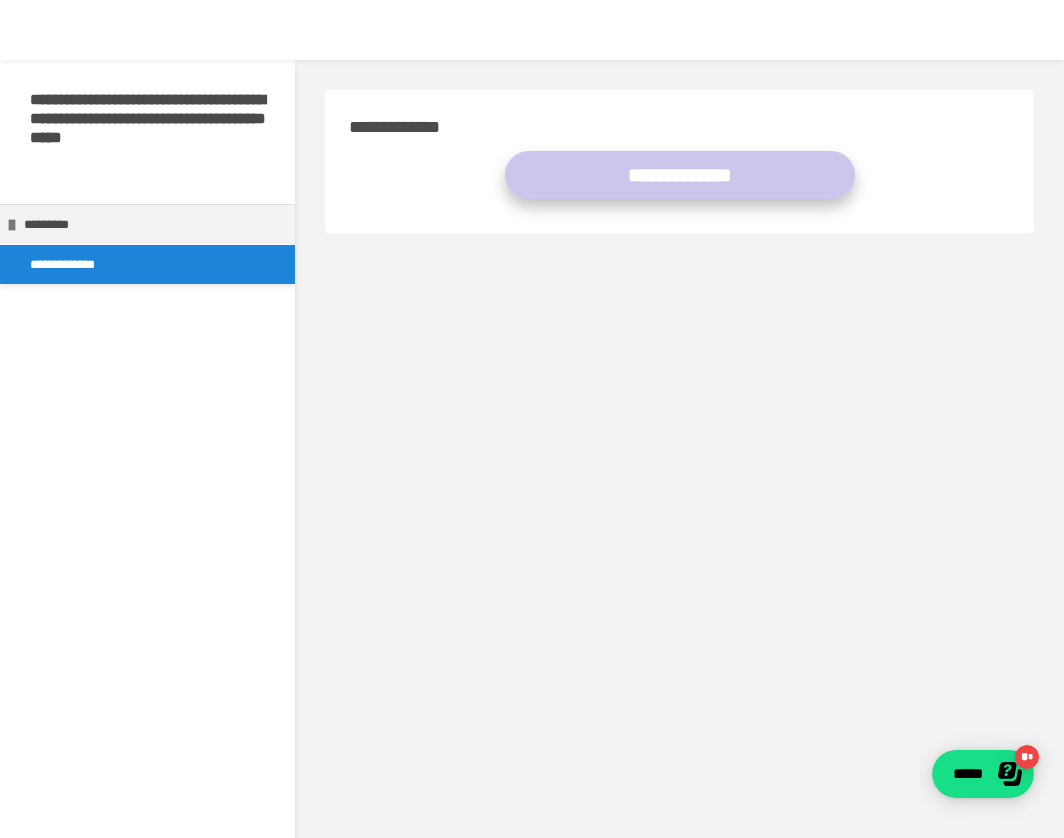 scroll, scrollTop: 0, scrollLeft: 0, axis: both 